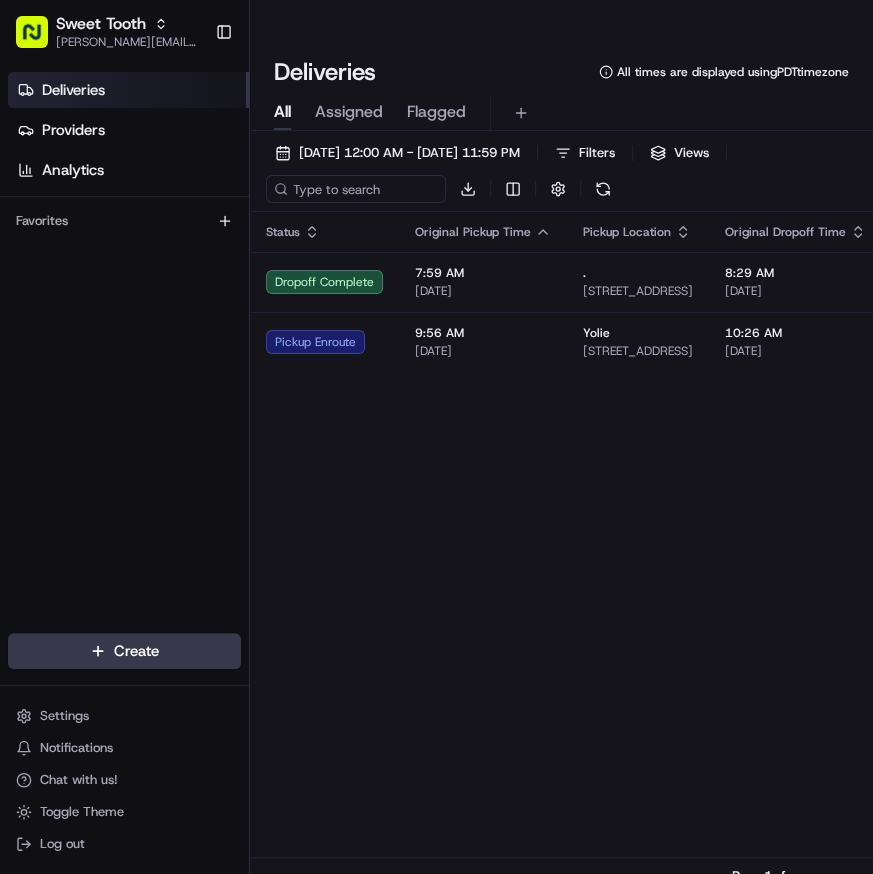 scroll, scrollTop: 0, scrollLeft: 0, axis: both 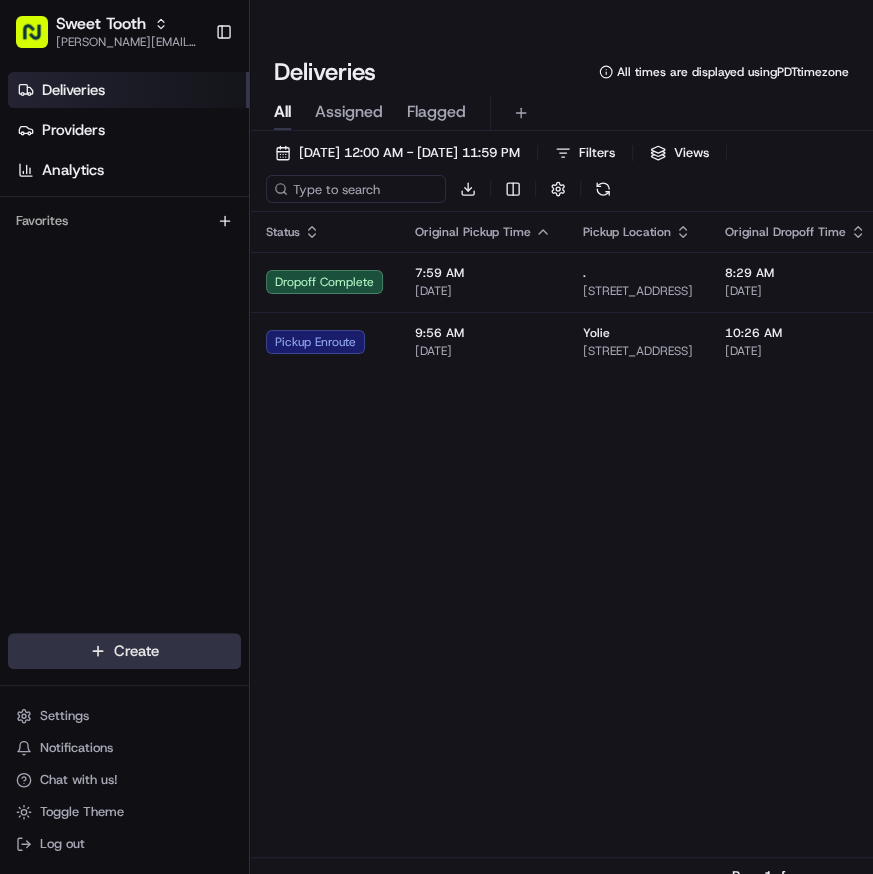 click on "Sweet Tooth anthony@oases-io.com Toggle Sidebar Deliveries Providers Analytics Favorites Main Menu Members & Organization Organization Users Roles Preferences Customization Tracking Orchestration Automations Dispatch Strategy Locations Pickup Locations Dropoff Locations Billing Billing Refund Requests Integrations Notification Triggers Webhooks API Keys Request Logs Create Settings Notifications Chat with us! Toggle Theme Log out Deliveries All times are displayed using  PDT  timezone All Assigned Flagged 07/11/2025 12:00 AM - 07/11/2025 11:59 PM Filters Views Download Status Original Pickup Time Pickup Location Original Dropoff Time Dropoff Location Provider Action Dropoff Complete 7:59 AM 07/11/2025 . 304 Meadowhill Dr, Benbrook, TX 76126, USA 8:29 AM 07/11/2025 Audra Y 544 Thistle Meade Cir, Burleson, TX 76028, USA Roadie (P2P) Jason W. Pickup Enroute 9:56 AM 07/11/2025 Yolie 228 S 10th St, Montebello, CA 90640, USA 10:26 AM 07/11/2025 Nataly Shoshanian Roadie (P2P) Kiyoji L. Deliveries 2 2" at bounding box center [436, 437] 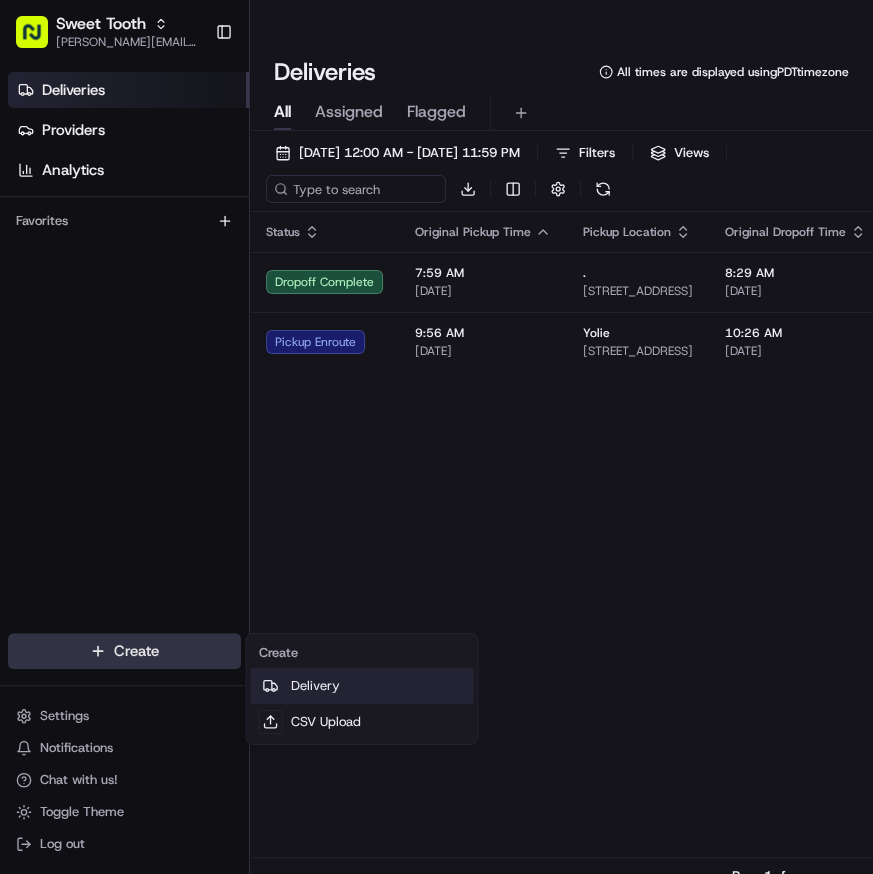 click on "Delivery" at bounding box center [361, 686] 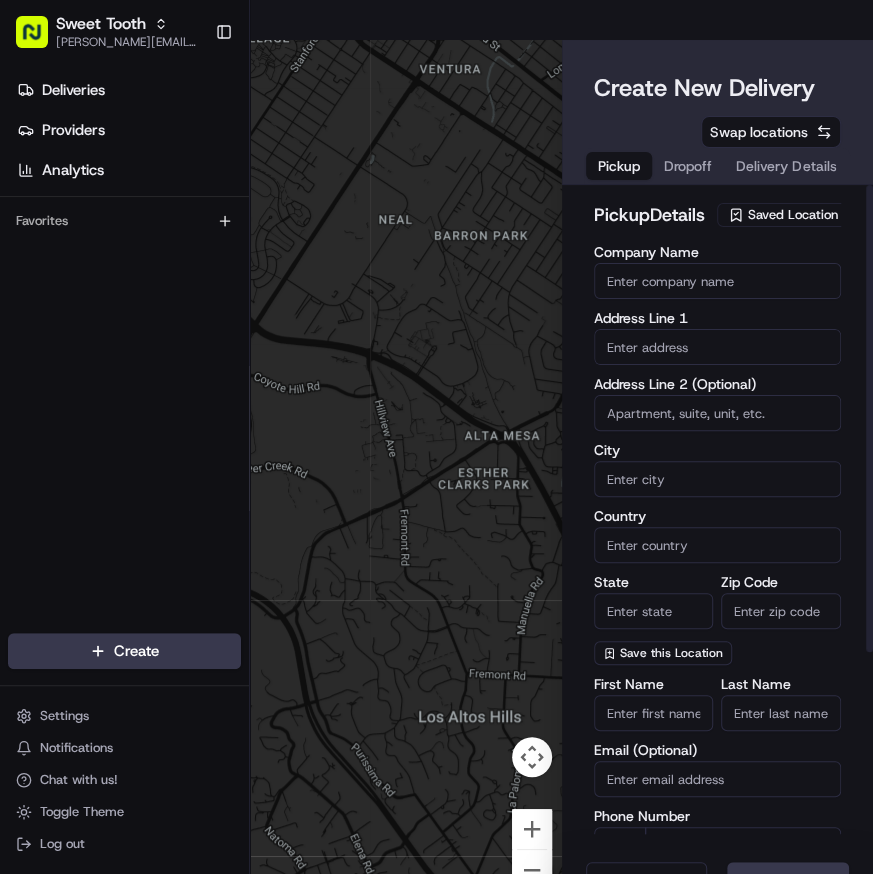 click on "Saved Location" at bounding box center (793, 215) 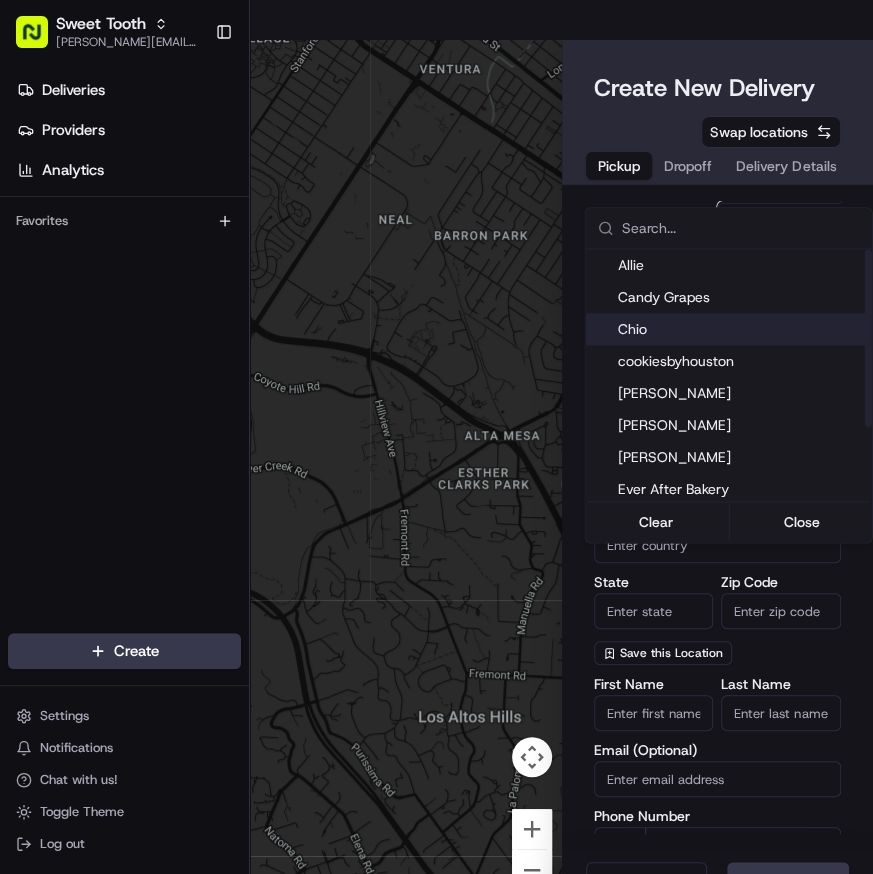 click on "Chio" at bounding box center [741, 329] 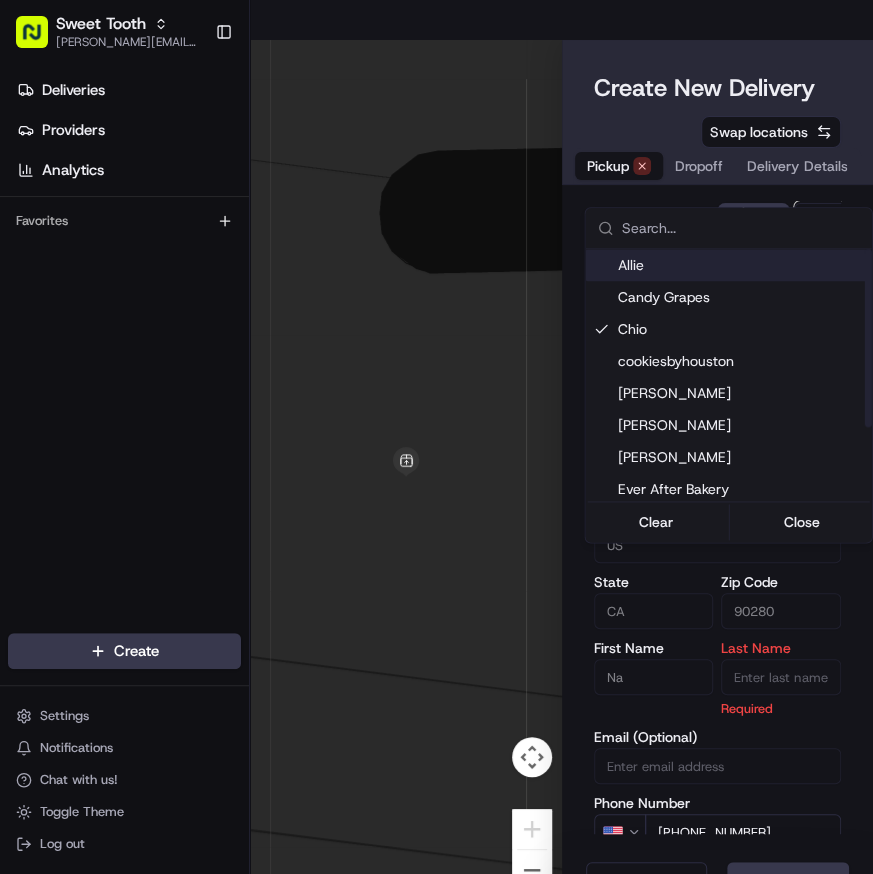 click on "Sweet Tooth anthony@oases-io.com Toggle Sidebar Deliveries Providers Analytics Favorites Main Menu Members & Organization Organization Users Roles Preferences Customization Tracking Orchestration Automations Dispatch Strategy Locations Pickup Locations Dropoff Locations Billing Billing Refund Requests Integrations Notification Triggers Webhooks API Keys Request Logs Create Settings Notifications Chat with us! Toggle Theme Log out ← Move left → Move right ↑ Move up ↓ Move down + Zoom in - Zoom out Home Jump left by 75% End Jump right by 75% Page Up Jump up by 75% Page Down Jump down by 75% Map Data Map data ©2025 Map data ©2025 2 m  Click to toggle between metric and imperial units Terms Report a map error Create New Delivery Pickup Dropoff Delivery Details Swap locations pickup  Details  Edit Saved Location Company Name Chio Address Line 1 8999 San Juan Ave Address Line 2 (Optional) City South Gate Country US State CA Zip Code 90280 First Name Na Last Name Required Email (Optional)" at bounding box center (436, 437) 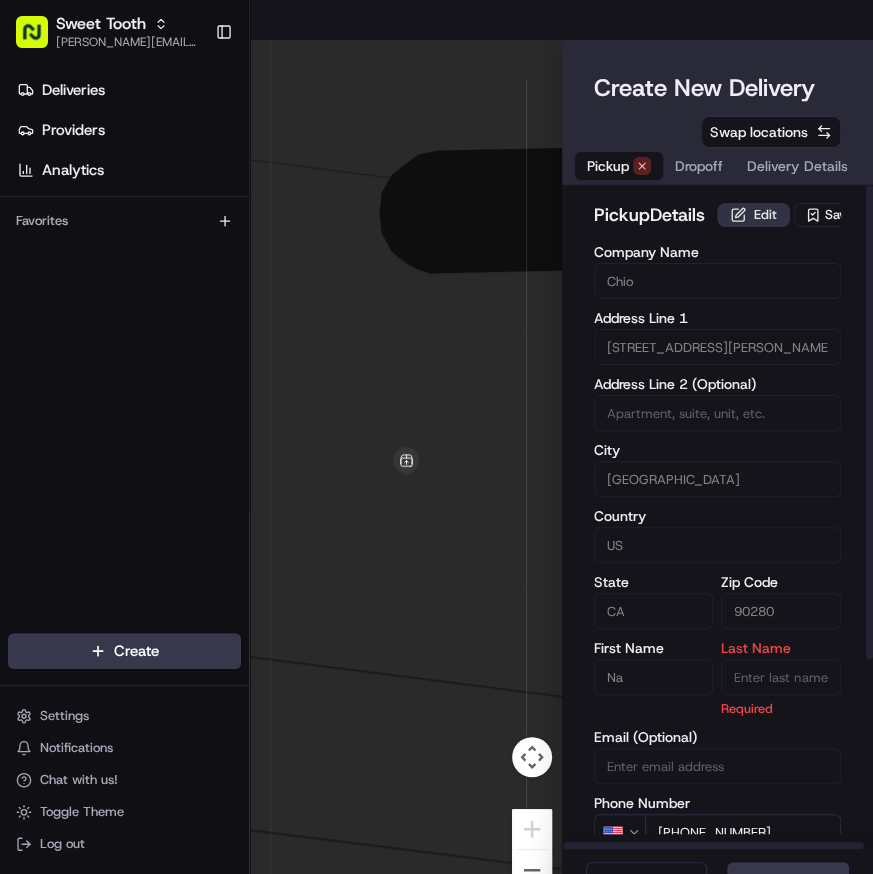 click on "Edit" at bounding box center [753, 215] 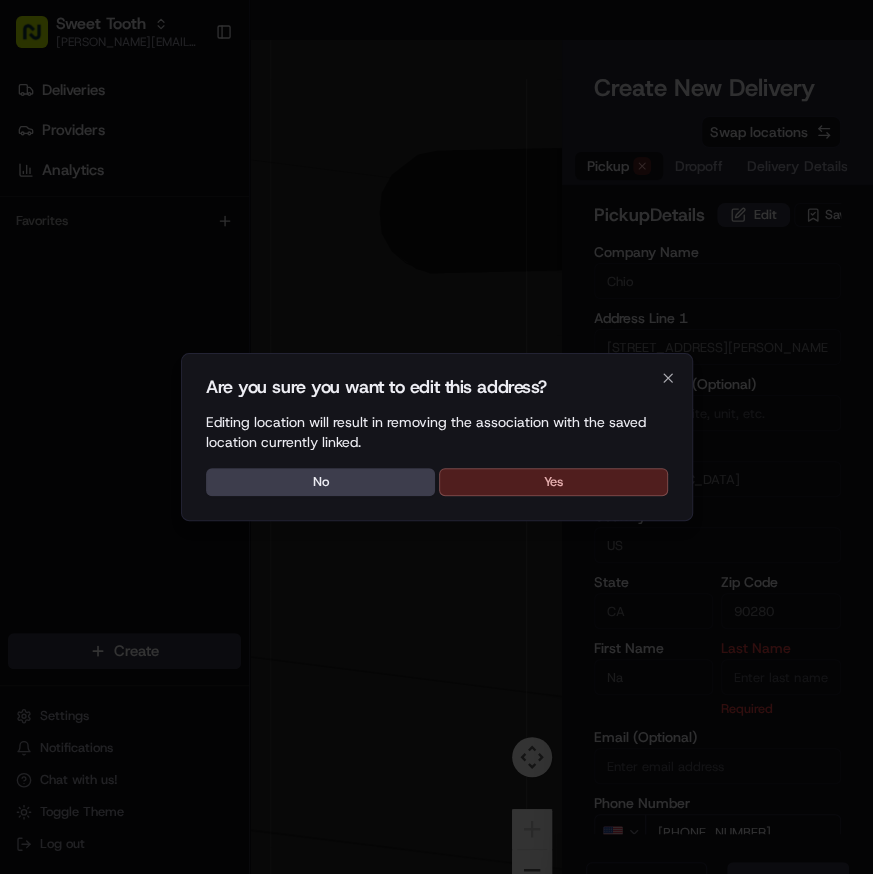 click on "Yes" at bounding box center [553, 482] 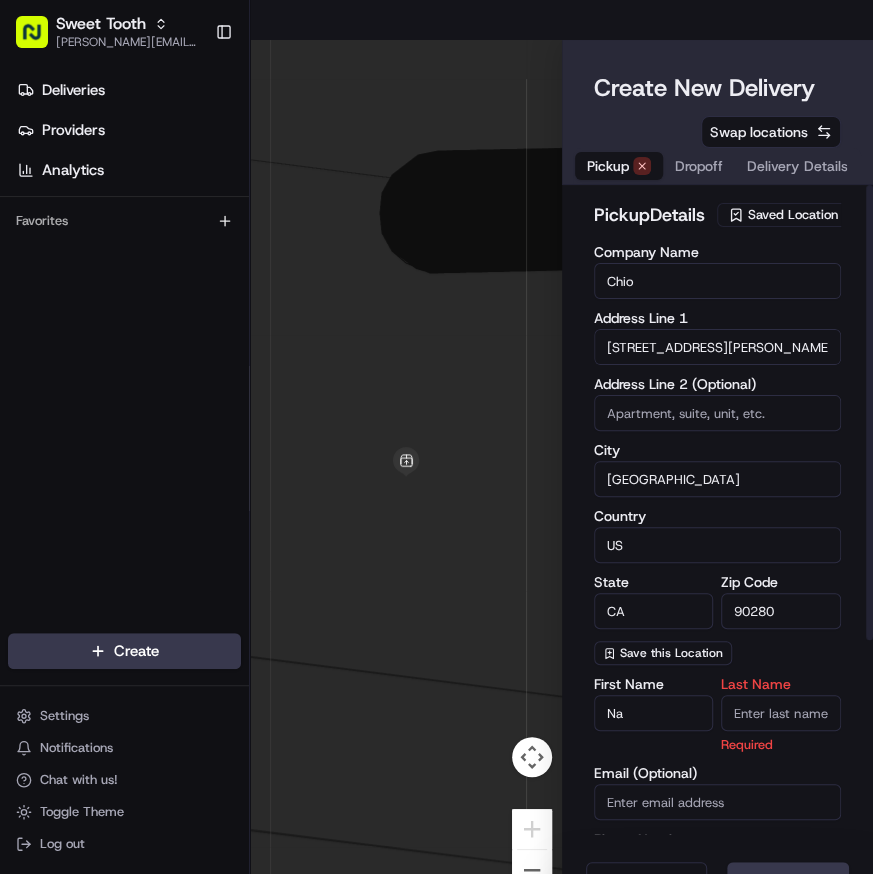 click on "Na" at bounding box center (654, 713) 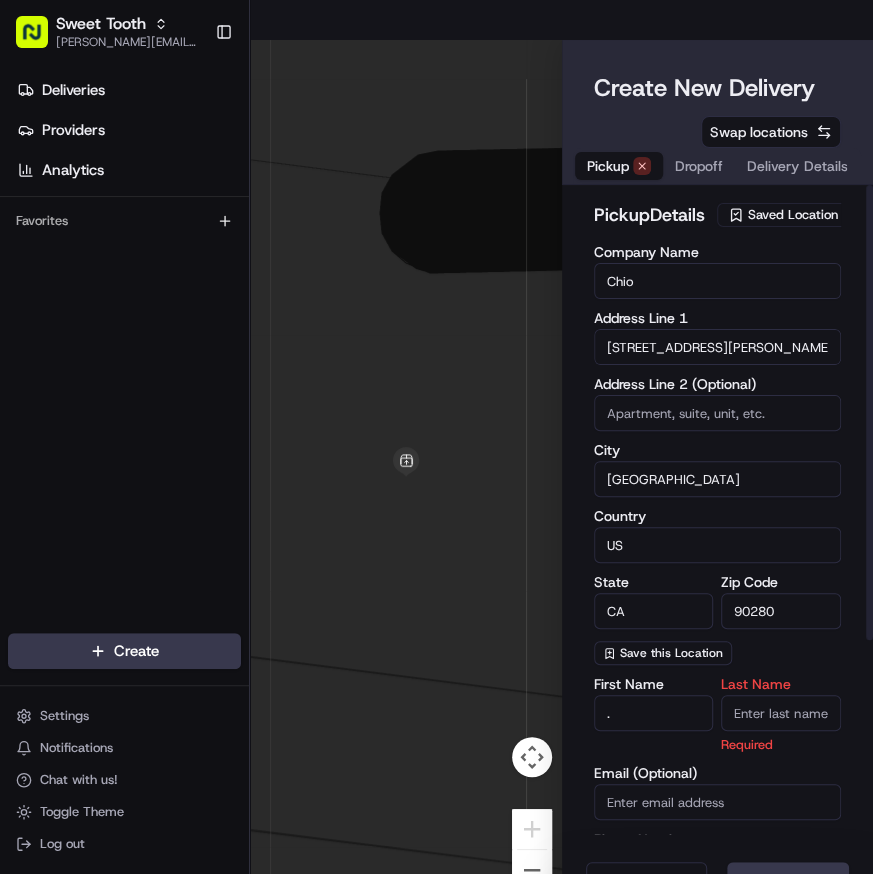 type on "." 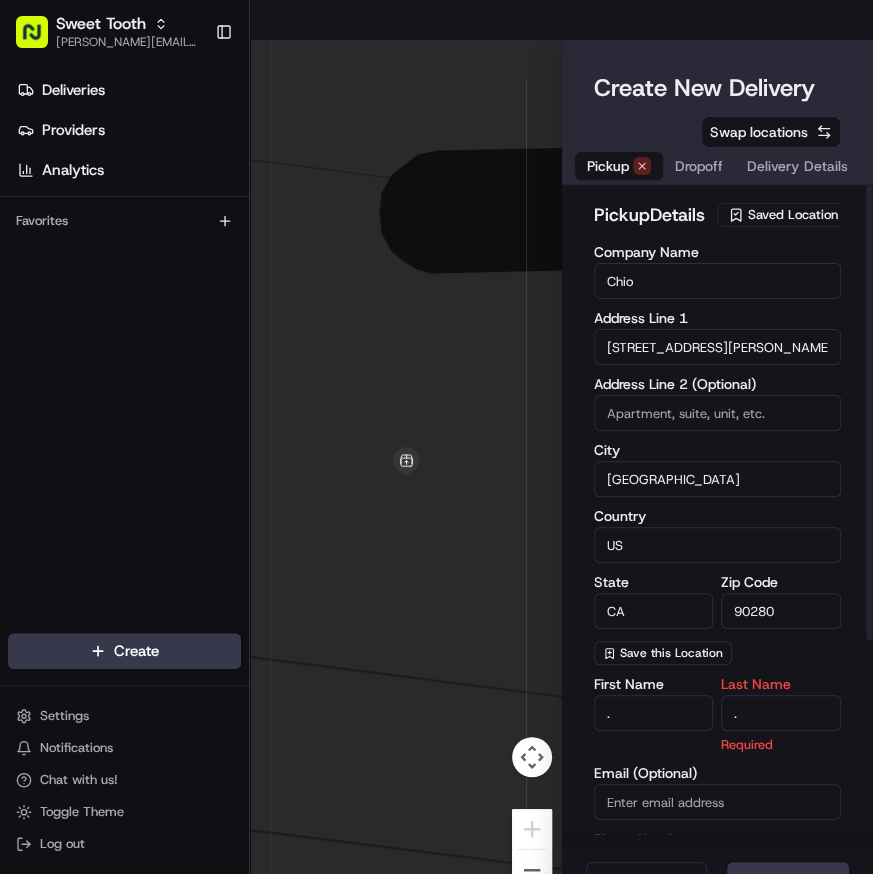 type on "." 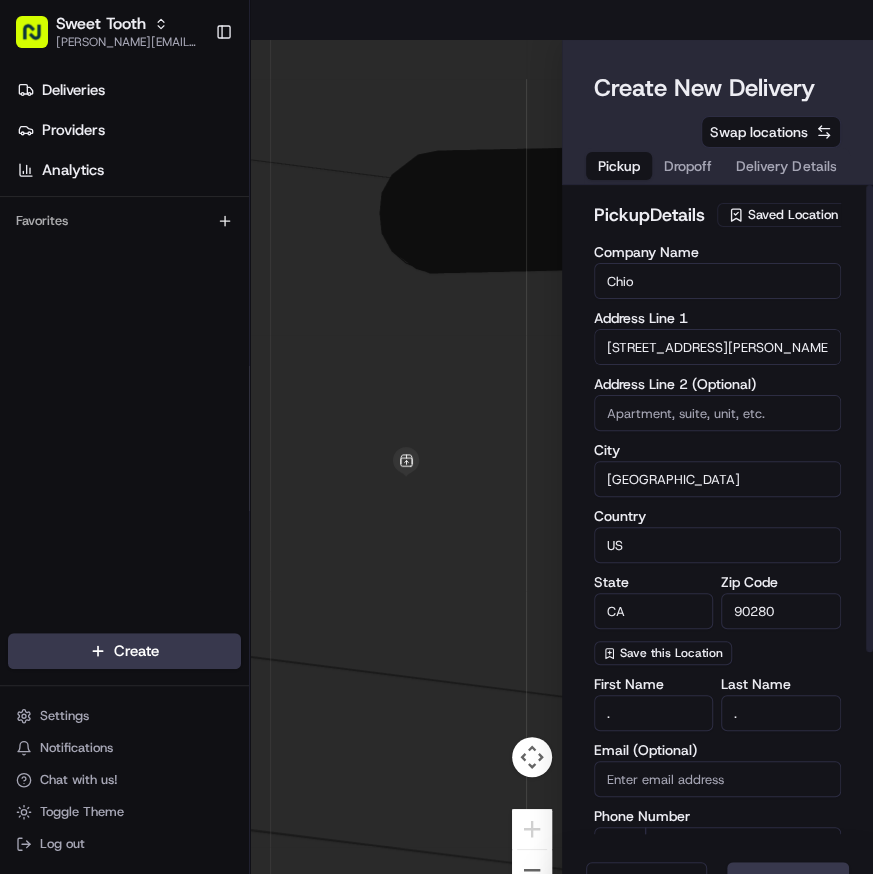 click on "Chio" at bounding box center [718, 281] 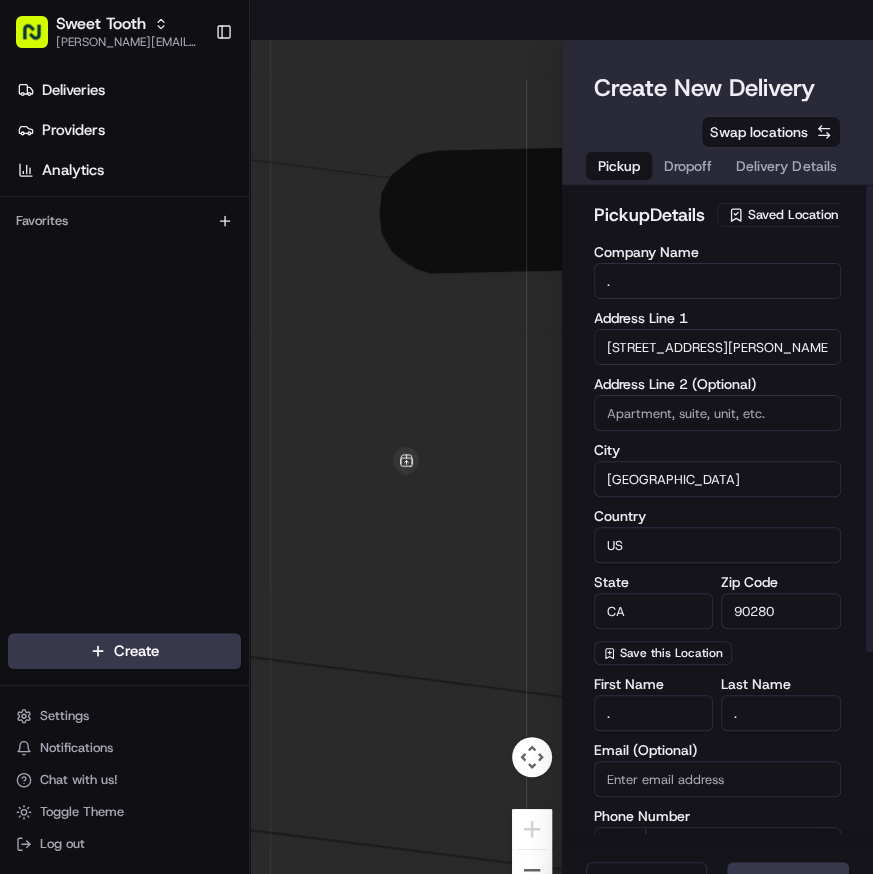 type on "." 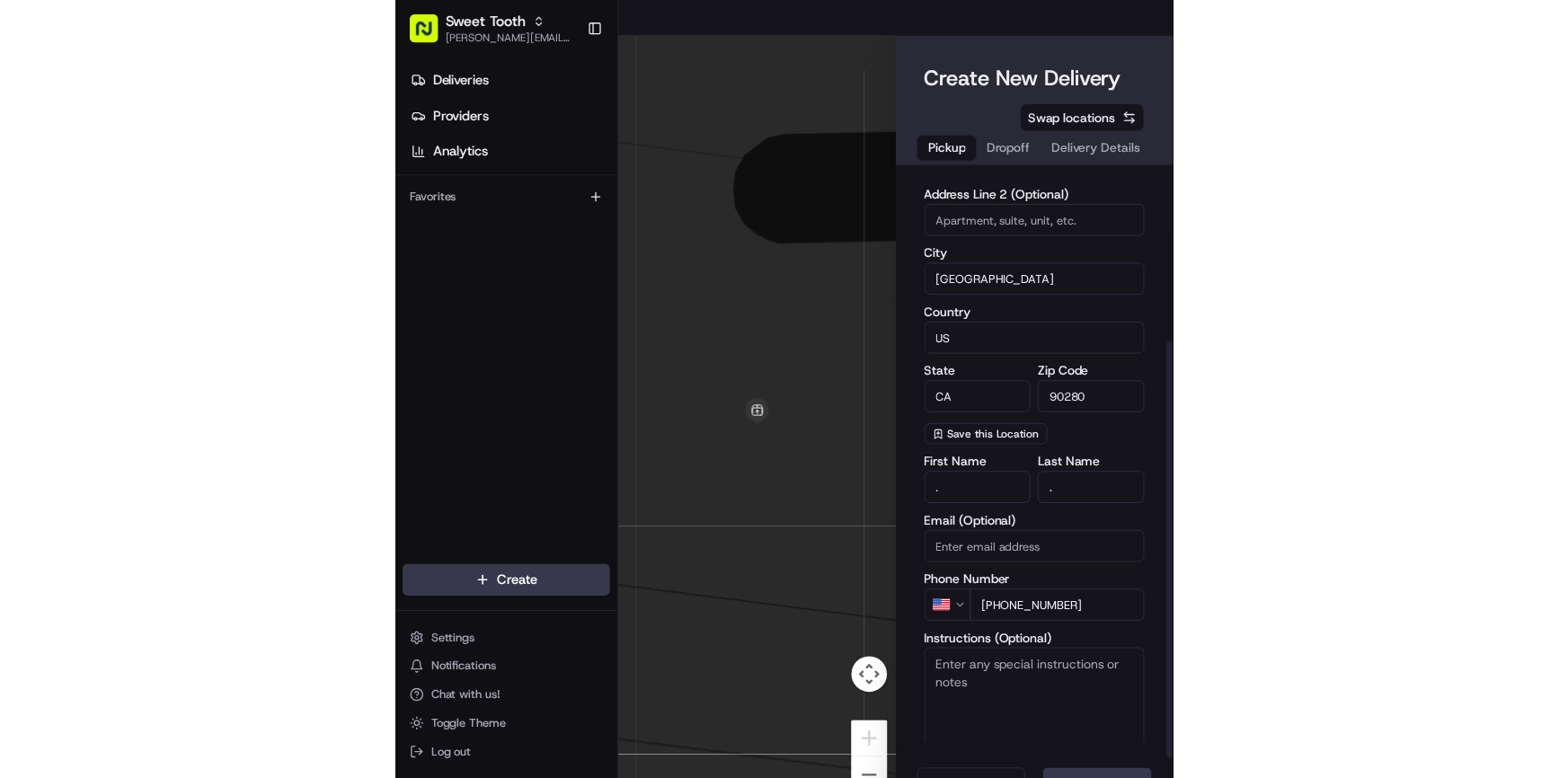 scroll, scrollTop: 242, scrollLeft: 0, axis: vertical 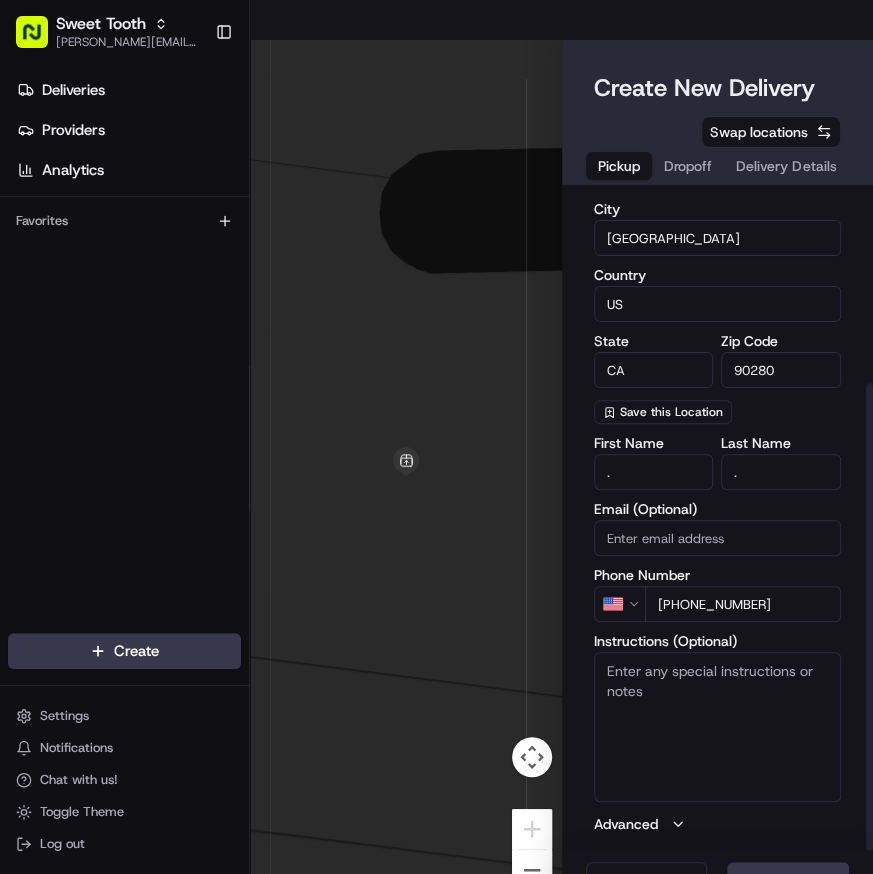 click on "Instructions (Optional)" at bounding box center [718, 727] 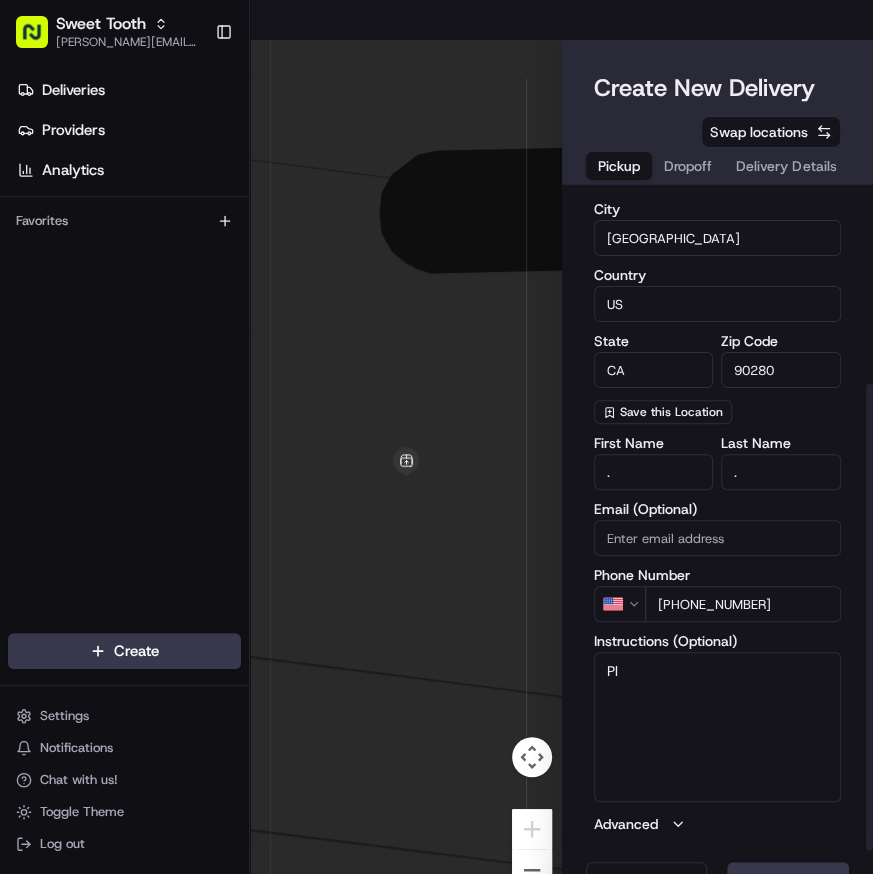 type on "P" 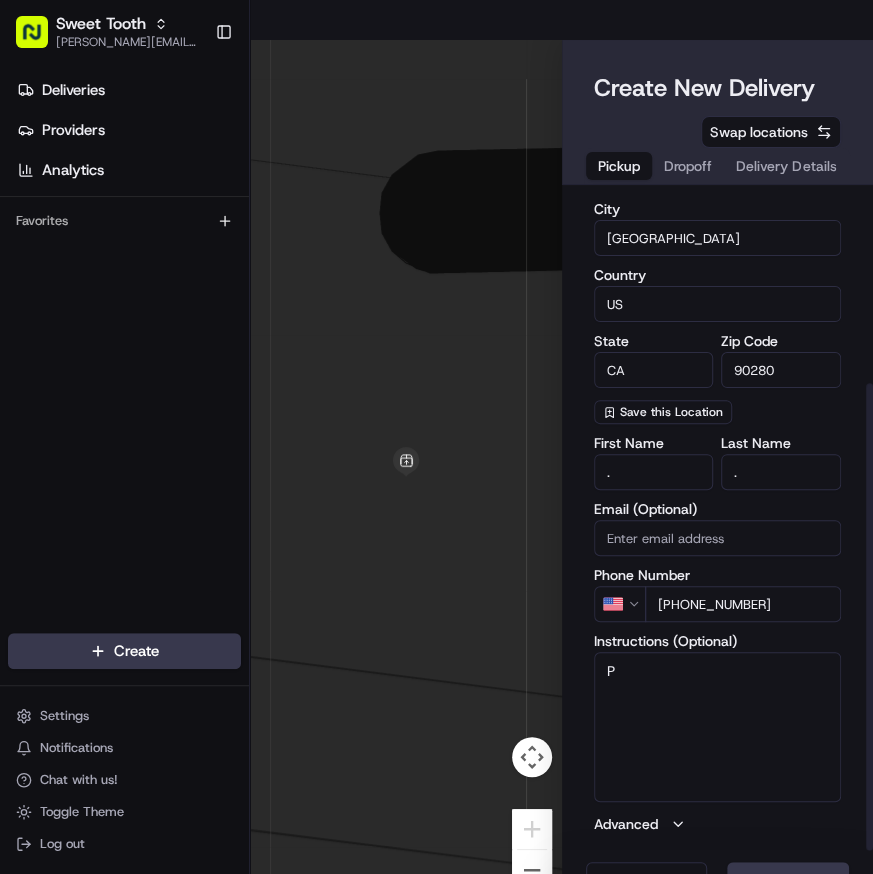 type 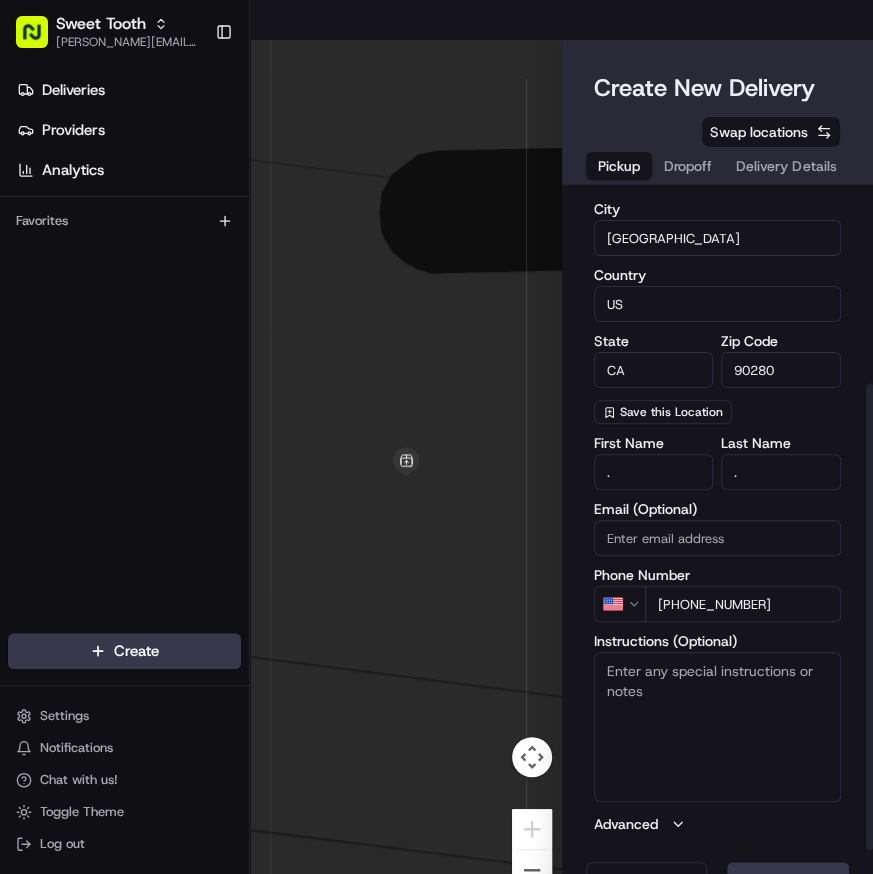 click on "First Name . Last Name . Email (Optional) Phone Number US +1 818 919 4315 Instructions (Optional) Advanced" at bounding box center (718, 635) 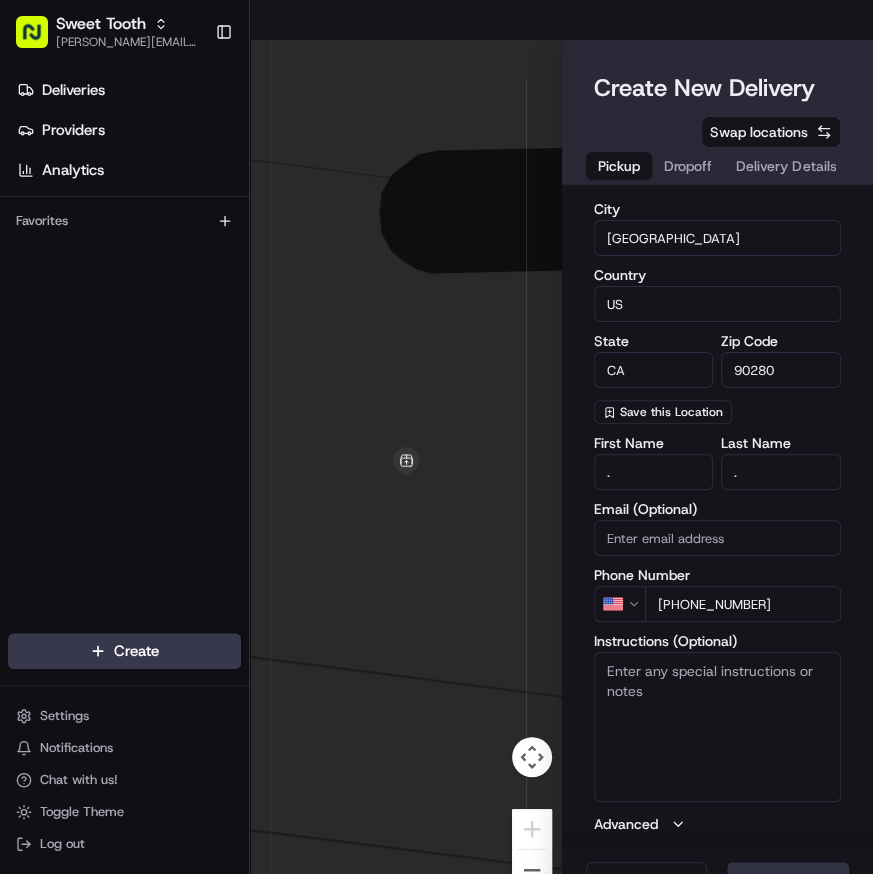 click on "Next" at bounding box center [788, 882] 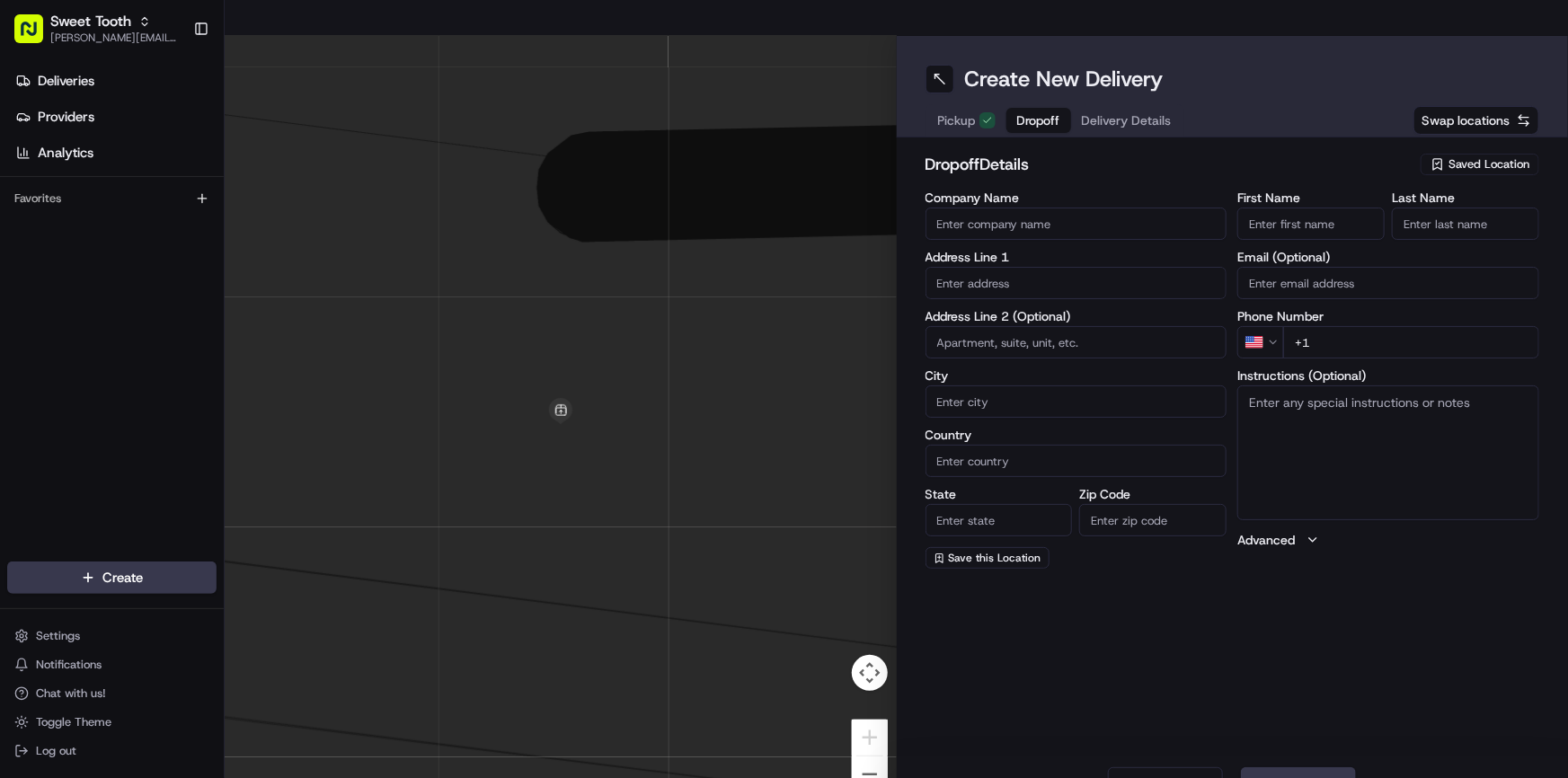 scroll, scrollTop: 0, scrollLeft: 0, axis: both 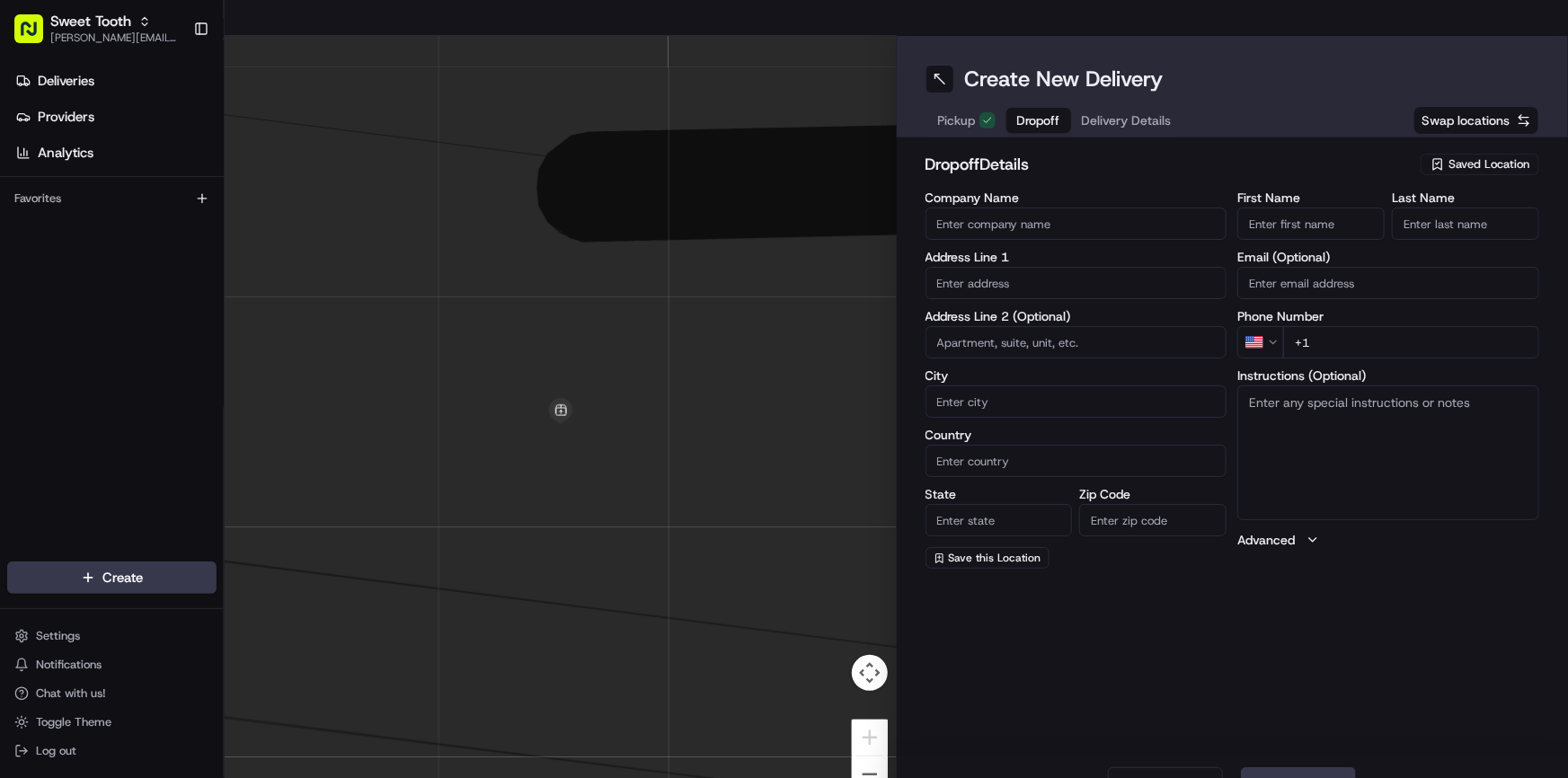 click at bounding box center (1076, 283) 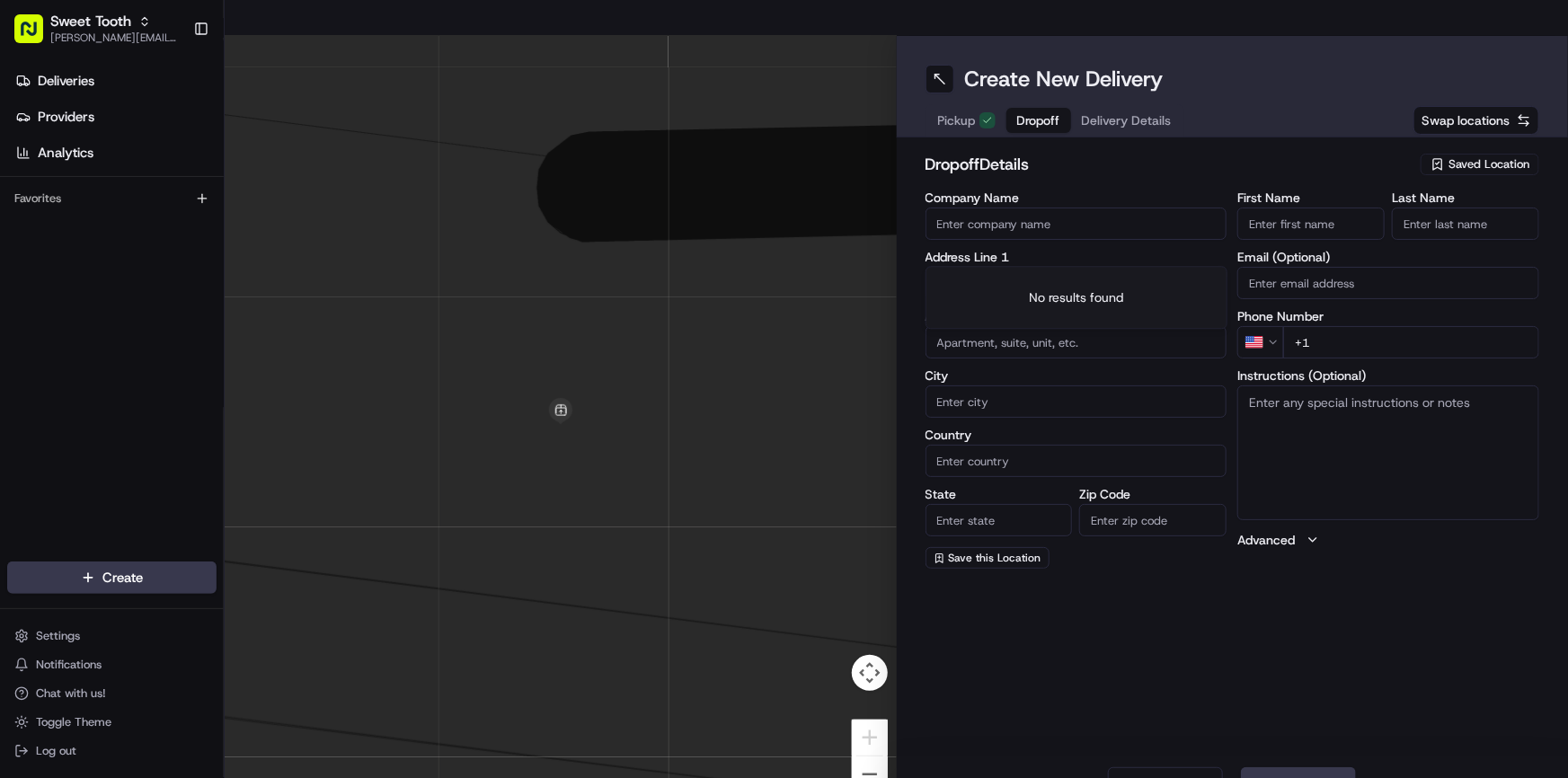 paste on "5316 W 140th St" 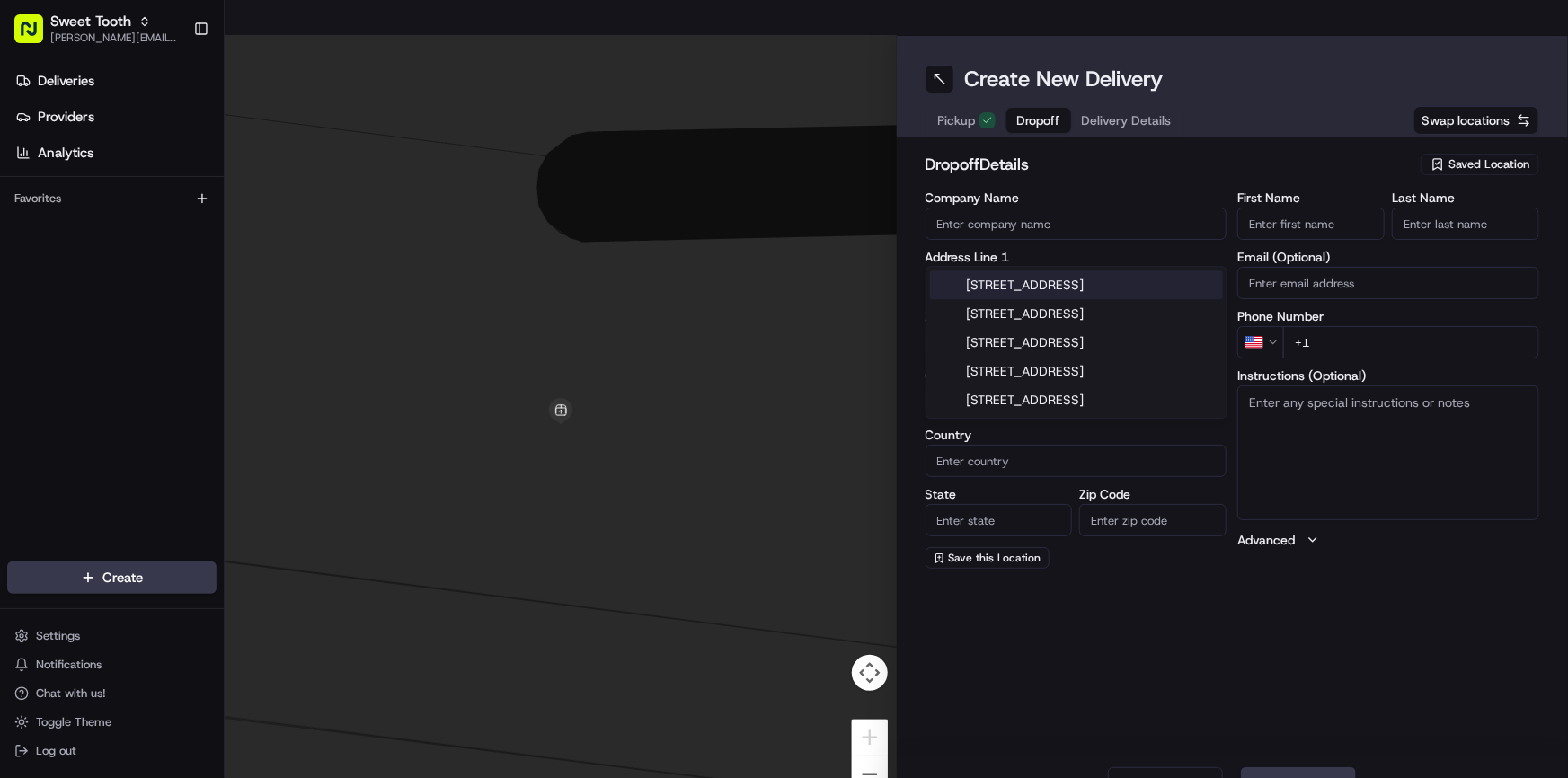 click on "5316 W 140th St, Hawthorne, CA" at bounding box center (1076, 285) 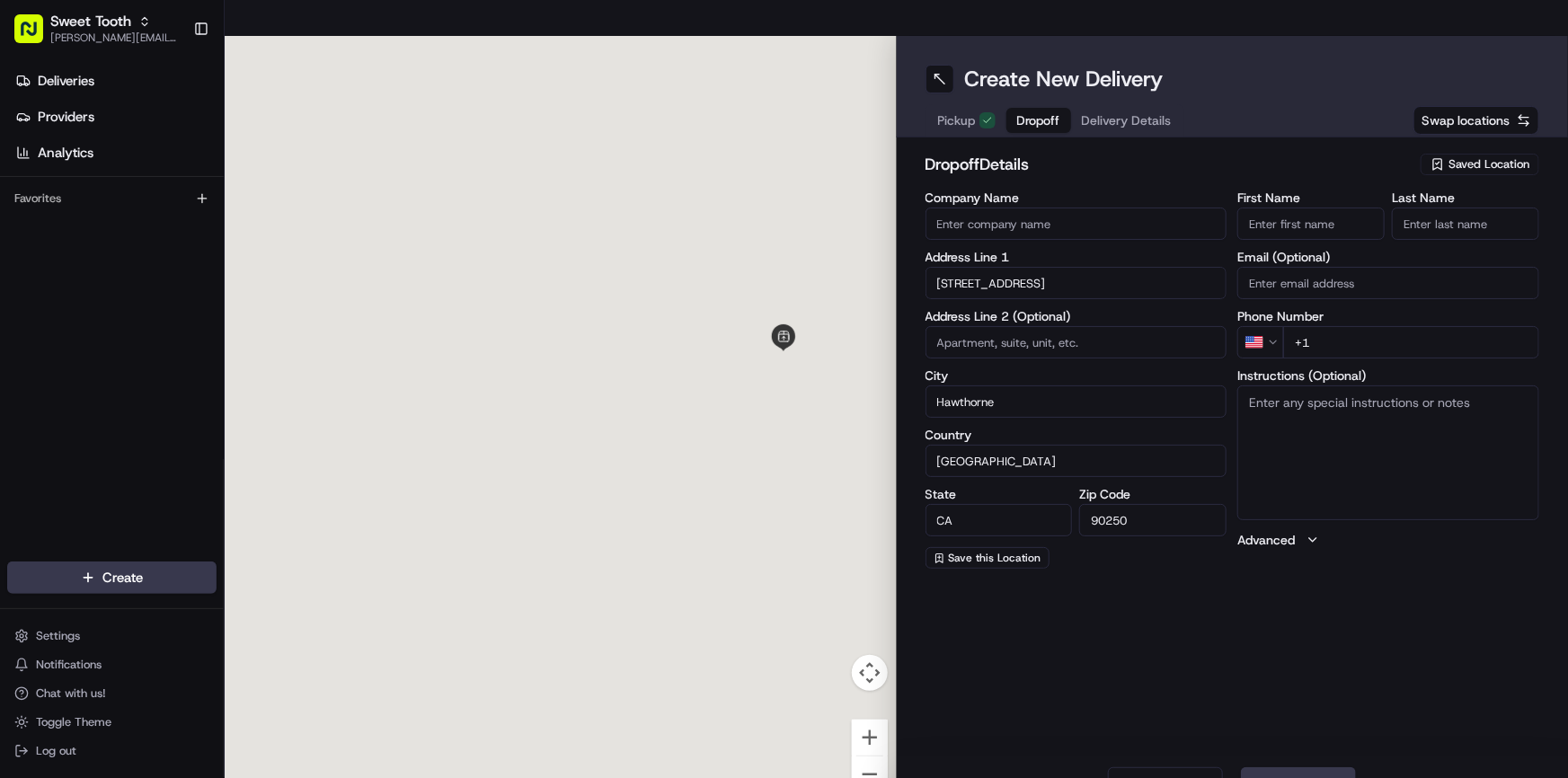 type on "5316 West 140th Street" 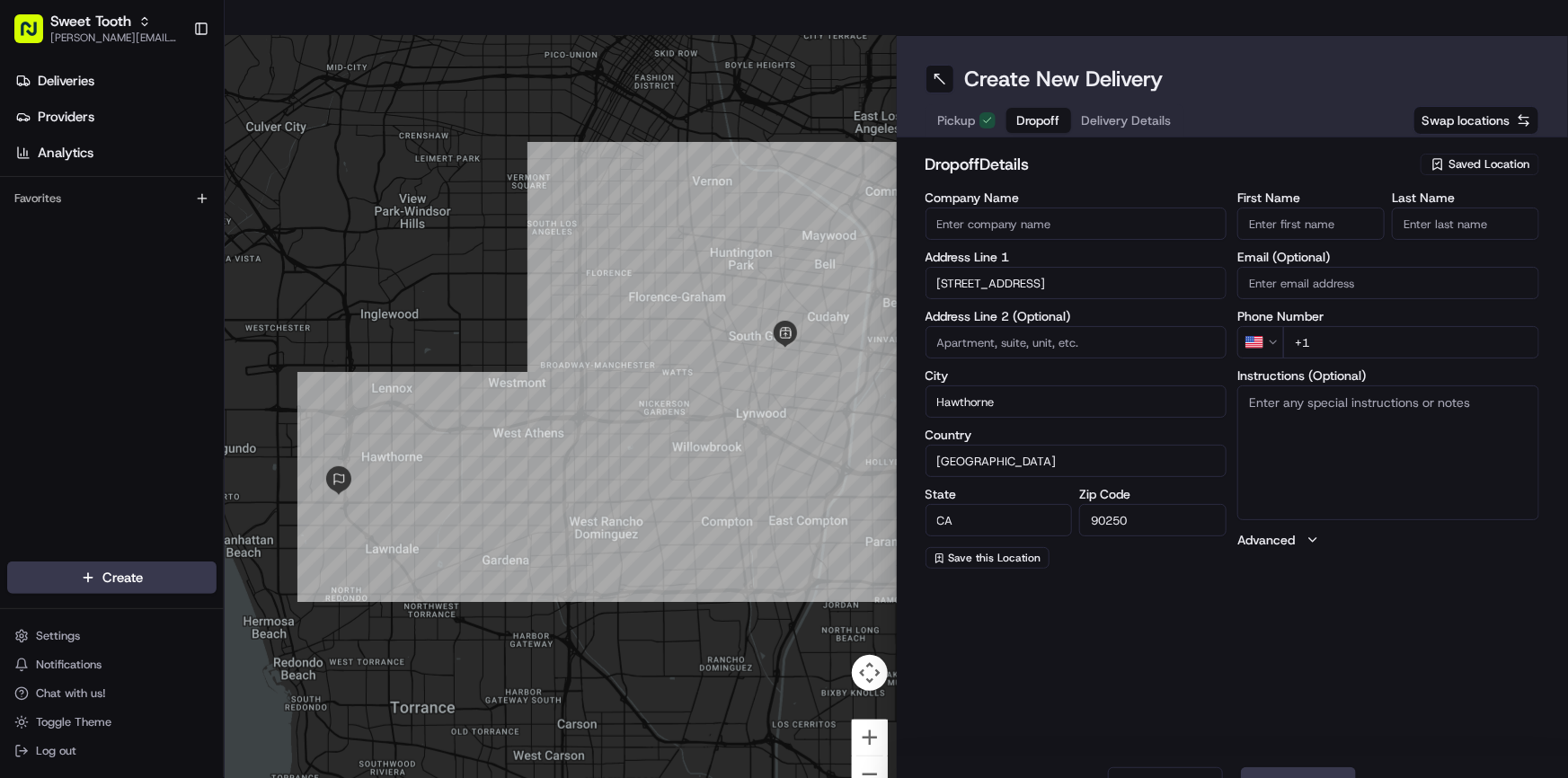 click on "+1" at bounding box center (1411, 342) 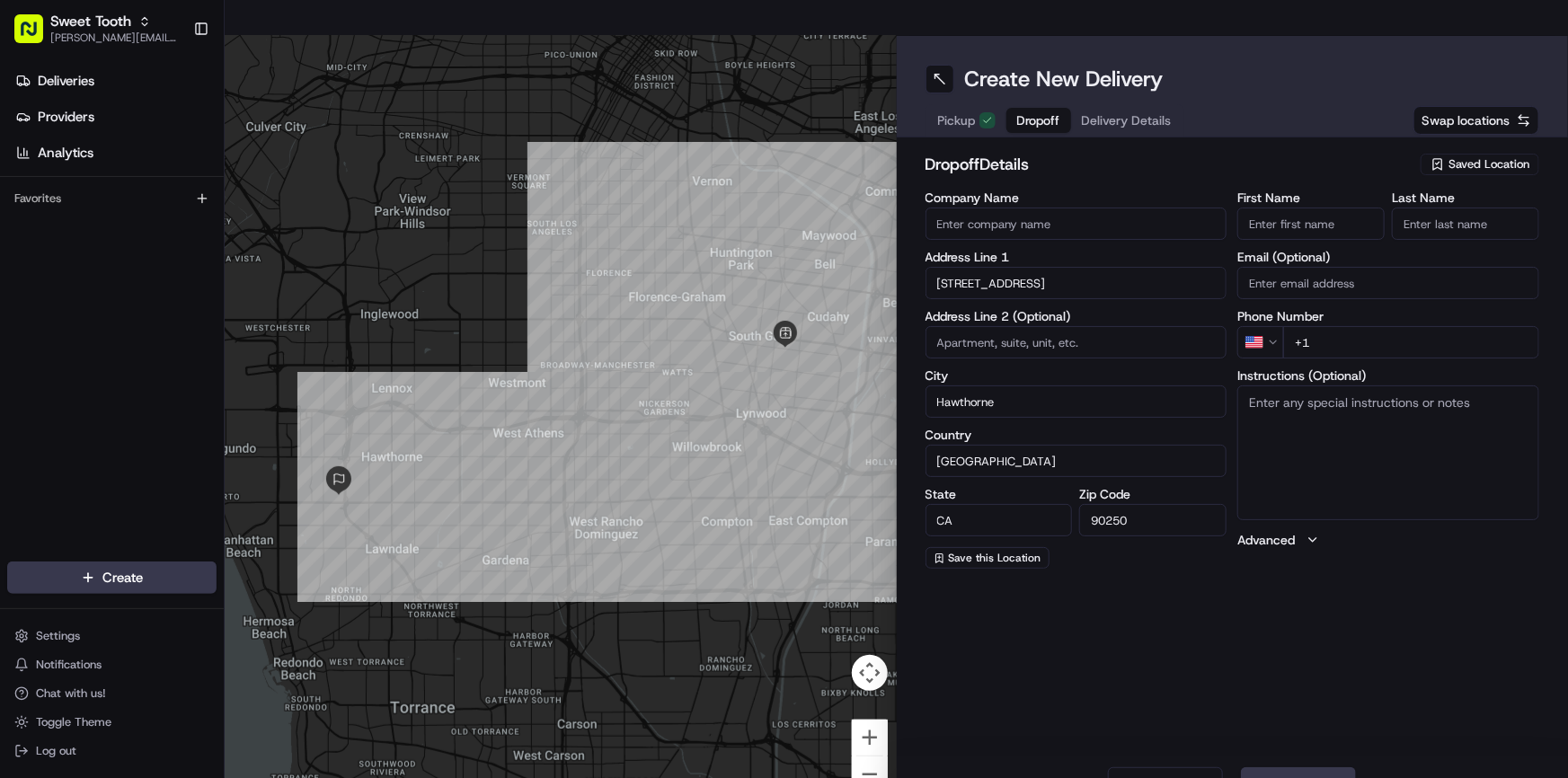 paste on "310 971 3233" 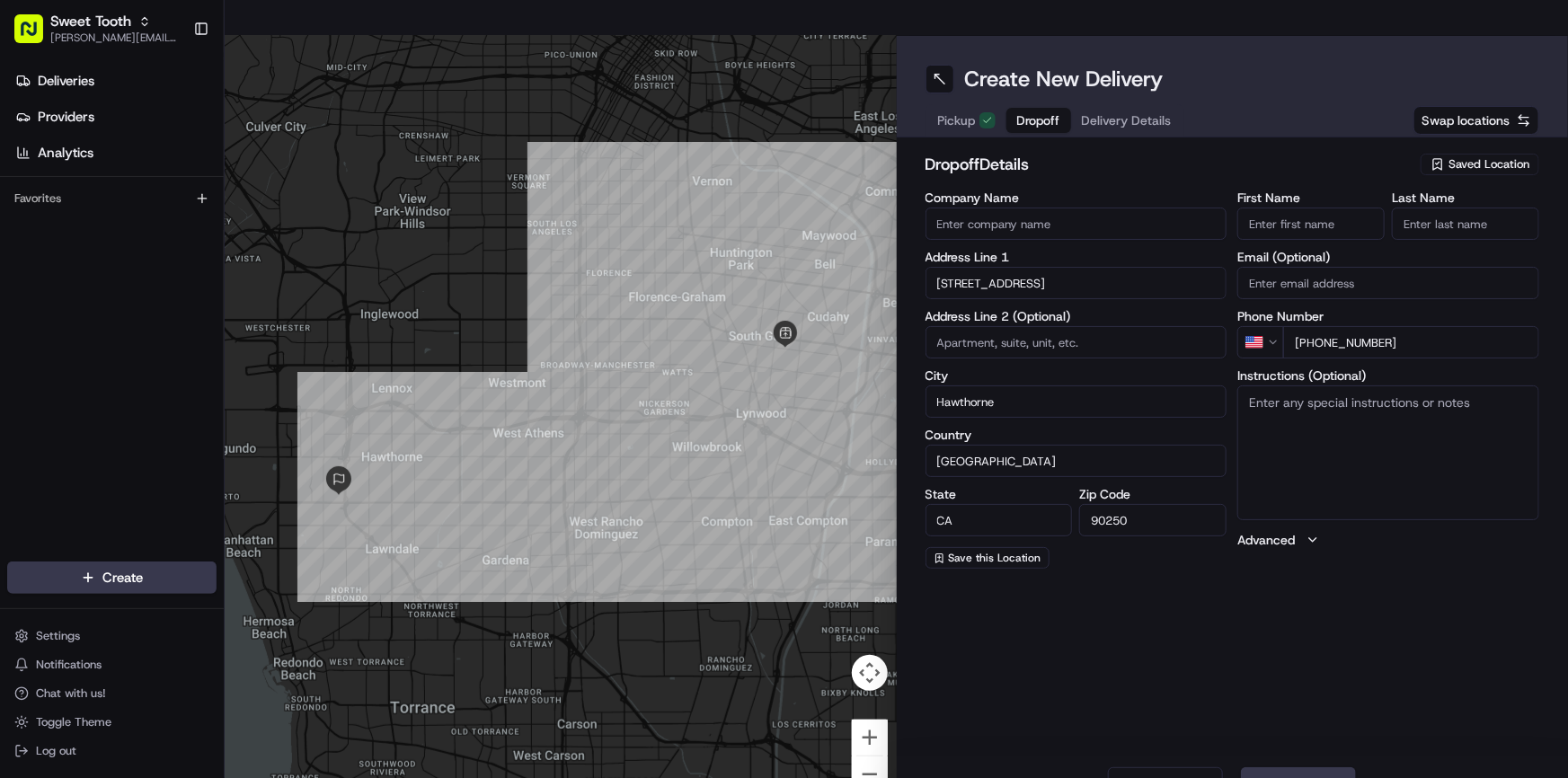 type on "+1 310 971 3233" 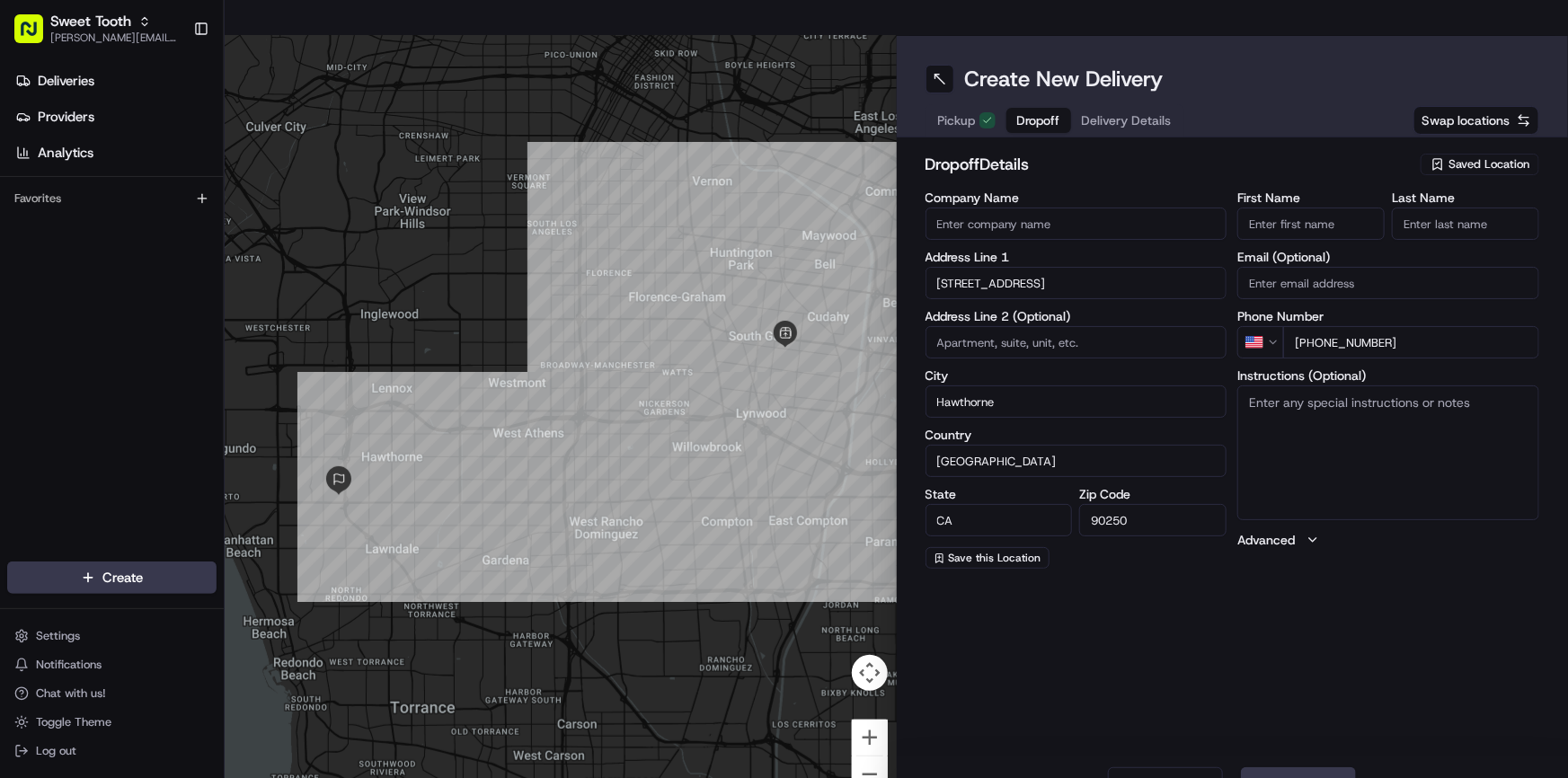 click on "First Name" at bounding box center (1311, 224) 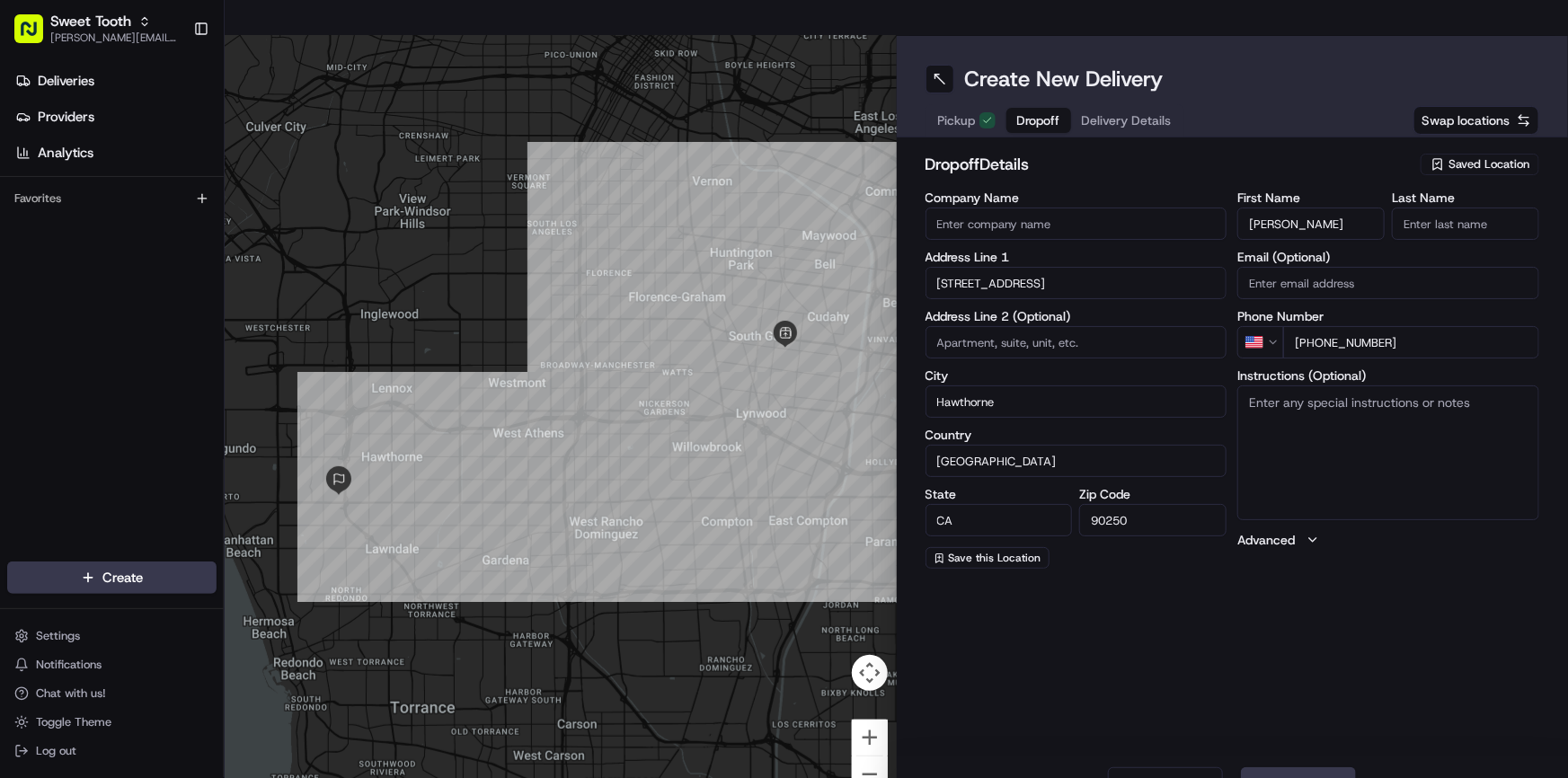 type on "Emily" 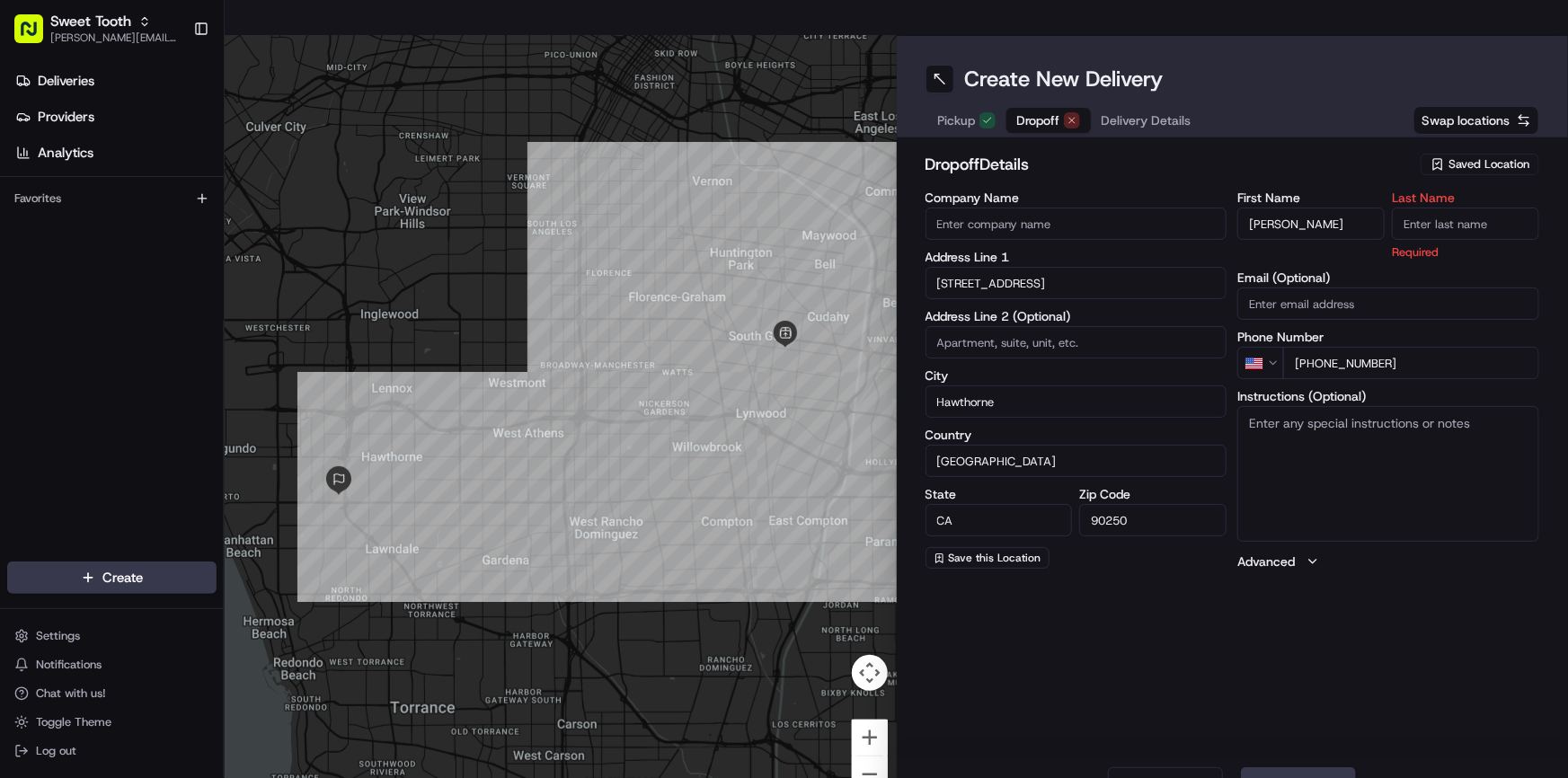 click on "Last Name" at bounding box center [1466, 224] 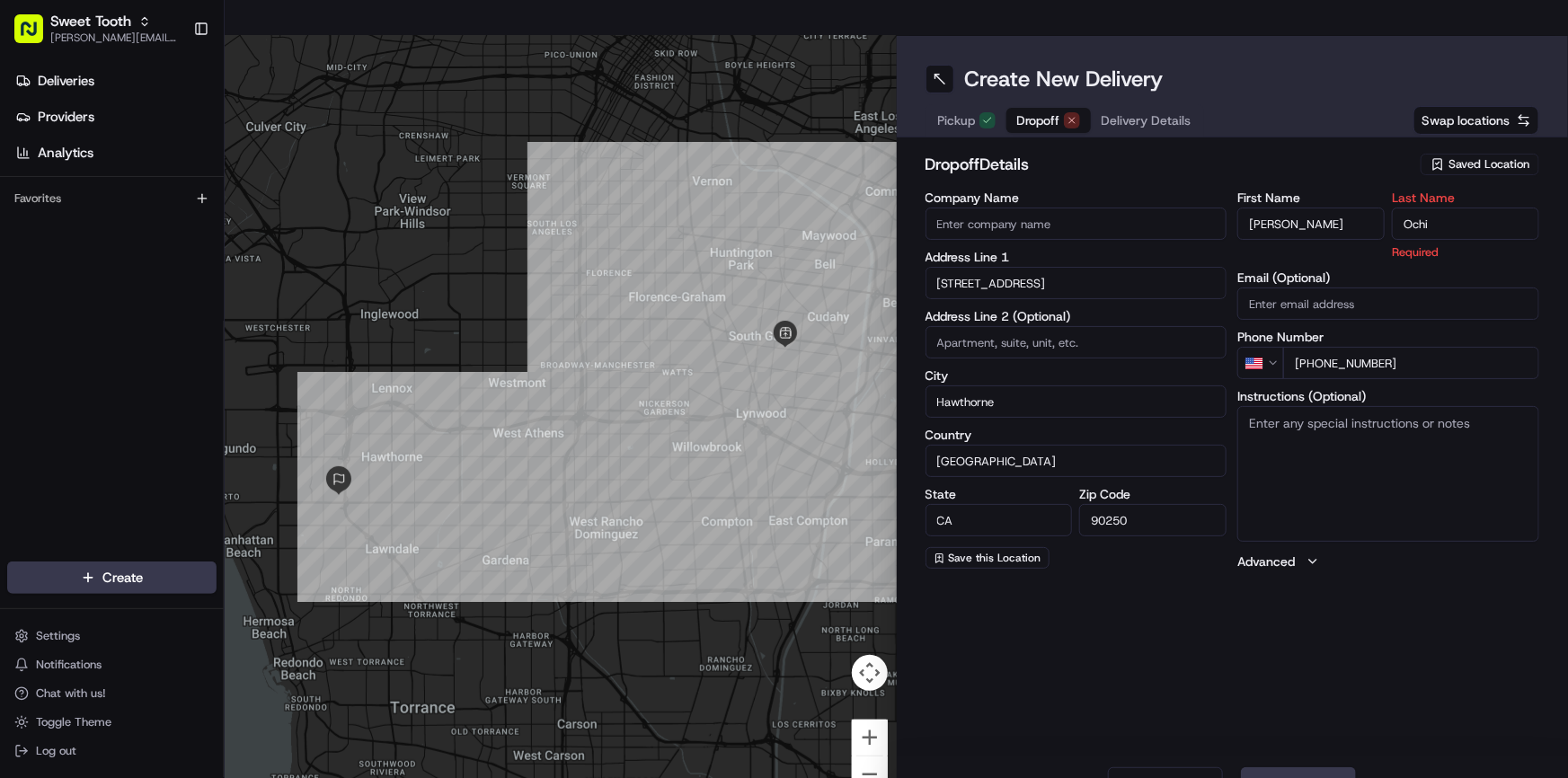 type on "Ochi" 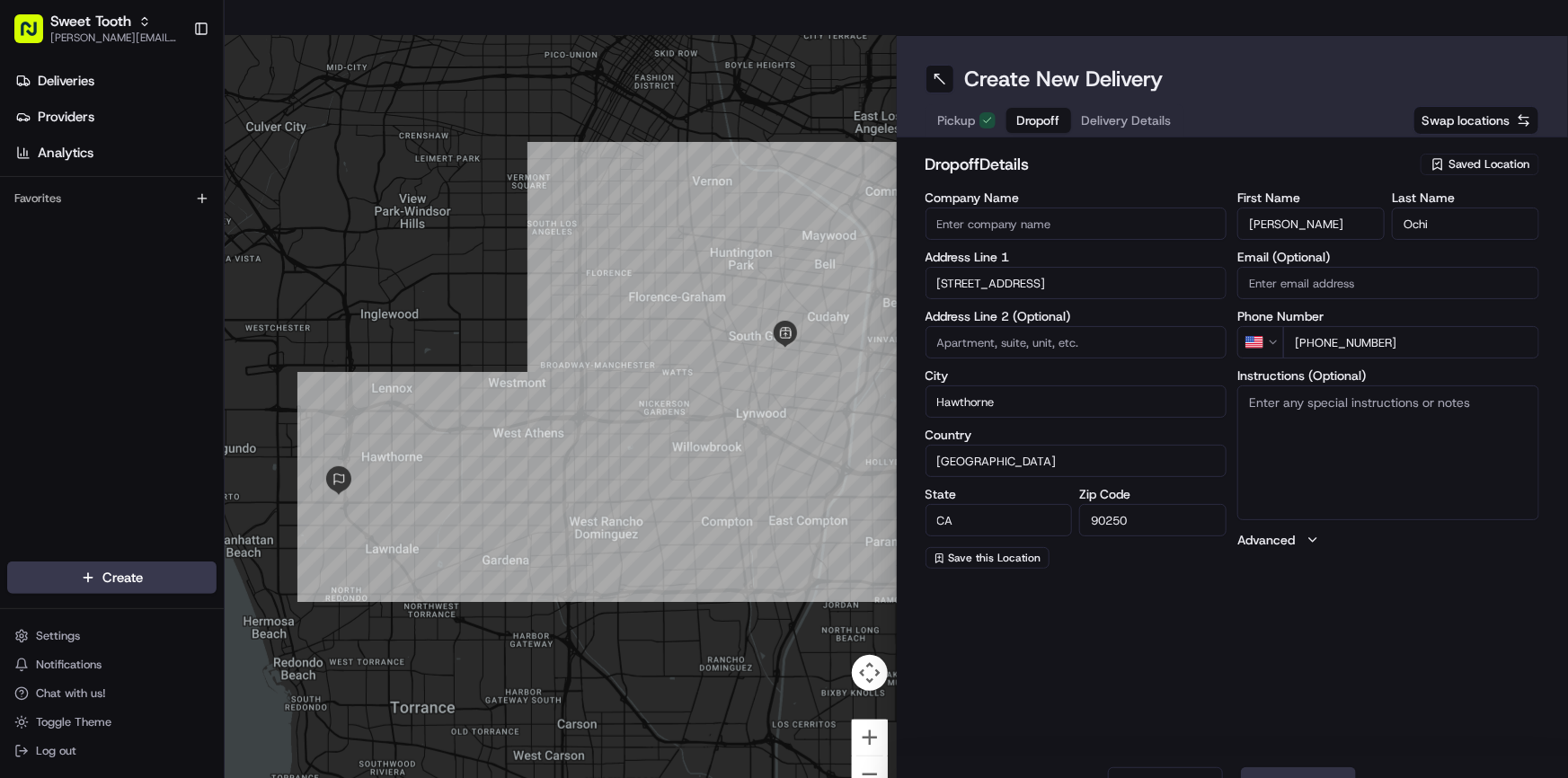 click on "Next" at bounding box center (1298, 785) 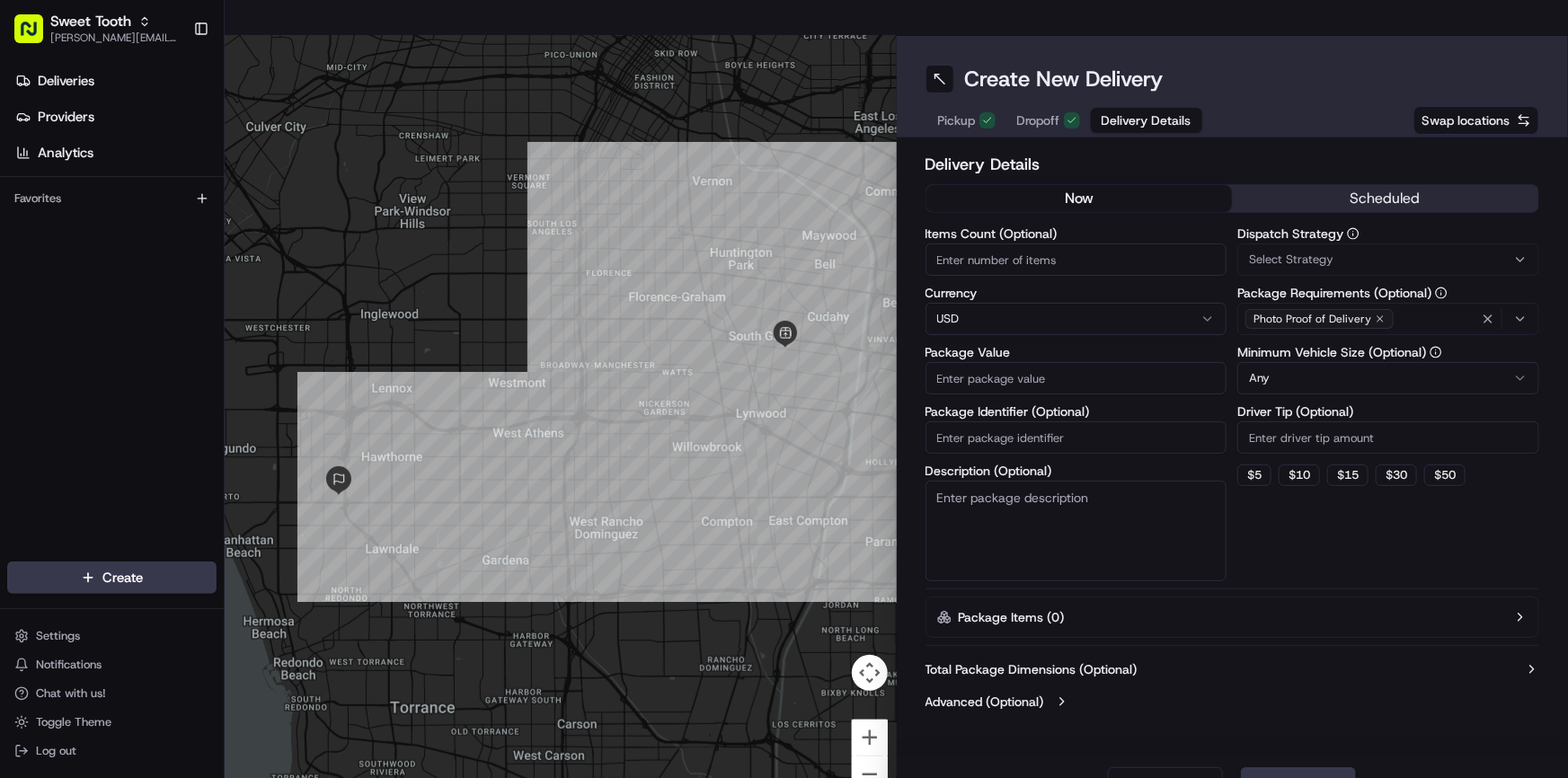 click on "Package Value" at bounding box center (1076, 378) 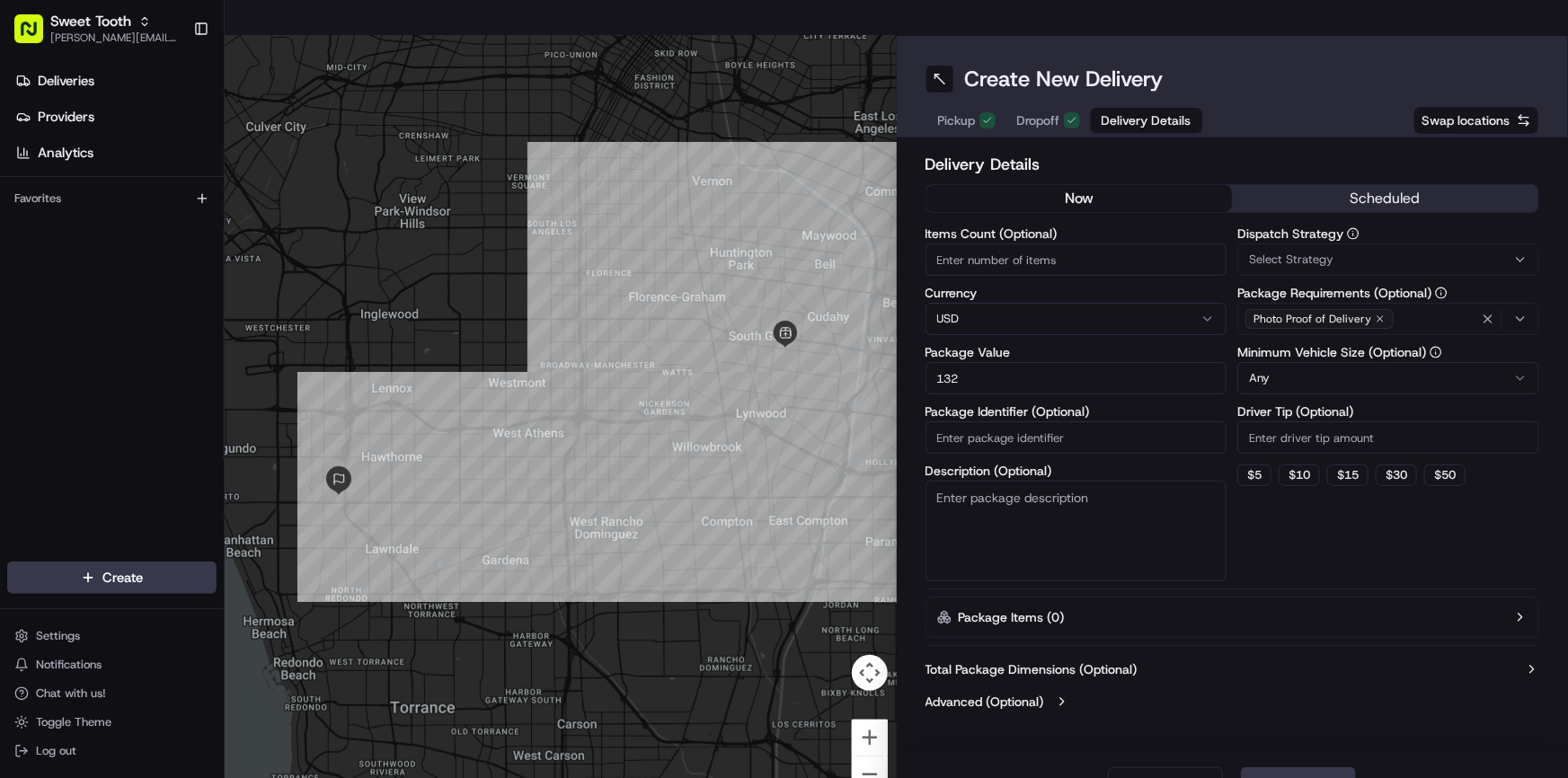 type on "132" 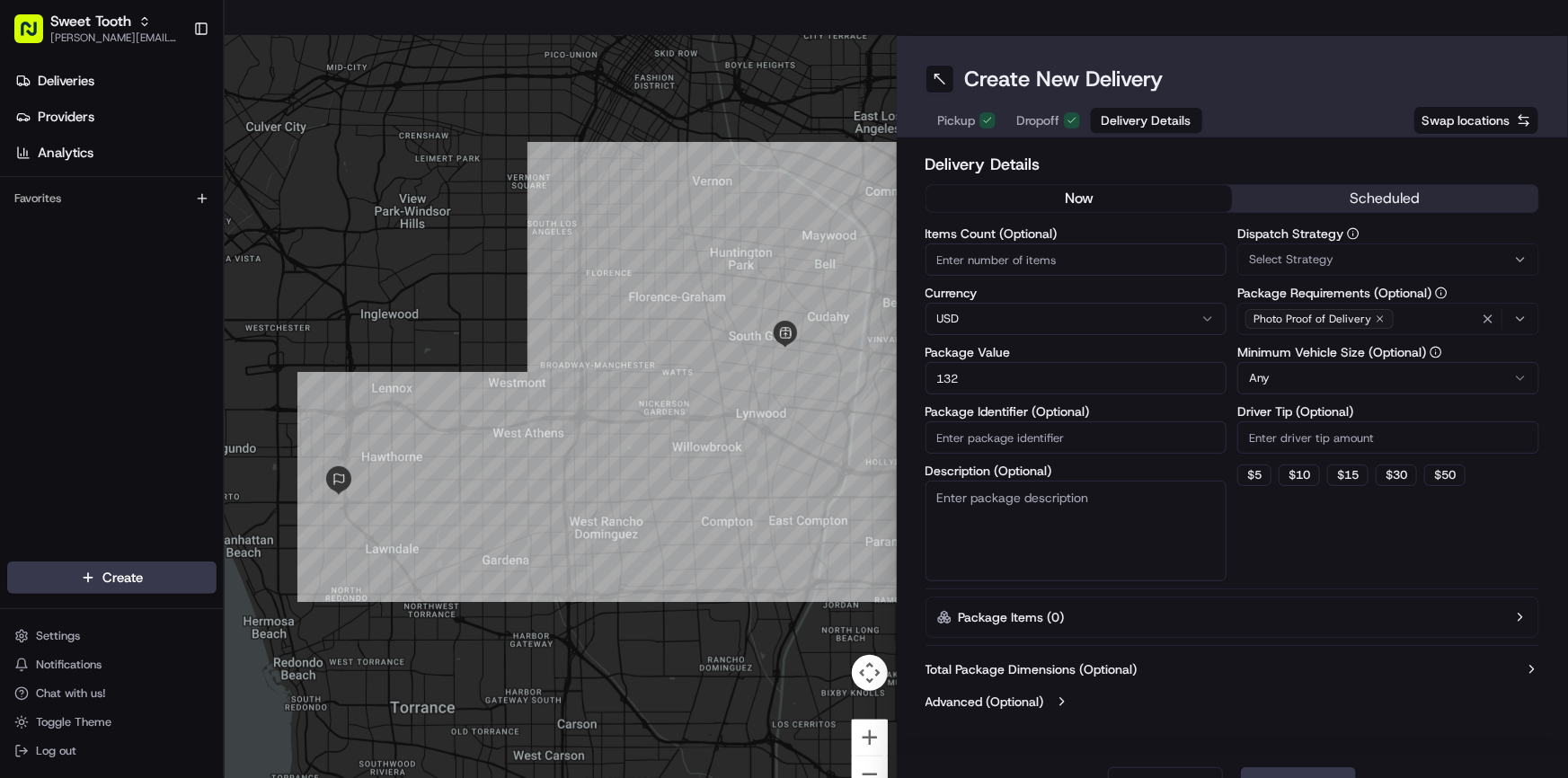 click on "Items Count (Optional) Currency USD Package Value 132 Package Identifier (Optional) Description (Optional) Dispatch Strategy Select Strategy Package Requirements (Optional) Photo Proof of Delivery Minimum Vehicle Size (Optional) Any Driver Tip (Optional) $ 5 $ 10 $ 15 $ 30 $ 50" at bounding box center (1233, 404) 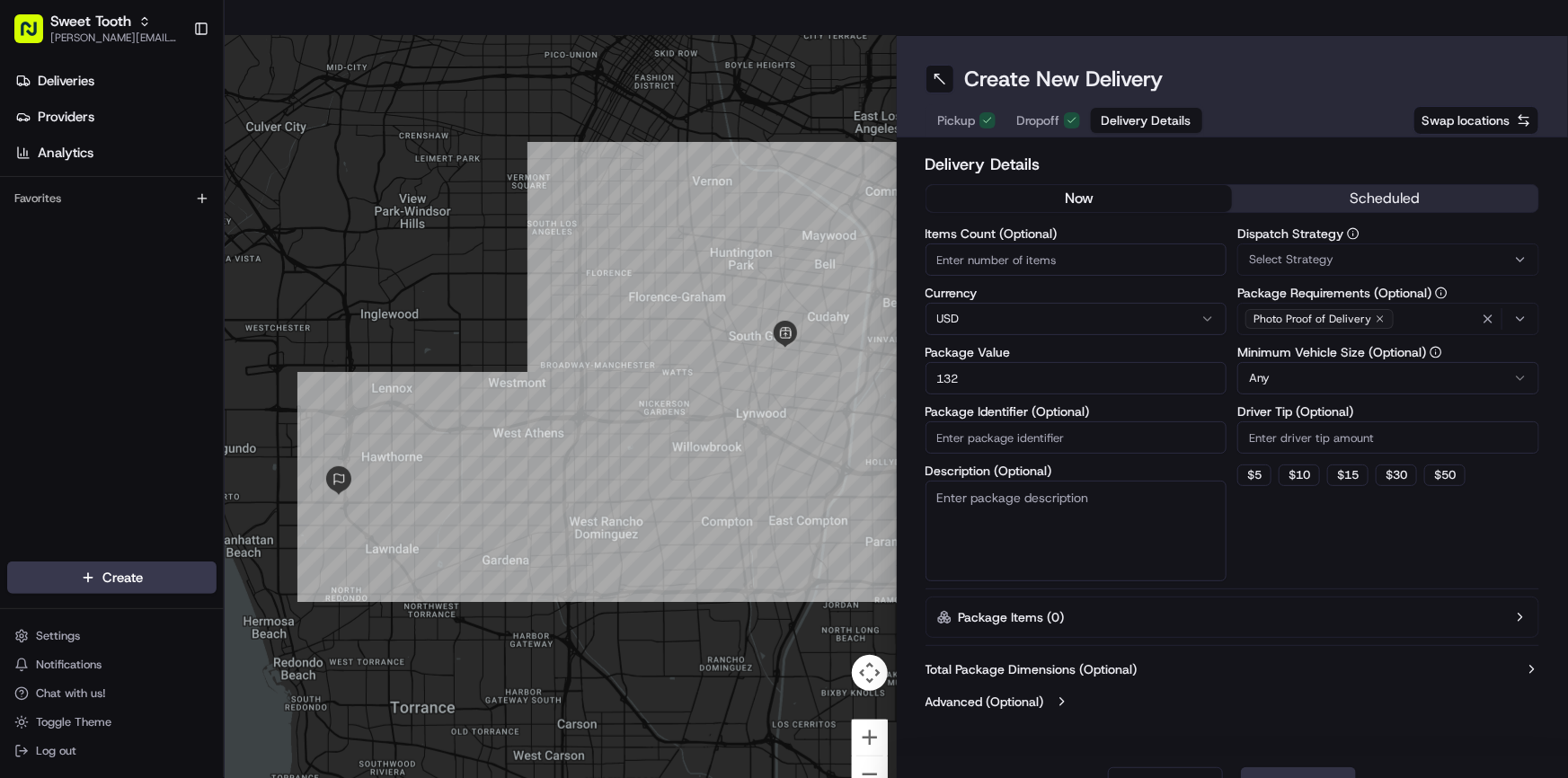 click on "Submit" at bounding box center [1298, 785] 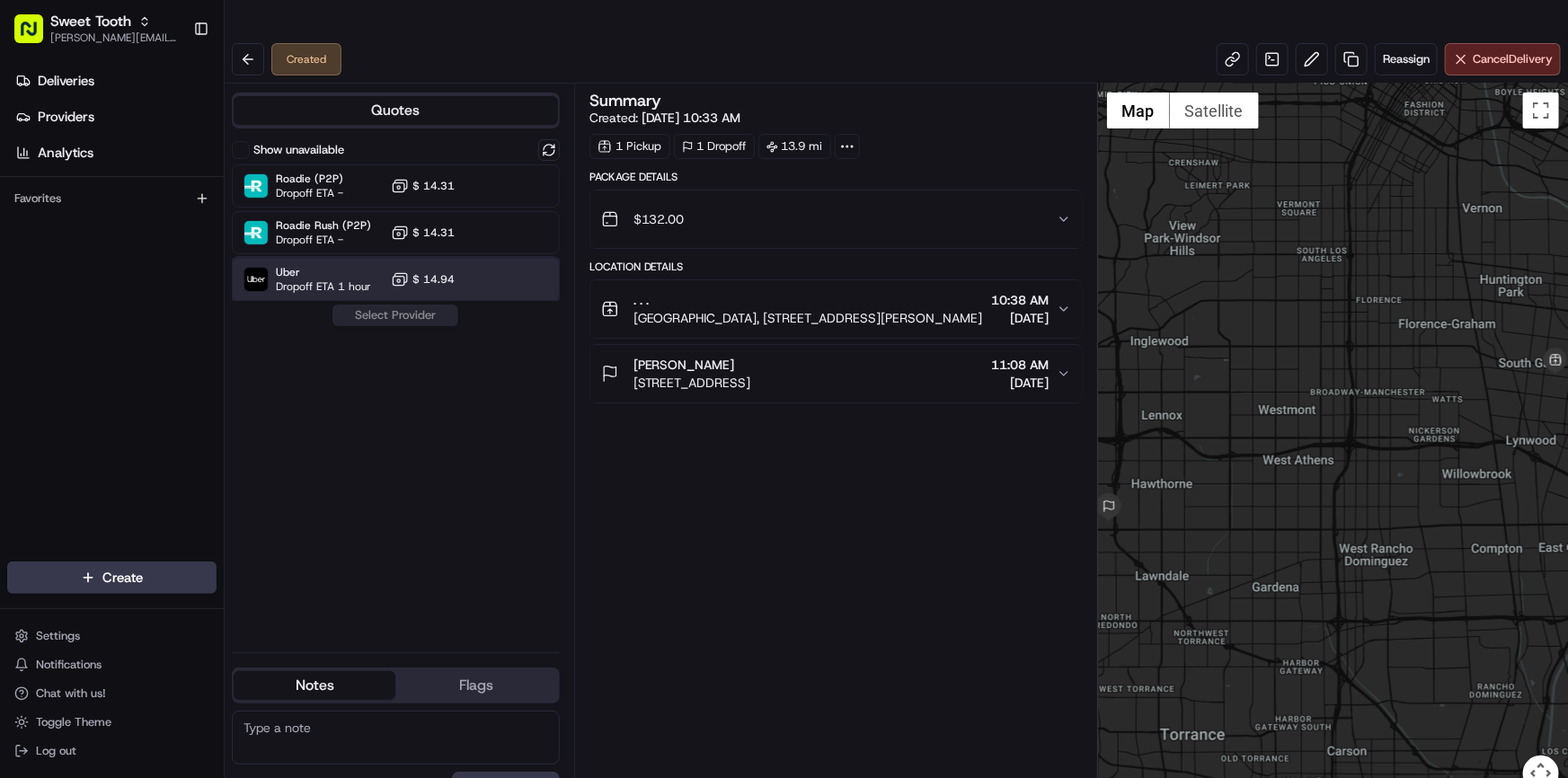 click on "Dropoff ETA   1 hour" at bounding box center (323, 287) 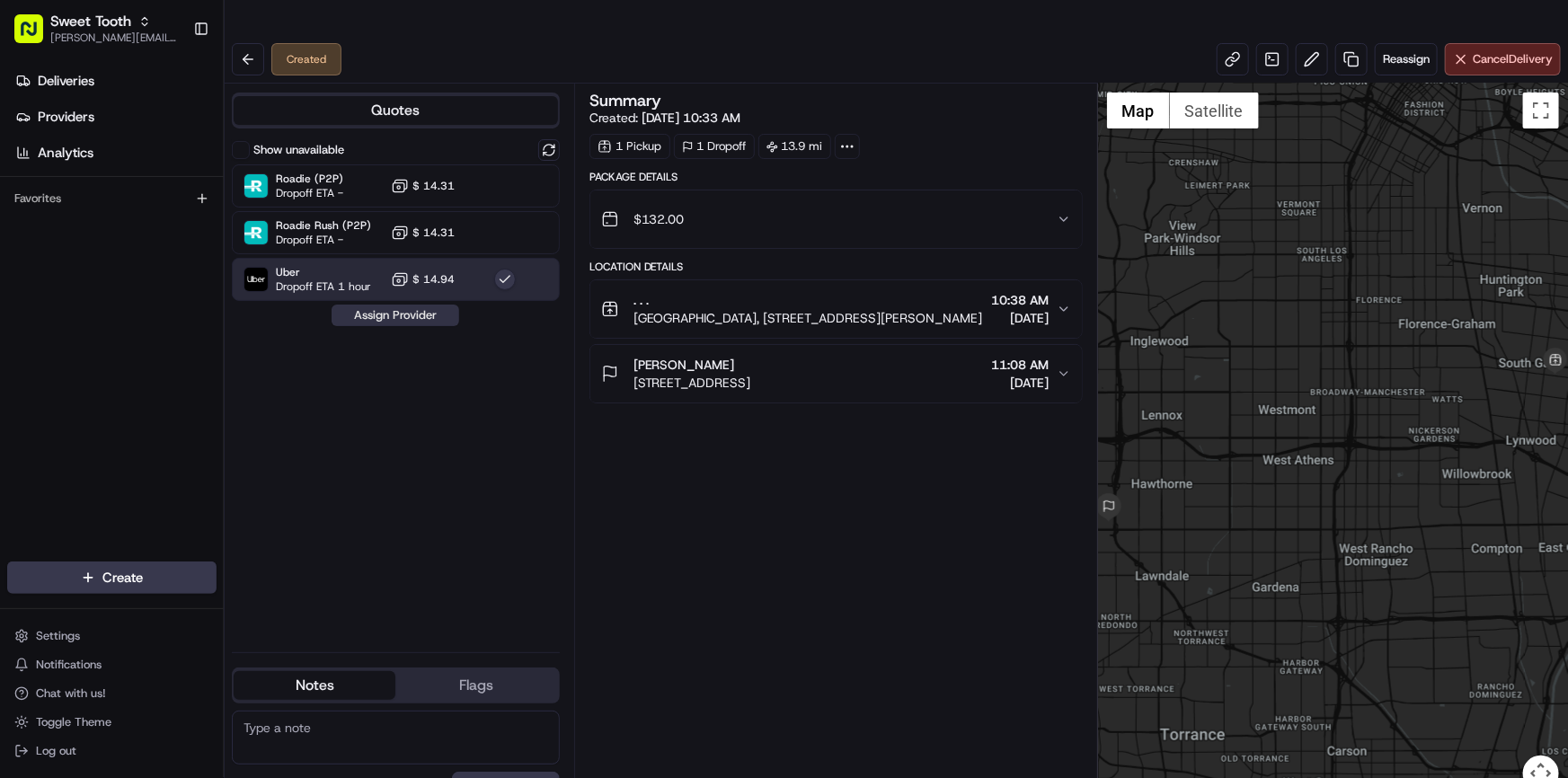 click on "Assign Provider" at bounding box center [395, 315] 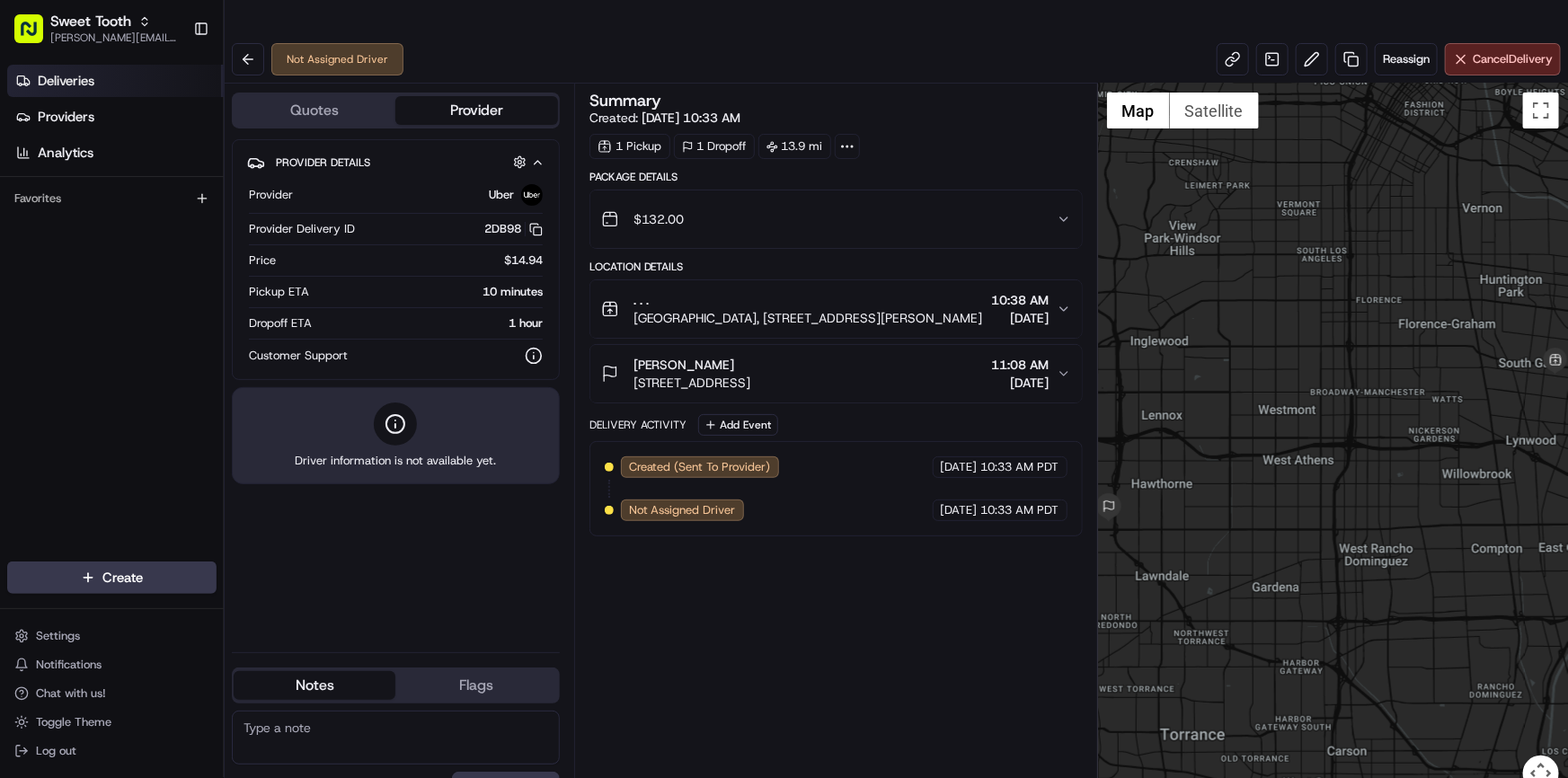 click on "Deliveries" at bounding box center [115, 81] 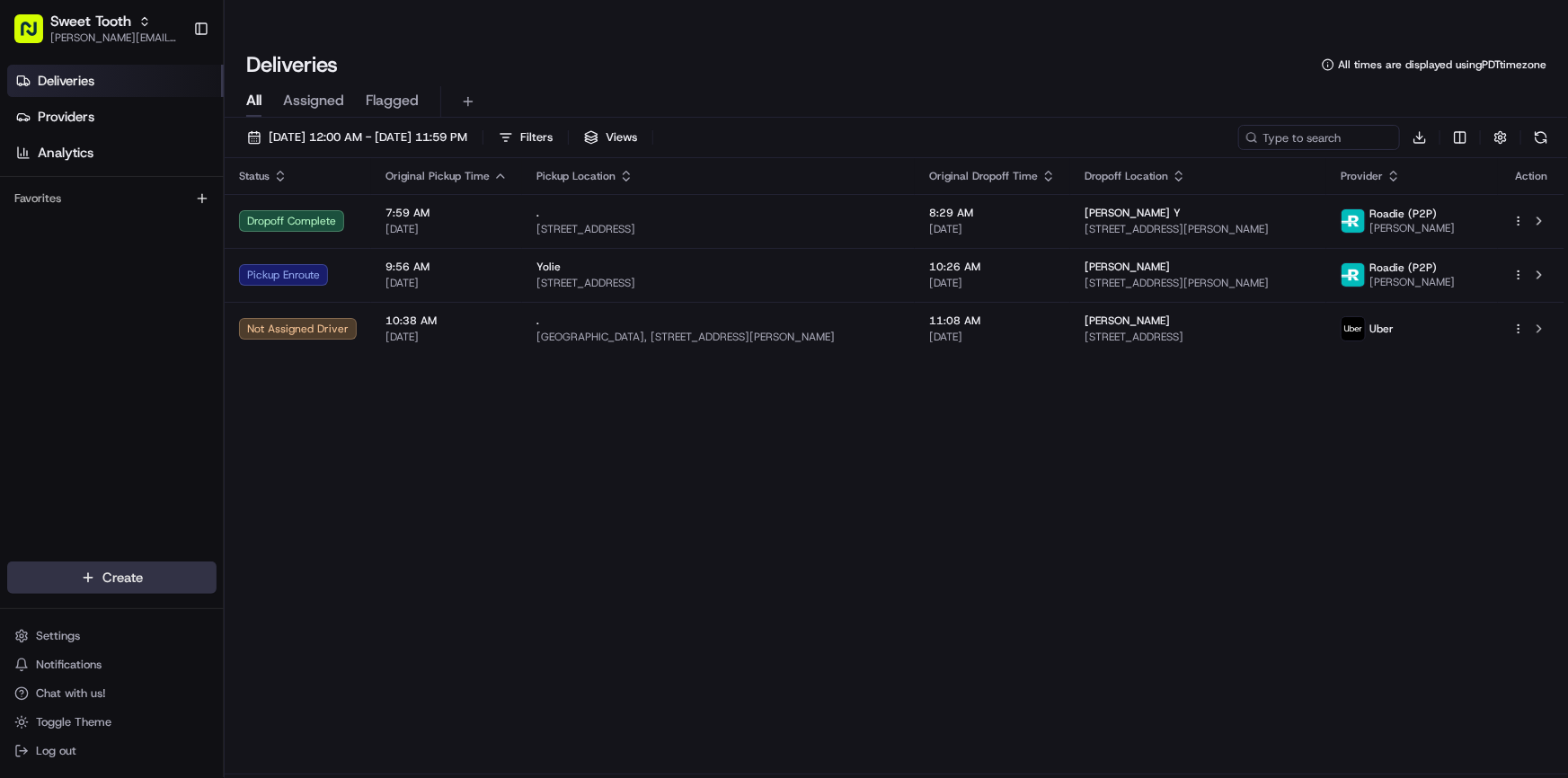 click on "Sweet Tooth anthony@oases-io.com Toggle Sidebar Deliveries Providers Analytics Favorites Main Menu Members & Organization Organization Users Roles Preferences Customization Tracking Orchestration Automations Dispatch Strategy Locations Pickup Locations Dropoff Locations Billing Billing Refund Requests Integrations Notification Triggers Webhooks API Keys Request Logs Create Settings Notifications Chat with us! Toggle Theme Log out Deliveries All times are displayed using  PDT  timezone All Assigned Flagged 07/11/2025 12:00 AM - 07/11/2025 11:59 PM Filters Views Download Status Original Pickup Time Pickup Location Original Dropoff Time Dropoff Location Provider Action Dropoff Complete 7:59 AM 07/11/2025 . 304 Meadowhill Dr, Benbrook, TX 76126, USA 8:29 AM 07/11/2025 Audra Y 544 Thistle Meade Cir, Burleson, TX 76028, USA Roadie (P2P) Jason W. Pickup Enroute 9:56 AM 07/11/2025 Yolie 228 S 10th St, Montebello, CA 90640, USA 10:26 AM 07/11/2025 Nataly Shoshanian Roadie (P2P) Kiyoji L. 10:38 AM . 3 3" at bounding box center (784, 389) 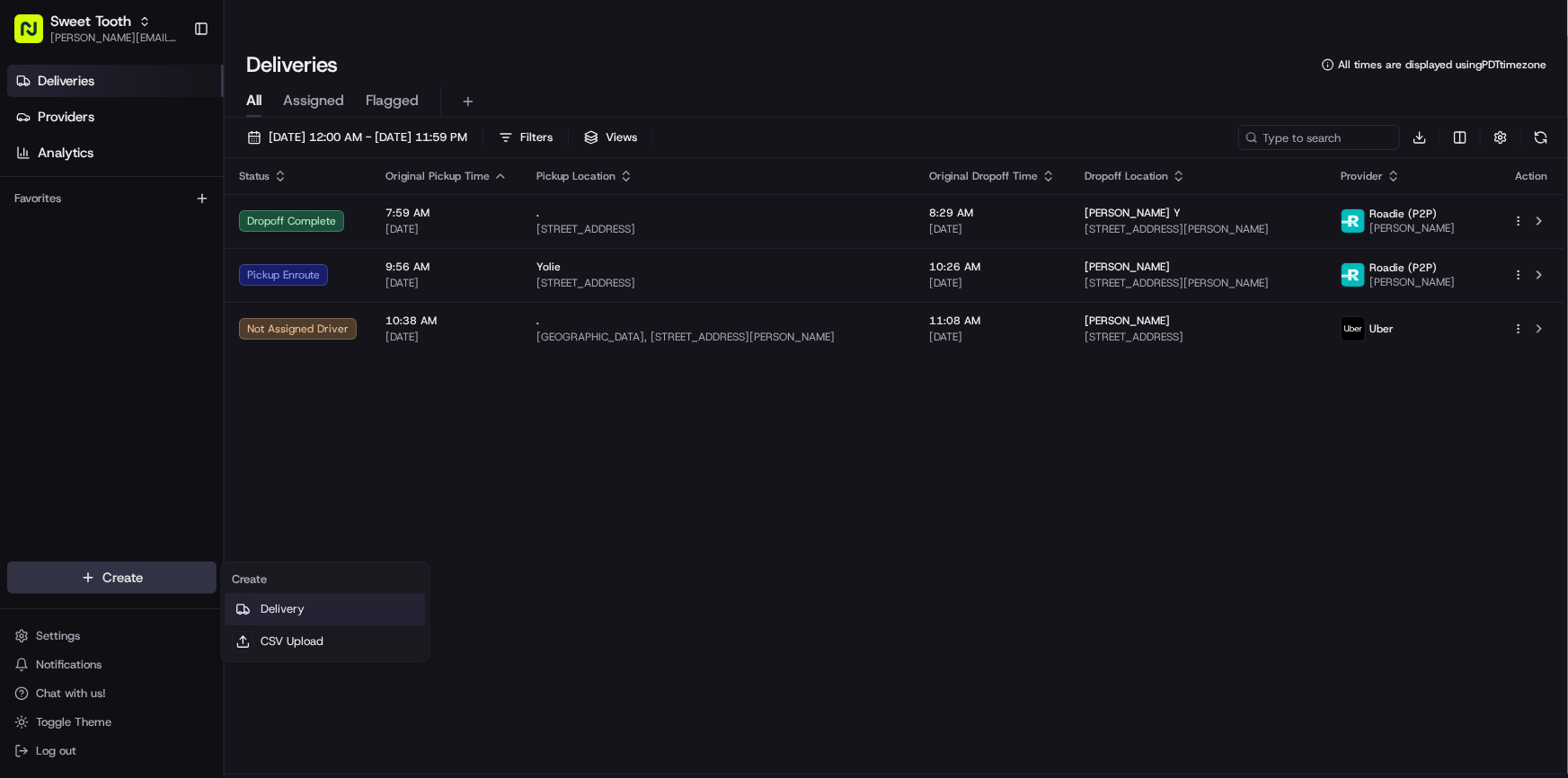click on "Delivery" at bounding box center (324, 609) 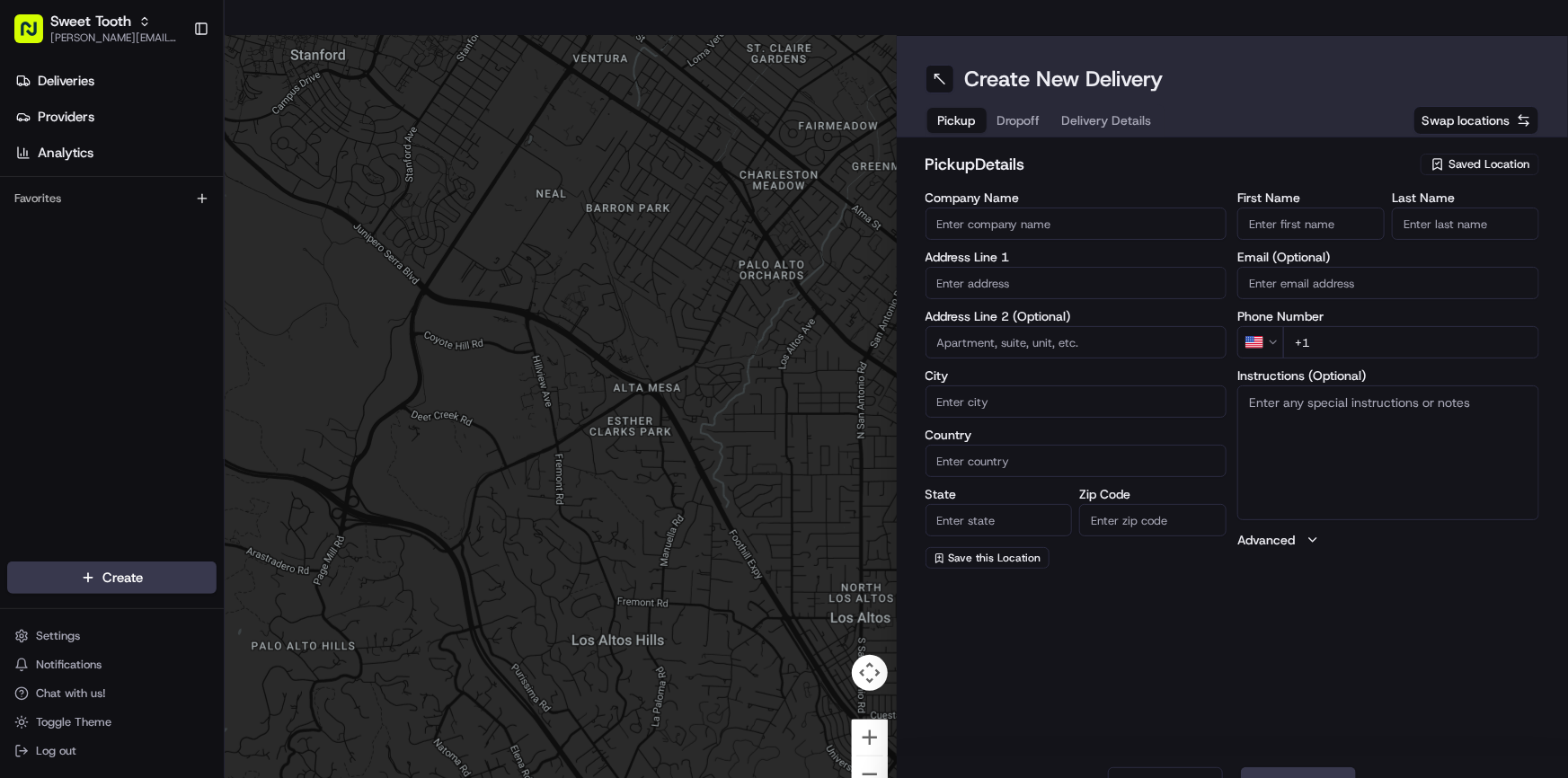 click on "Saved Location" at bounding box center [1489, 164] 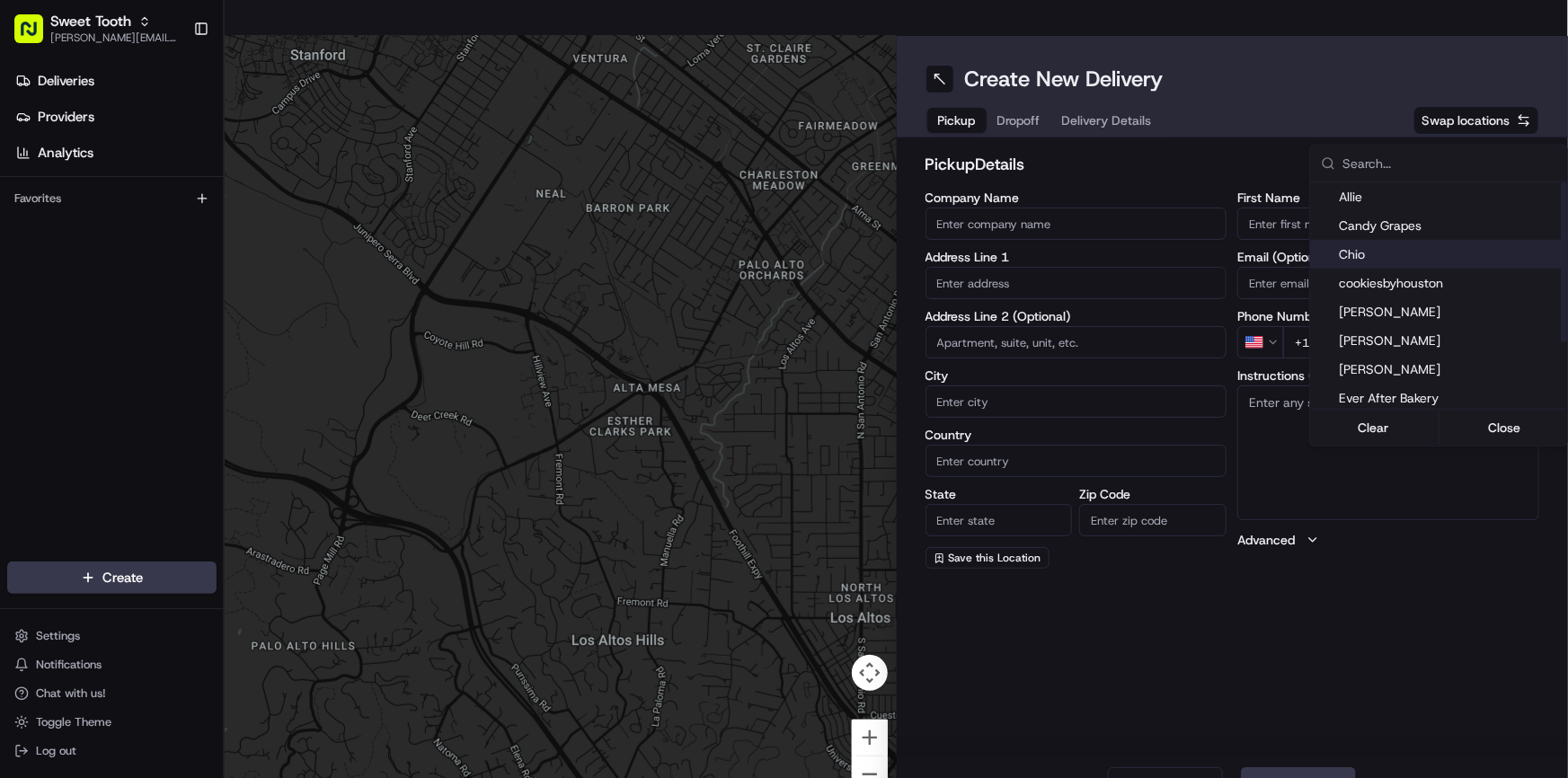 click on "Chio" at bounding box center [1449, 254] 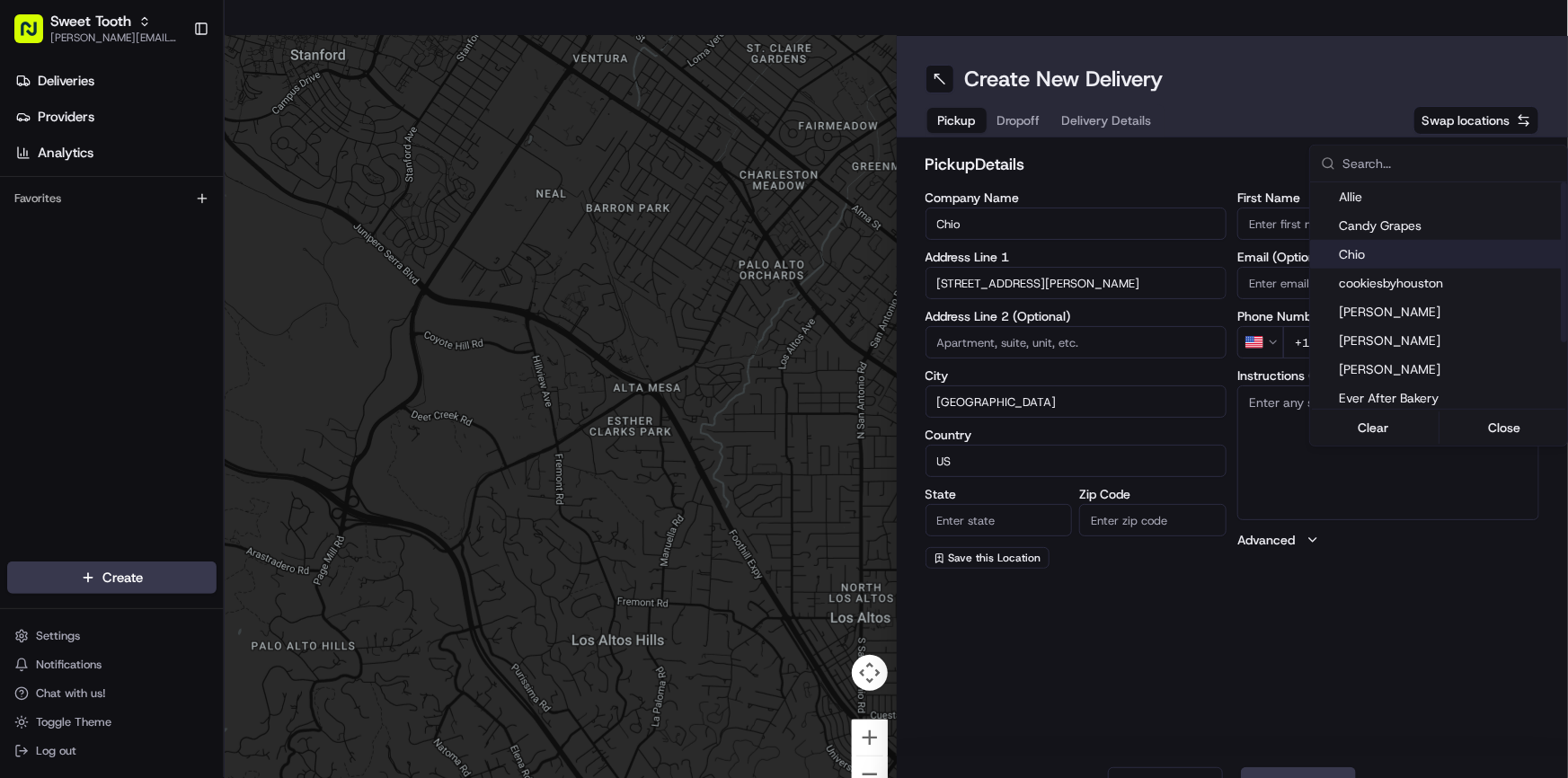 type on "CA" 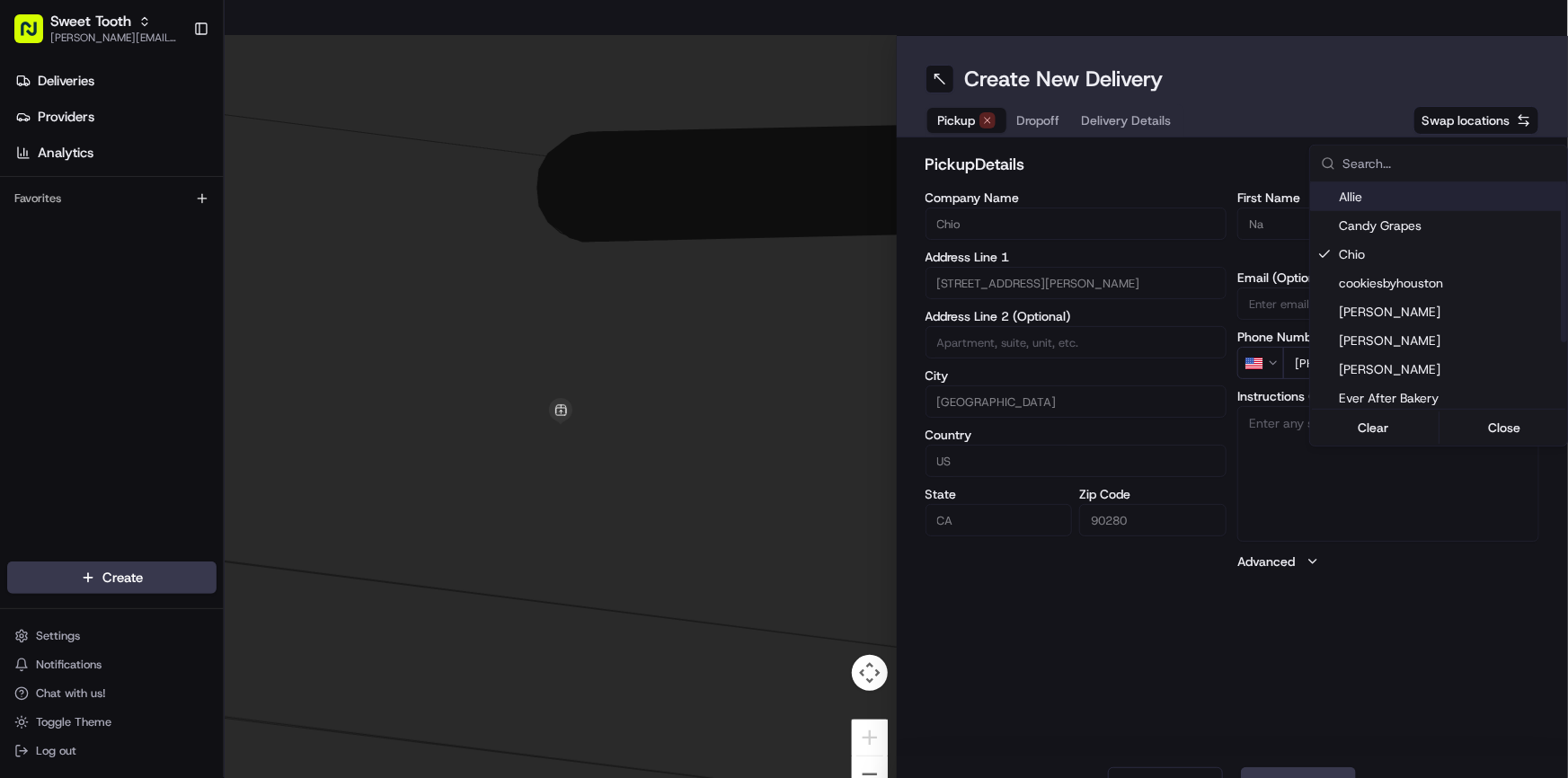 click on "Sweet Tooth anthony@oases-io.com Toggle Sidebar Deliveries Providers Analytics Favorites Main Menu Members & Organization Organization Users Roles Preferences Customization Tracking Orchestration Automations Dispatch Strategy Locations Pickup Locations Dropoff Locations Billing Billing Refund Requests Integrations Notification Triggers Webhooks API Keys Request Logs Create Settings Notifications Chat with us! Toggle Theme Log out ← Move left → Move right ↑ Move up ↓ Move down + Zoom in - Zoom out Home Jump left by 75% End Jump right by 75% Page Up Jump up by 75% Page Down Jump down by 75% Keyboard shortcuts Map Data Map data ©2025 Map data ©2025 2 m  Click to toggle between metric and imperial units Terms Report a map error Create New Delivery Pickup Dropoff Delivery Details Swap locations pickup  Details  Edit Saved Location Company Name Chio Address Line 1 8999 San Juan Ave Address Line 2 (Optional) City South Gate Country US State CA Zip Code 90280 First Name Na Last Name US Next" at bounding box center [784, 389] 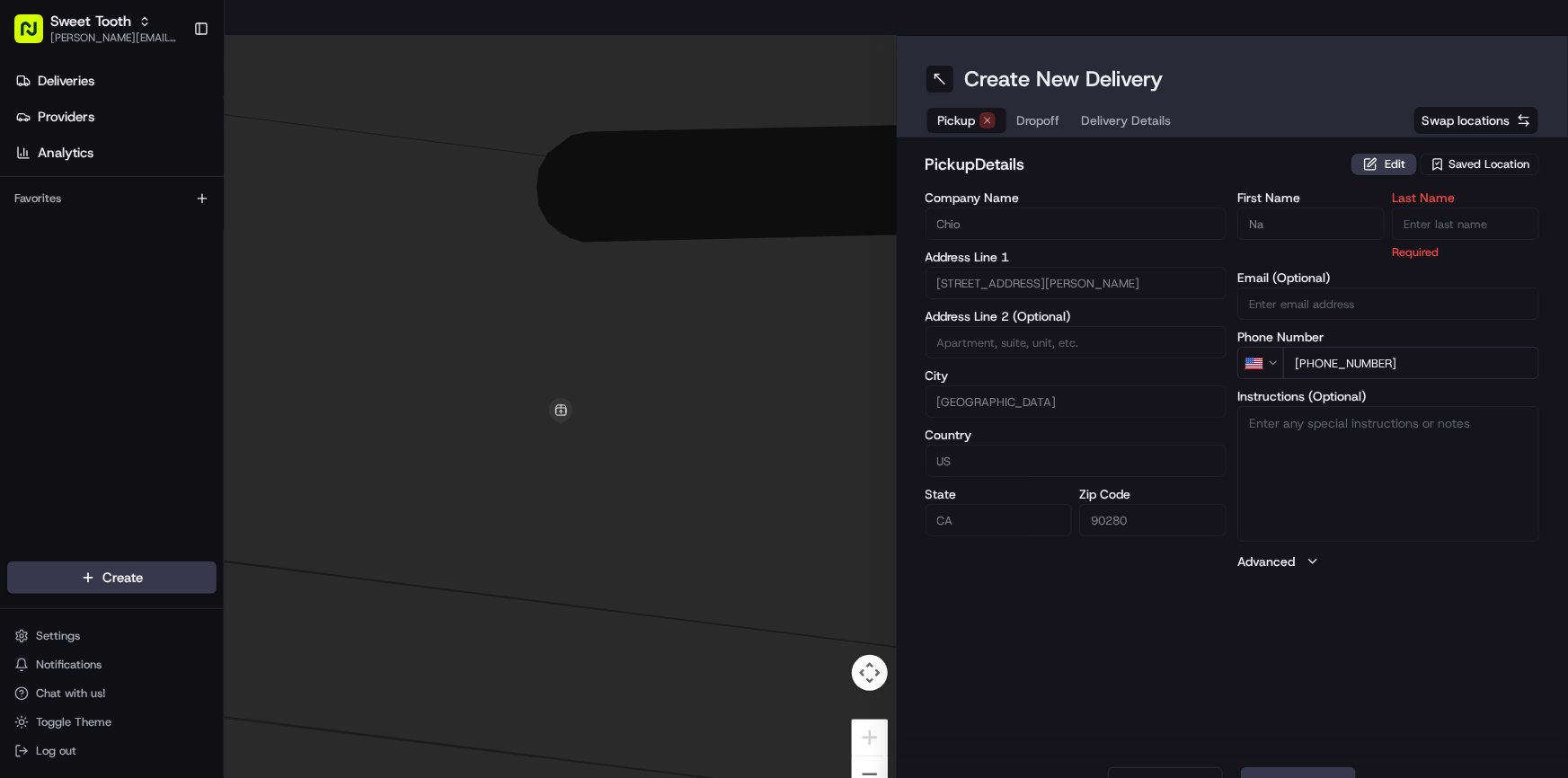 click on "pickup  Details  Edit Saved Location" at bounding box center (1233, 168) 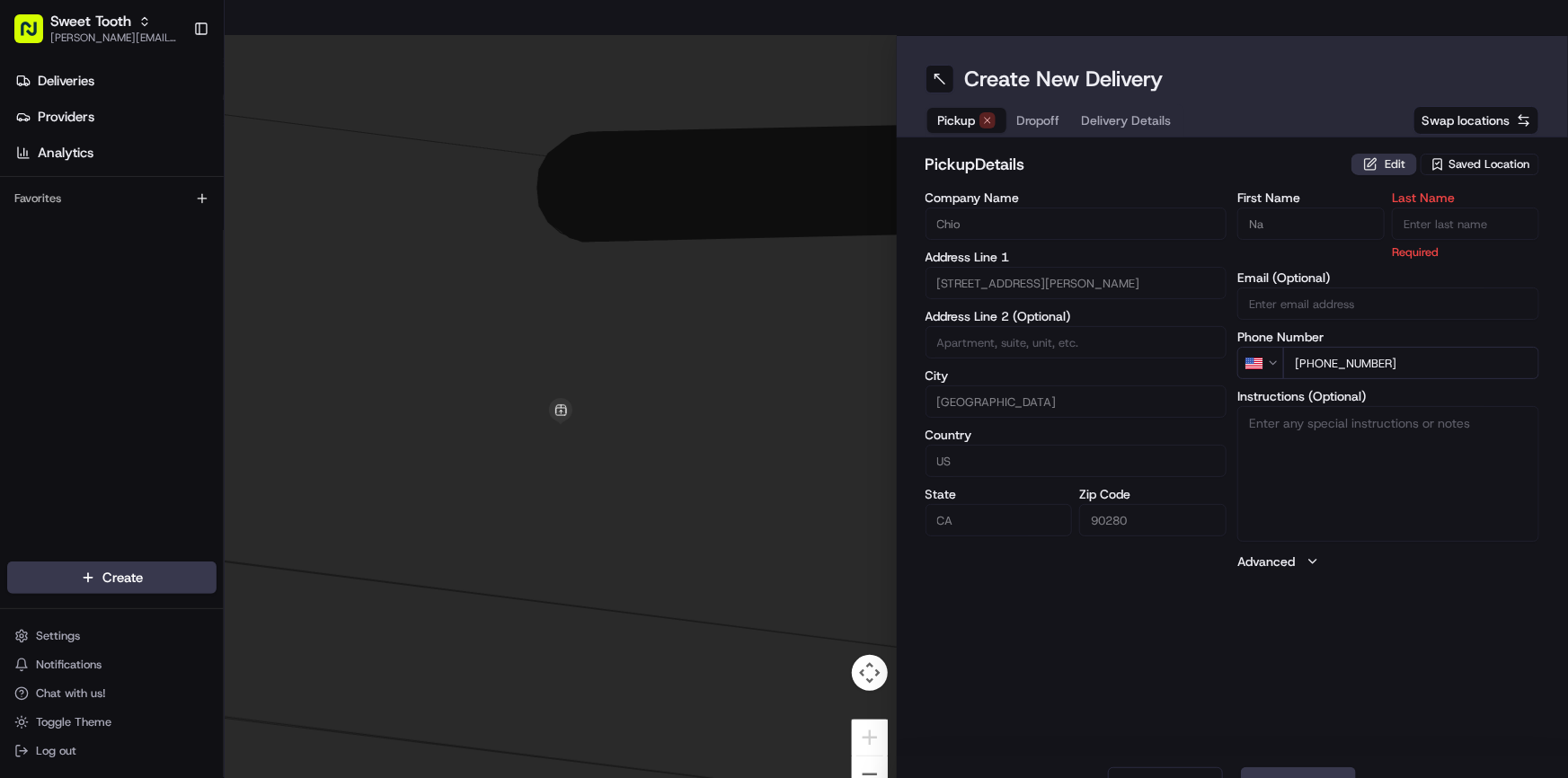 click on "Edit" at bounding box center [1384, 164] 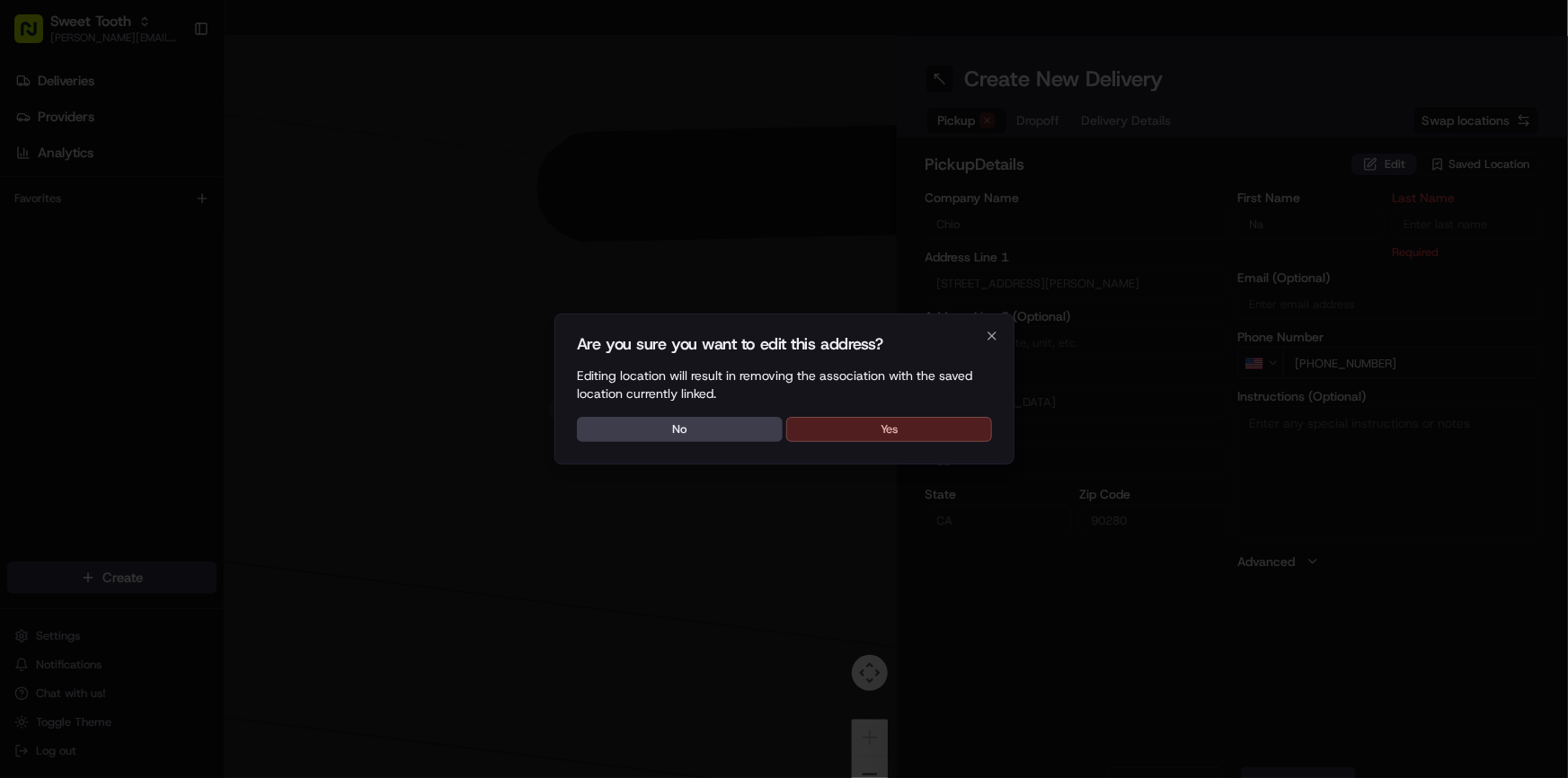 click on "Yes" at bounding box center [889, 429] 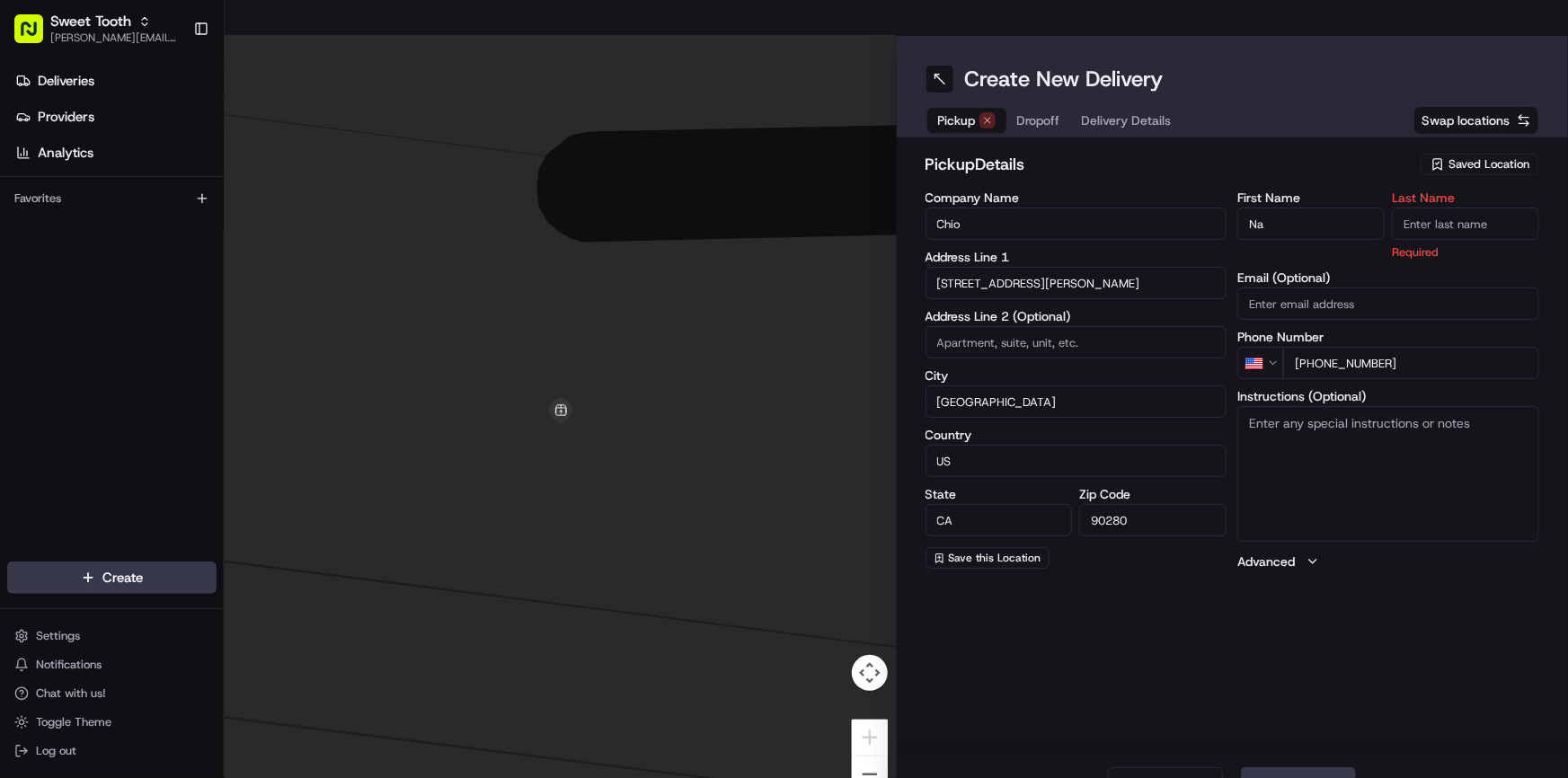click on "Last Name" at bounding box center (1466, 224) 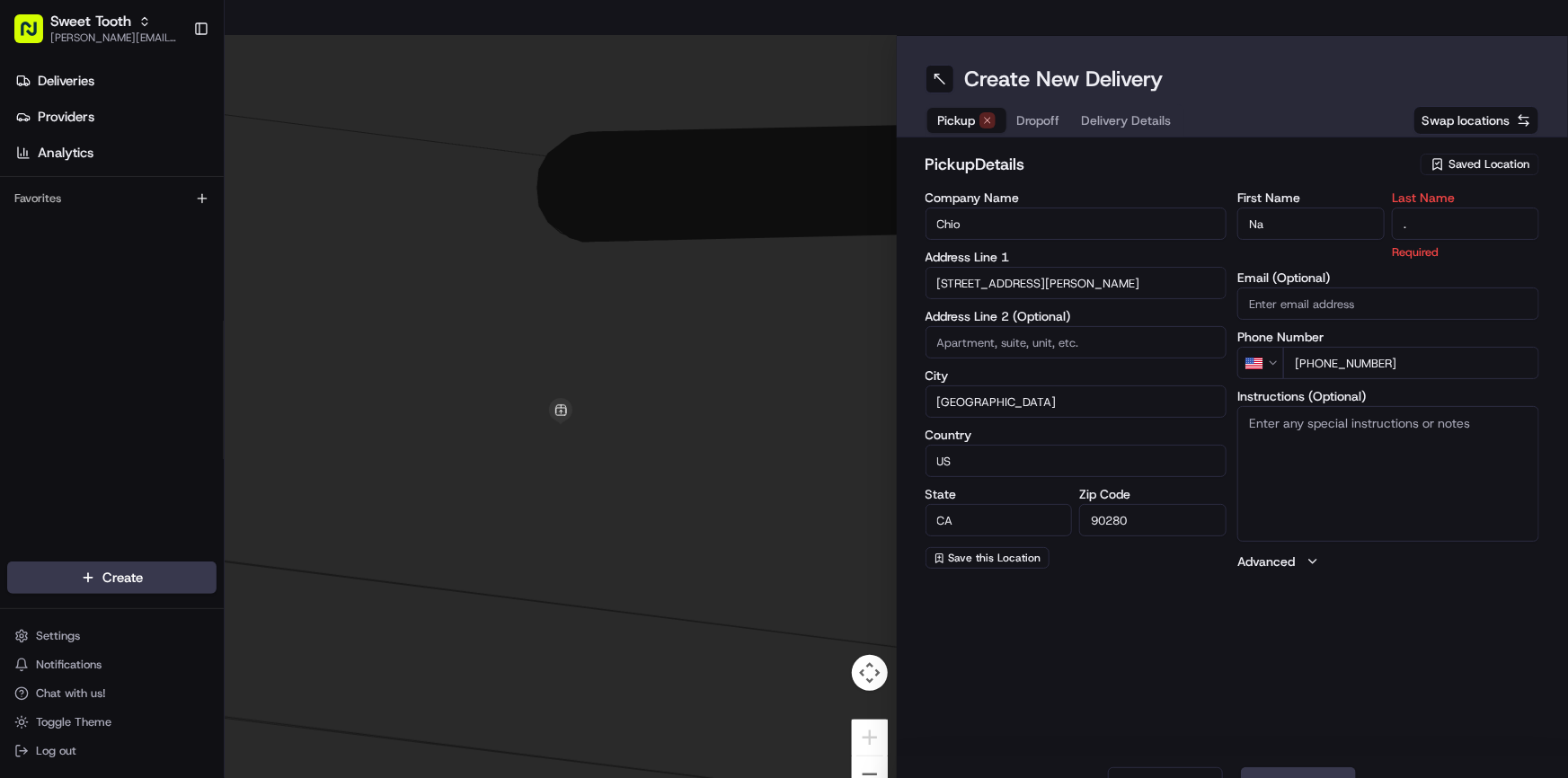 type on "." 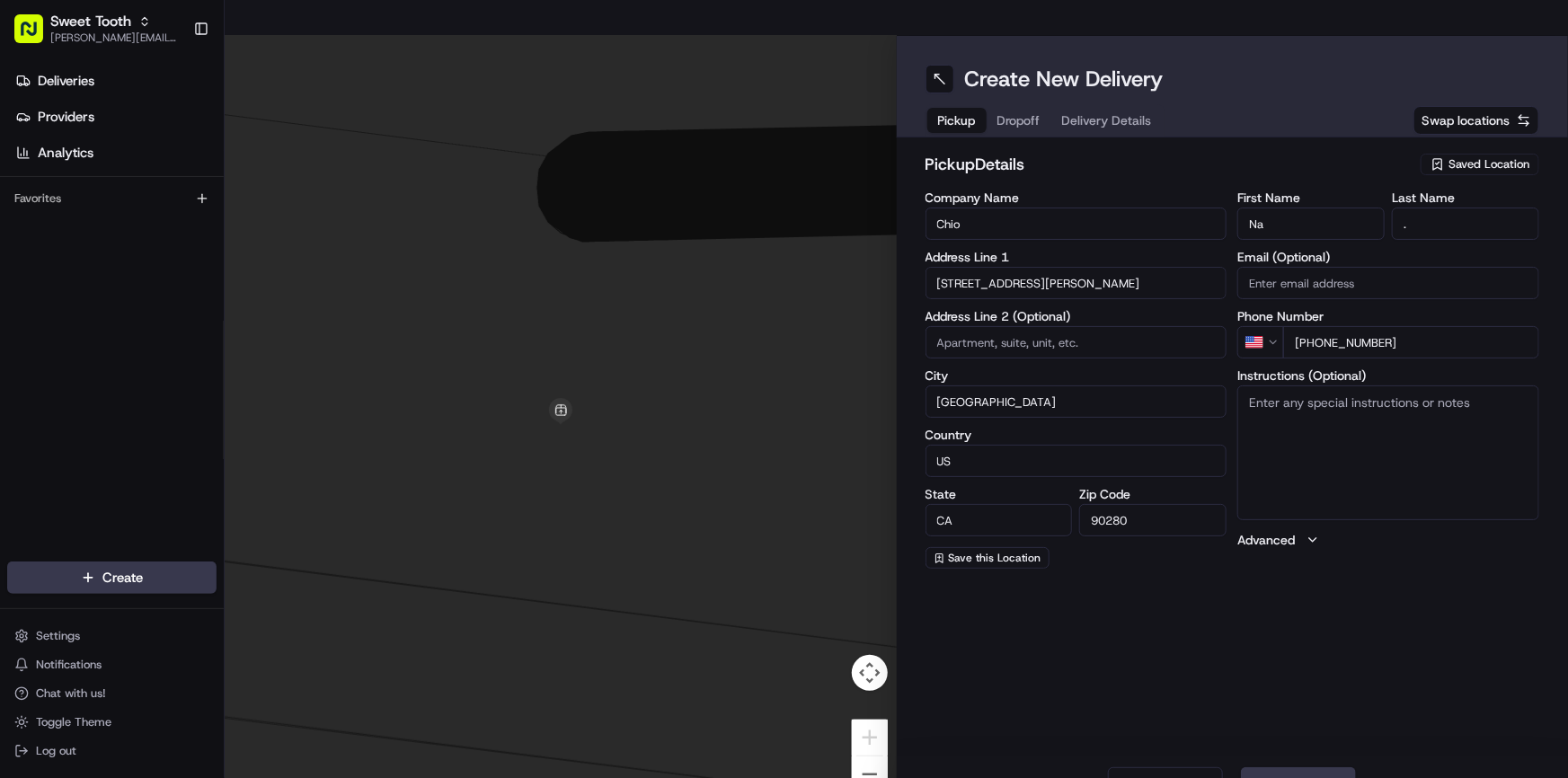 click on "Chio" at bounding box center [1076, 224] 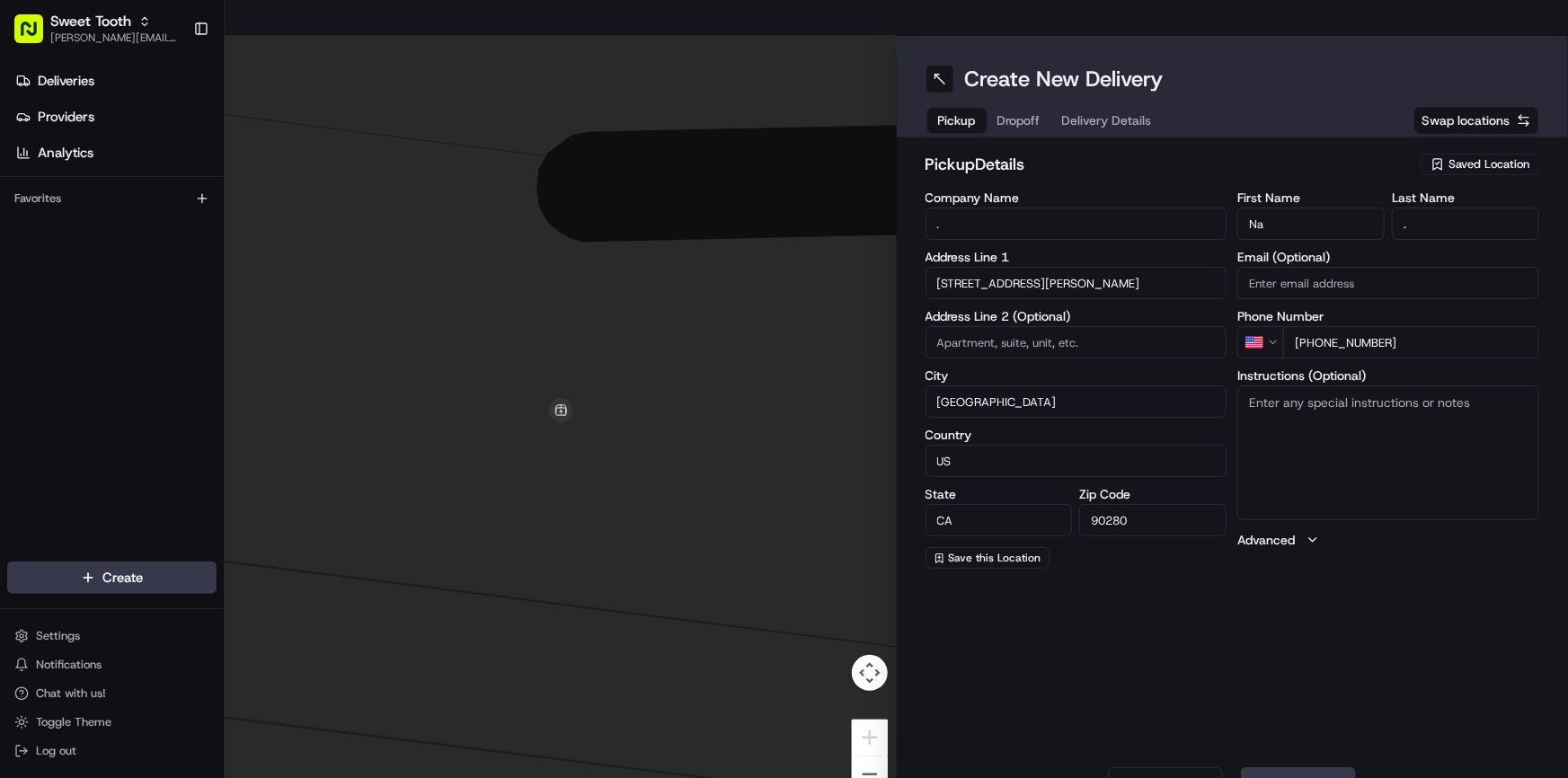 type on "." 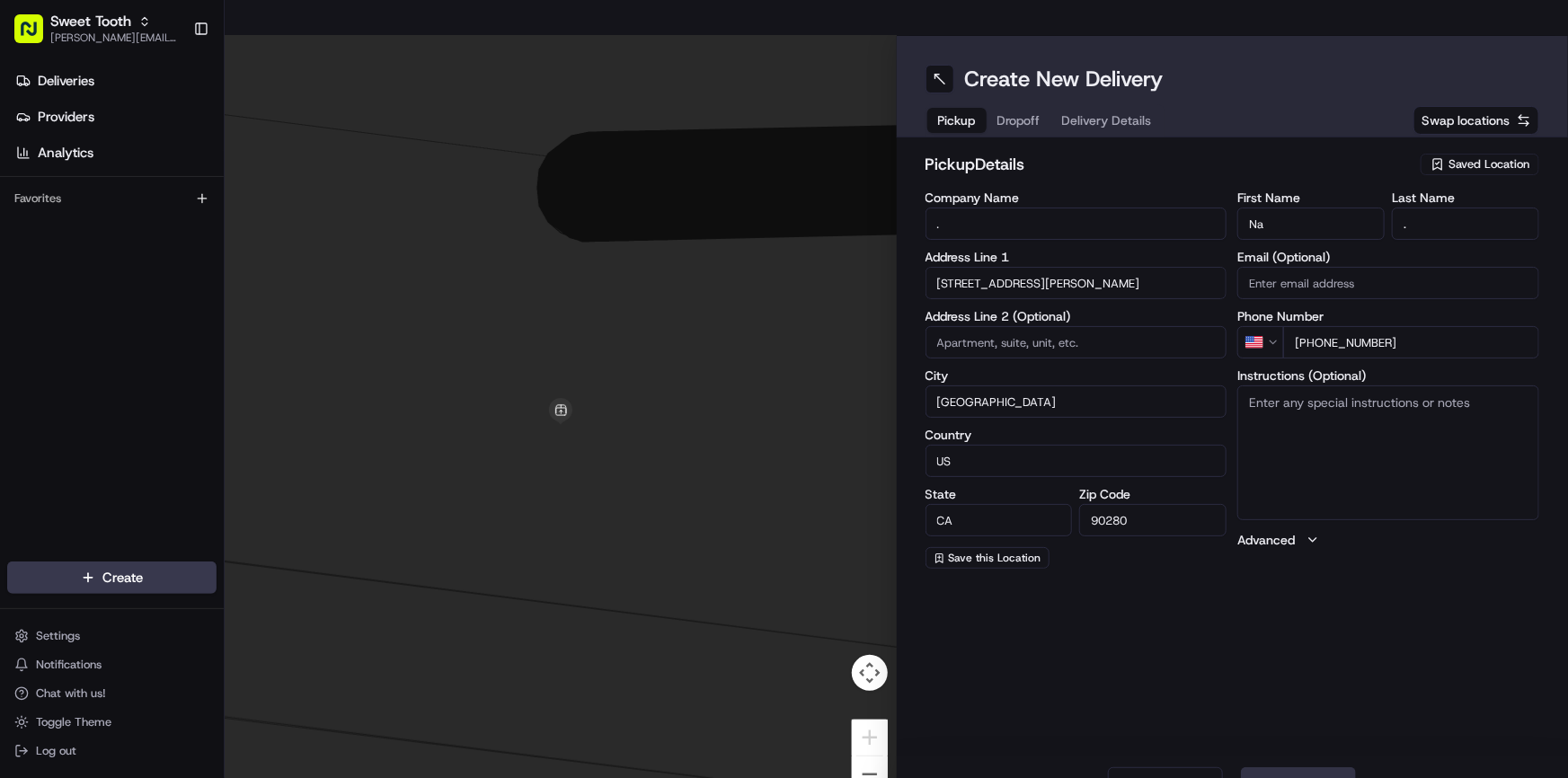 click on "Next" at bounding box center (1298, 785) 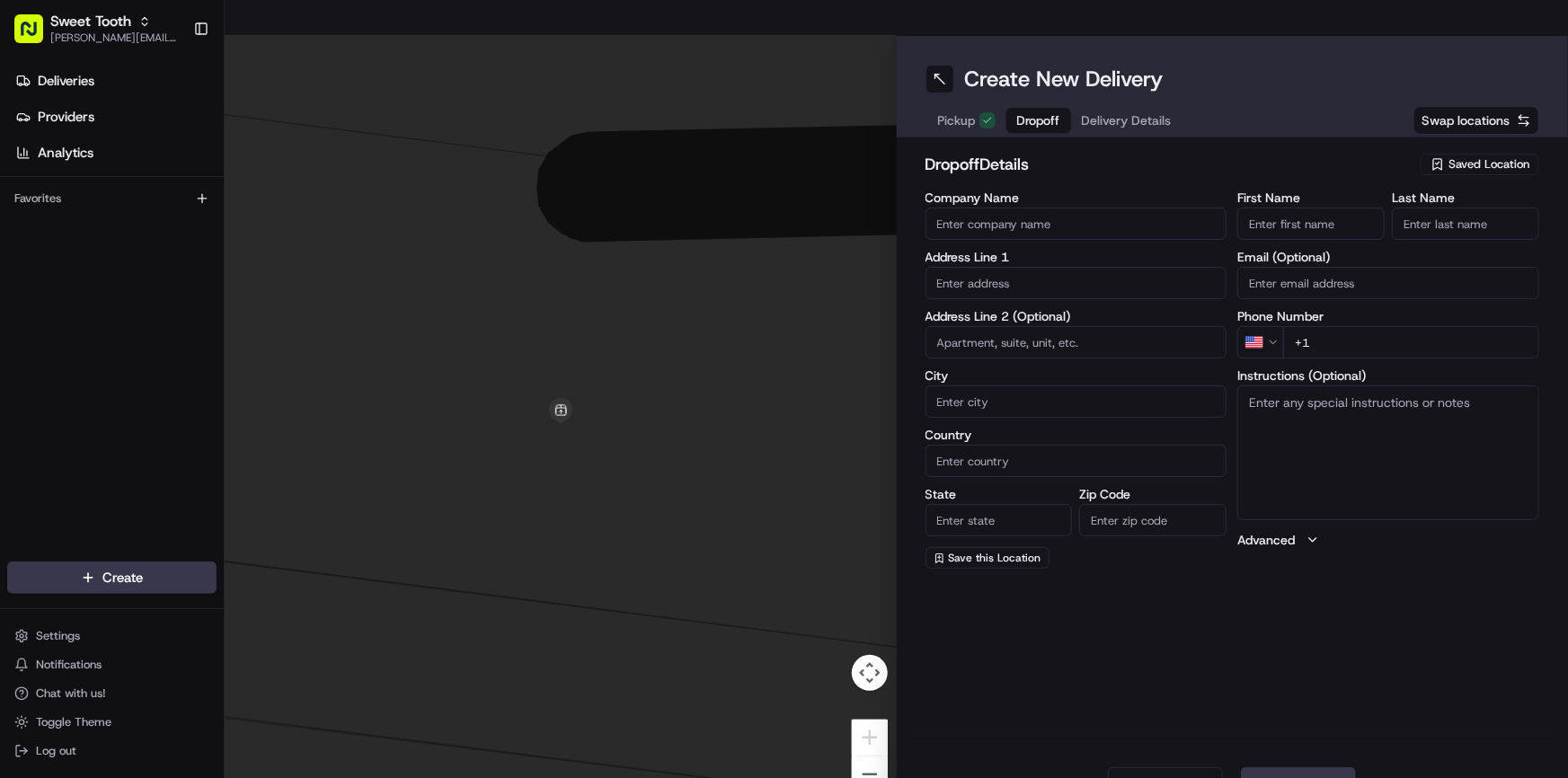 click on "Saved Location" at bounding box center (1489, 164) 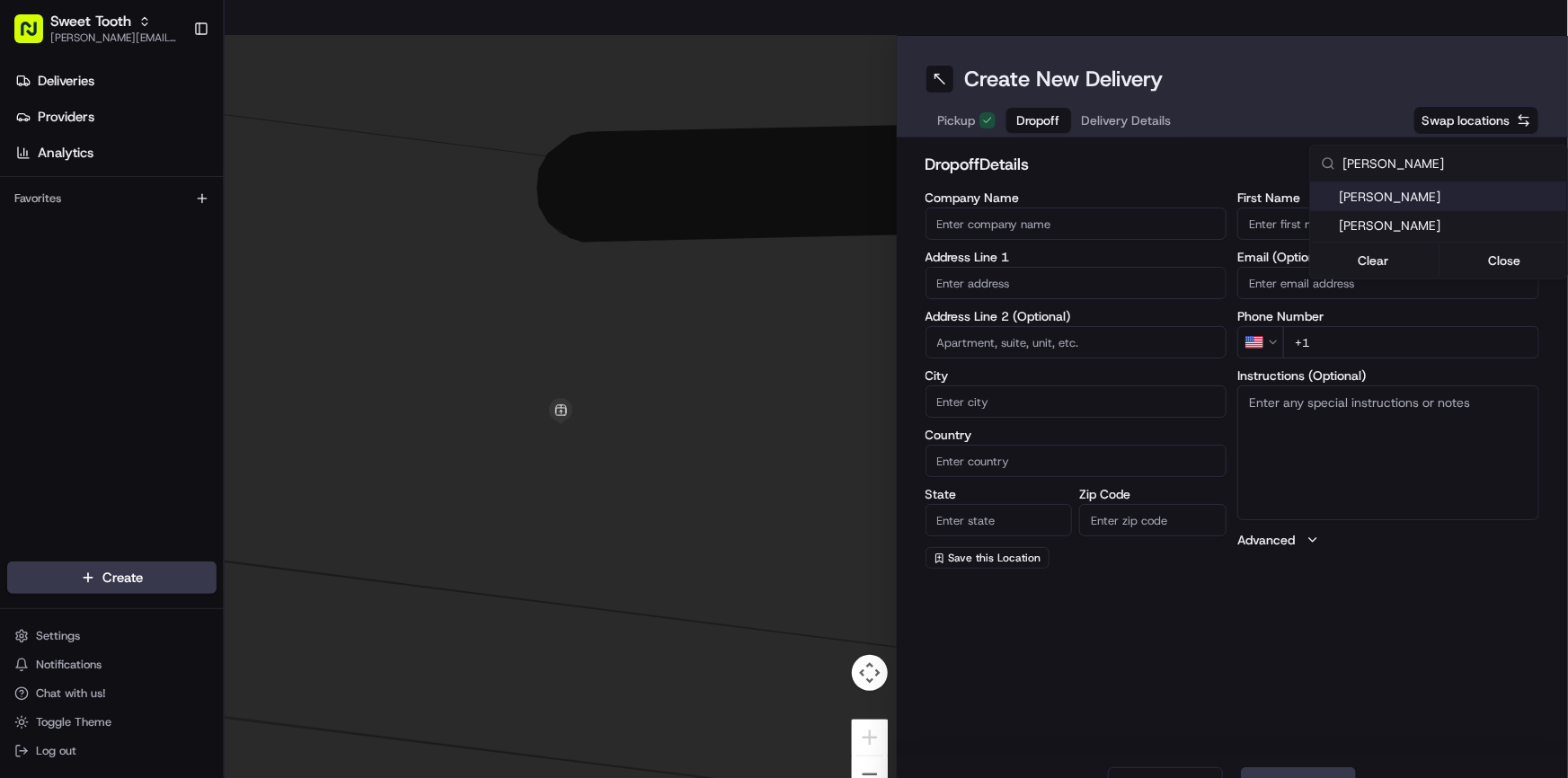 type on "lena" 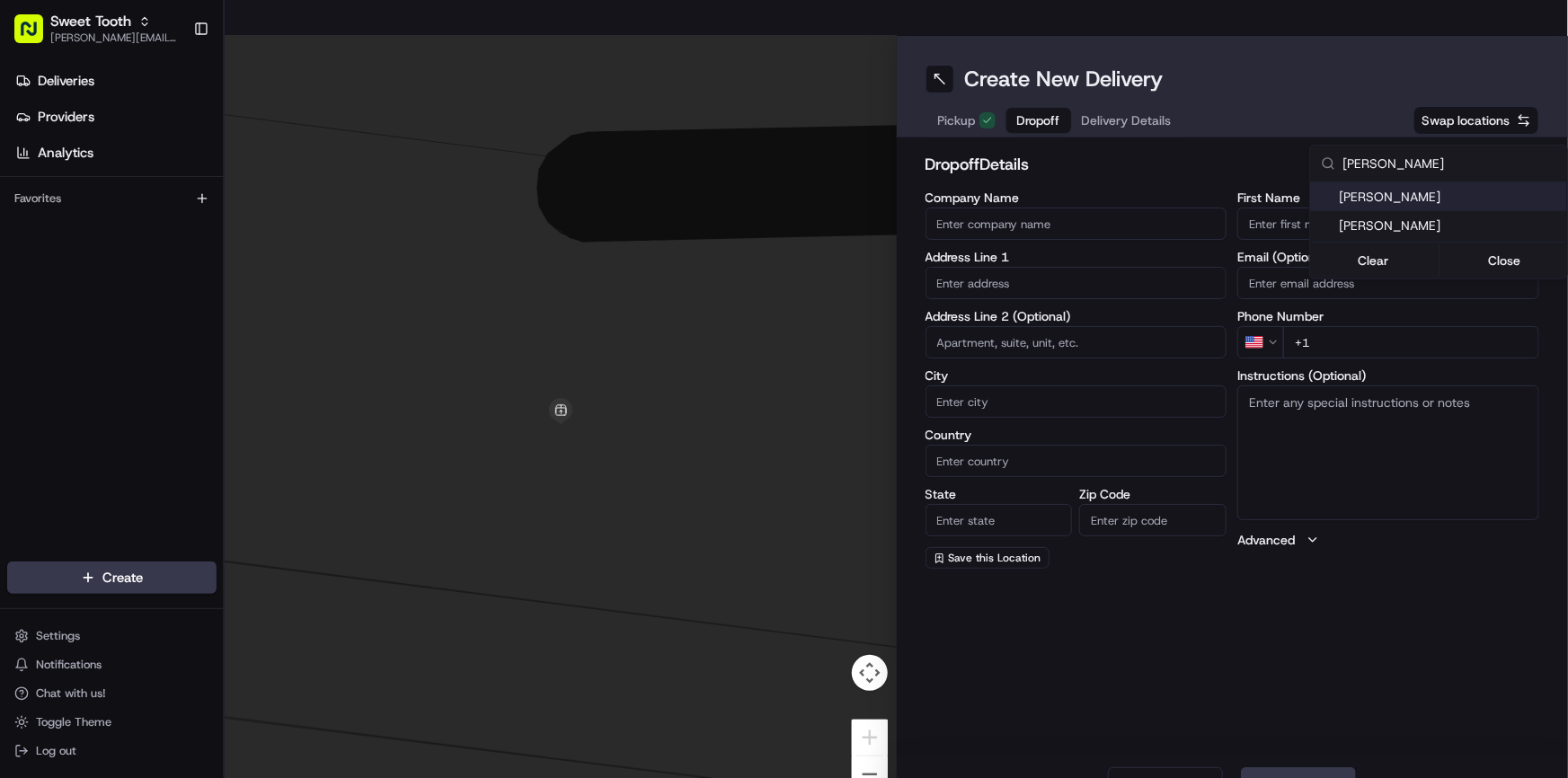 click on "Lena Zeeb" at bounding box center [1449, 197] 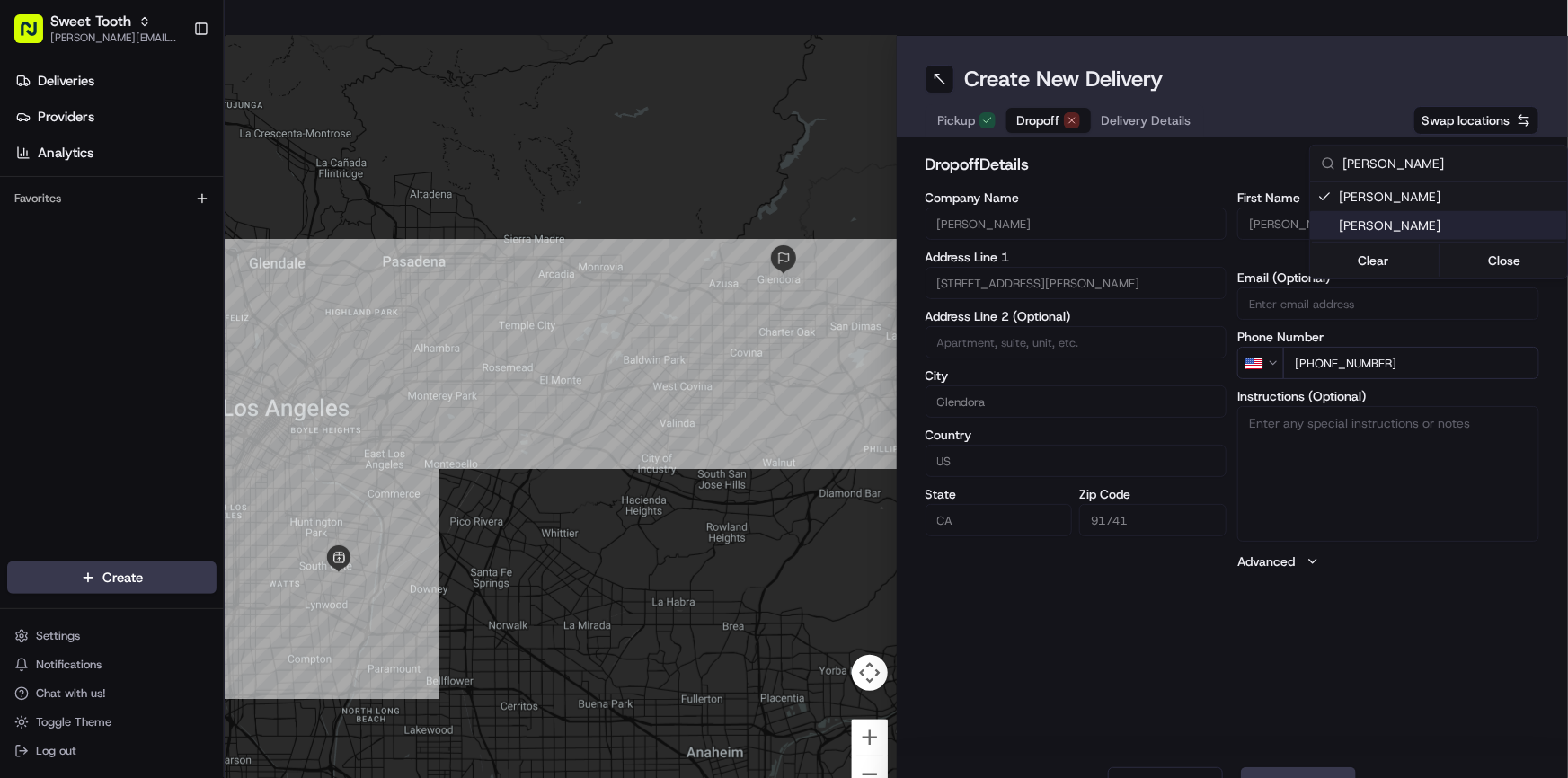 drag, startPoint x: 1379, startPoint y: 627, endPoint x: 1307, endPoint y: 692, distance: 97 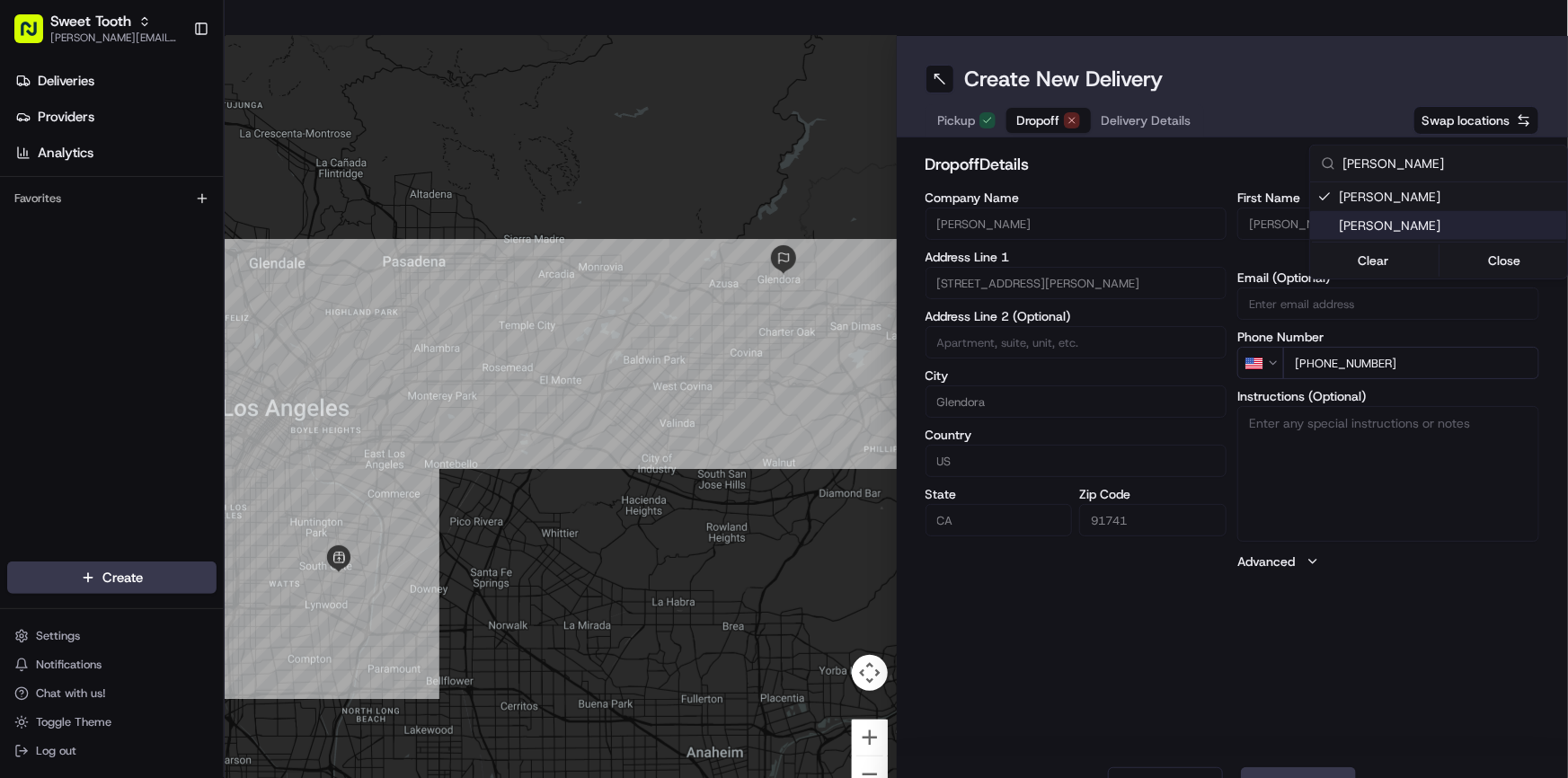click on "Sweet Tooth anthony@oases-io.com Toggle Sidebar Deliveries Providers Analytics Favorites Main Menu Members & Organization Organization Users Roles Preferences Customization Tracking Orchestration Automations Dispatch Strategy Locations Pickup Locations Dropoff Locations Billing Billing Refund Requests Integrations Notification Triggers Webhooks API Keys Request Logs Create Settings Notifications Chat with us! Toggle Theme Log out ← Move left → Move right ↑ Move up ↓ Move down + Zoom in - Zoom out Home Jump left by 75% End Jump right by 75% Page Up Jump up by 75% Page Down Jump down by 75% Keyboard shortcuts Map Data Map data ©2025 Google Map data ©2025 Google 5 km  Click to toggle between metric and imperial units Terms Report a map error Create New Delivery Pickup Dropoff Delivery Details Swap locations dropoff  Details  Edit Saved Location Company Name Lena Zeeb Address Line 1 314 E Bennett Ave Address Line 2 (Optional) City Glendora Country US State CA Zip Code 91741 First Name" at bounding box center (784, 389) 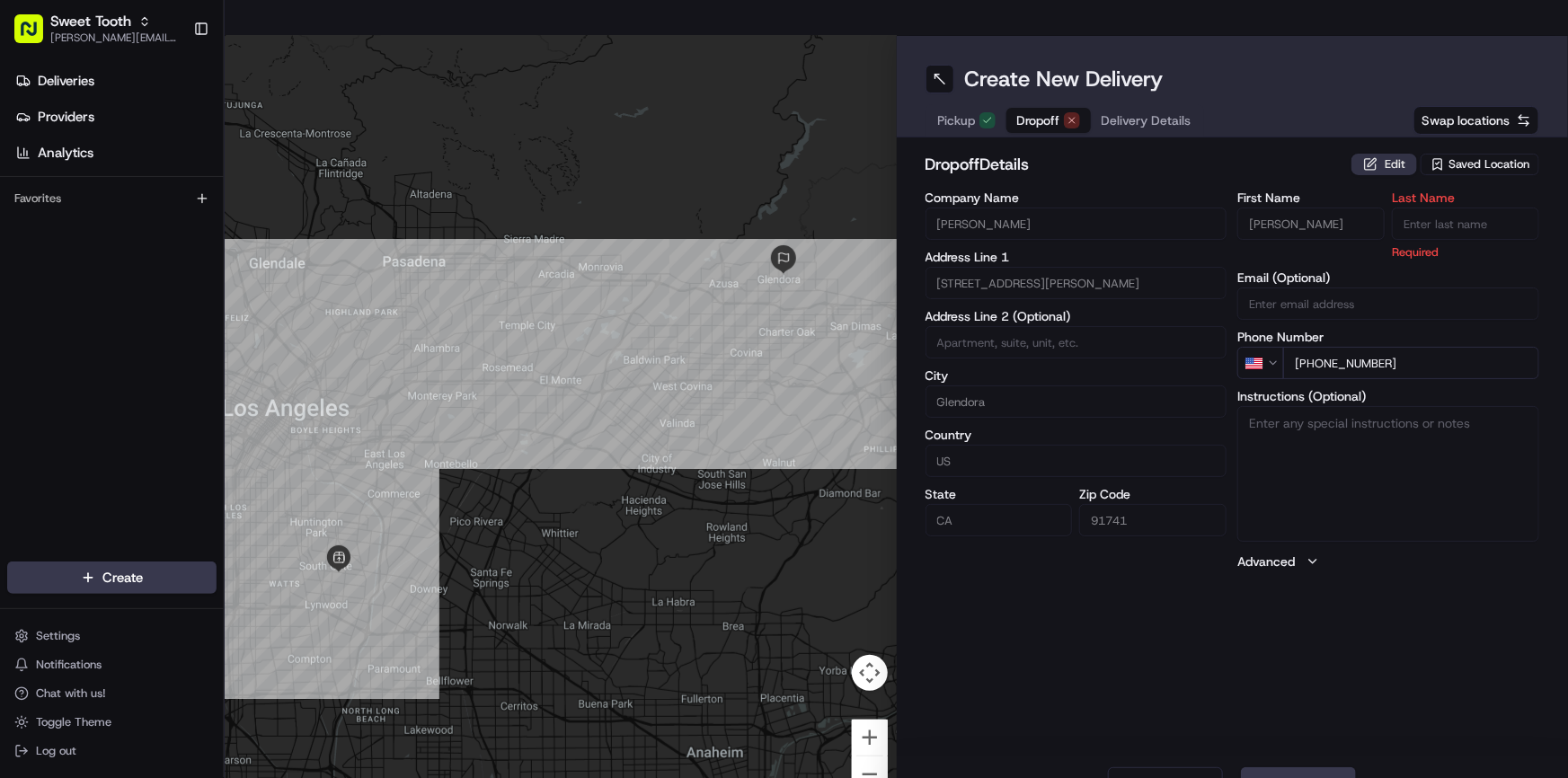 click on "Edit" at bounding box center (1384, 164) 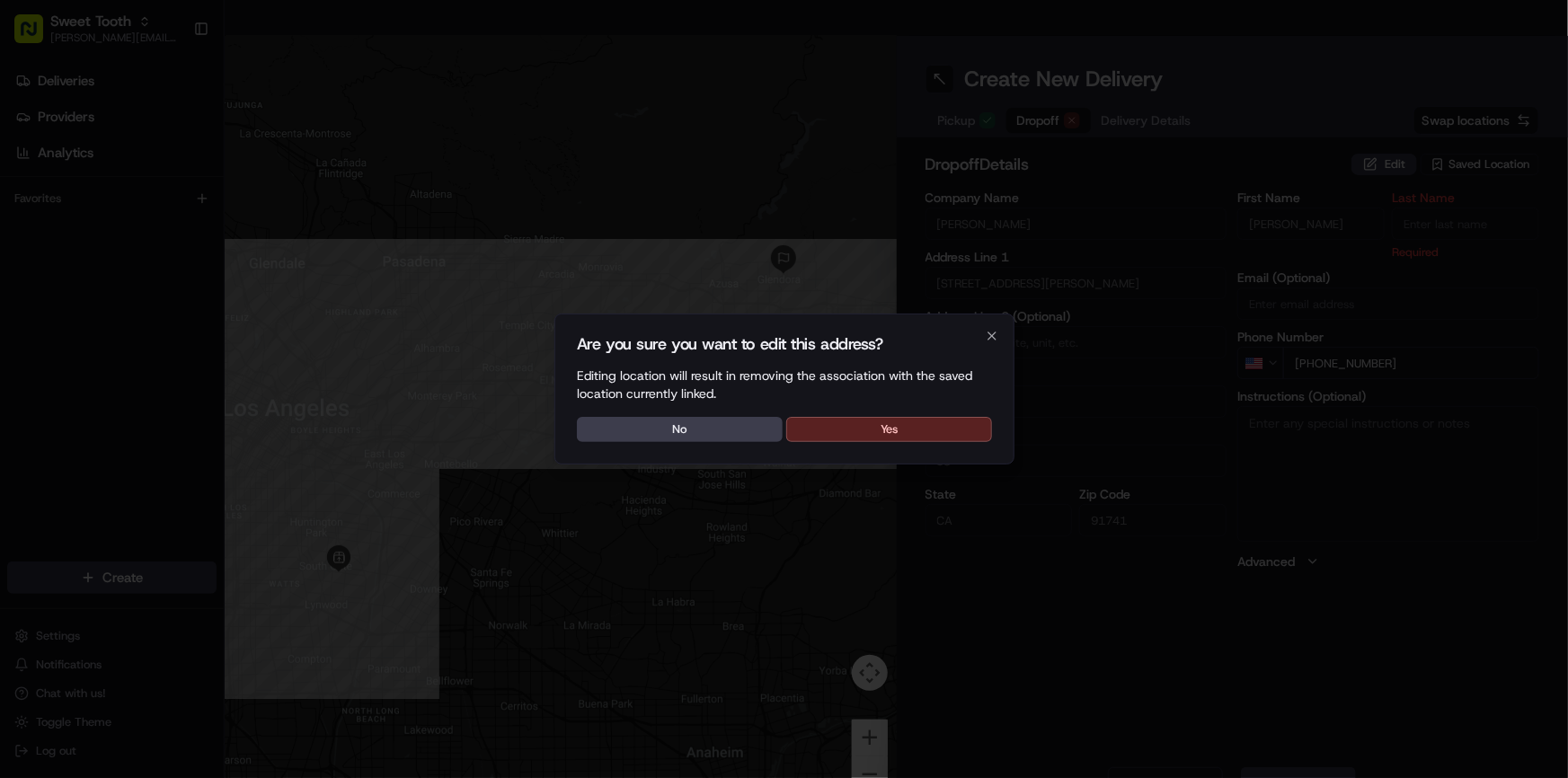 click on "Are you sure you want to edit this address? Editing location will result in removing the association with the saved location currently linked. No Yes Close" at bounding box center (784, 389) 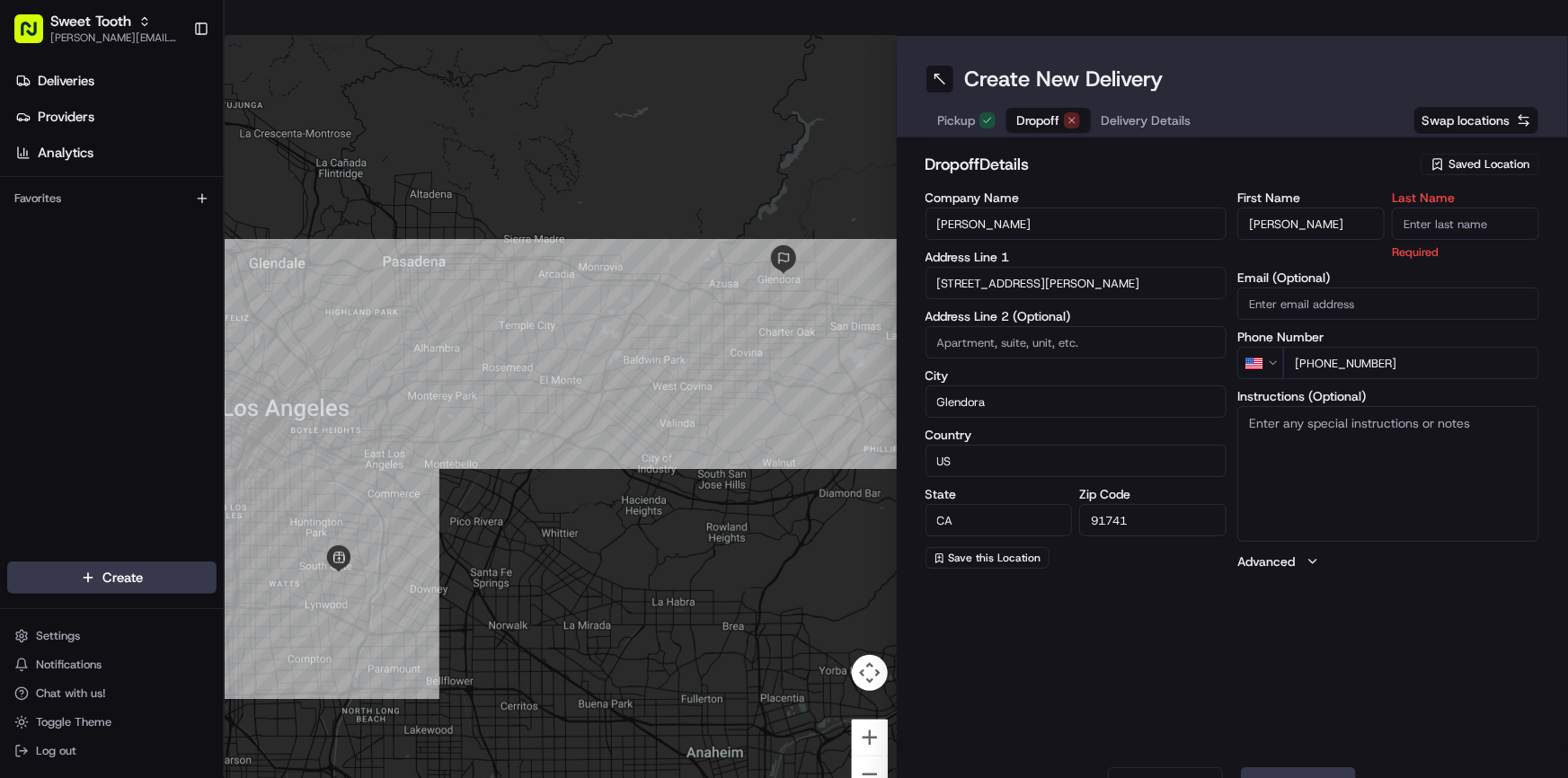 click on "Lena Zeeb" at bounding box center [1076, 224] 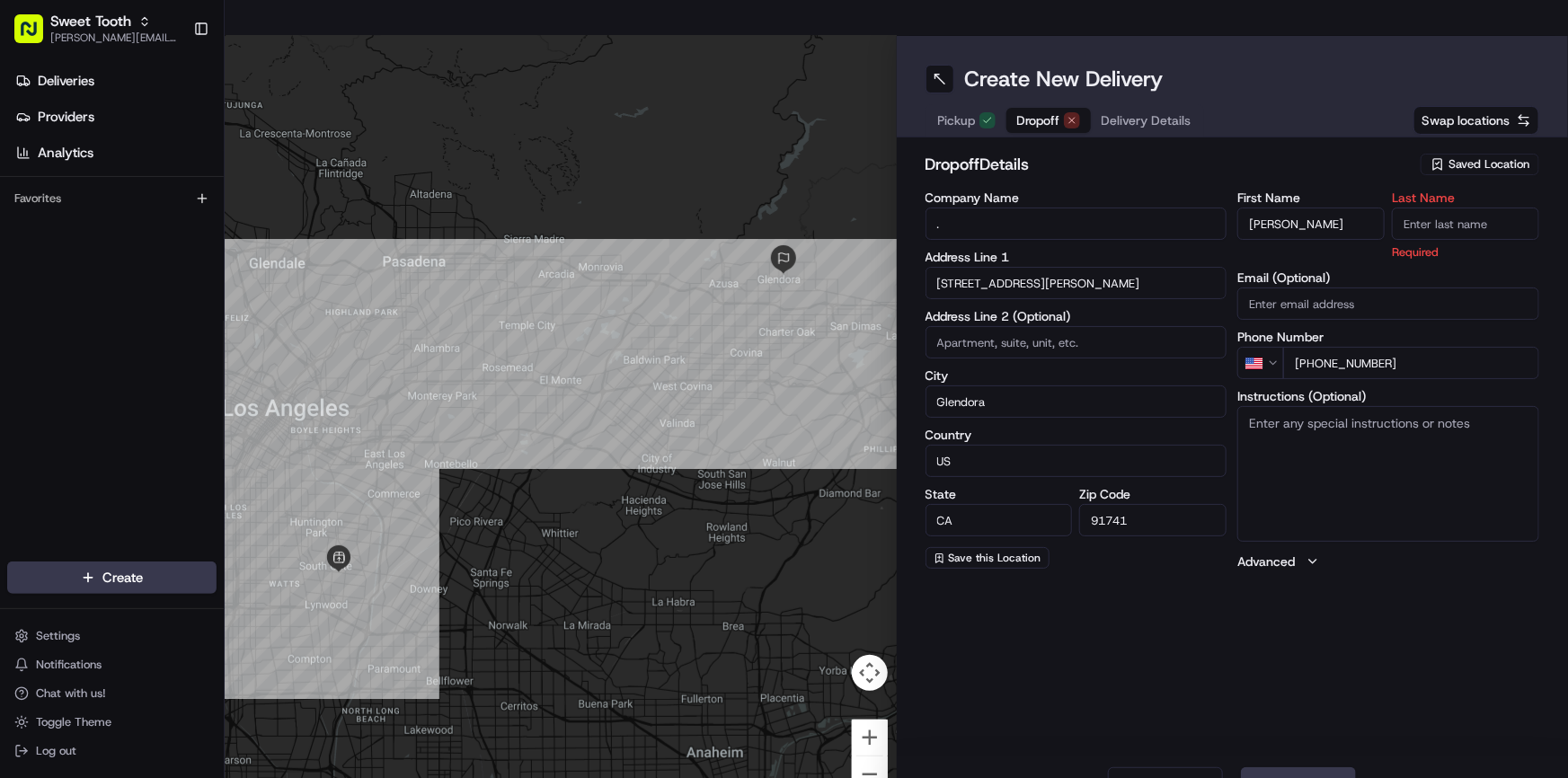 type on "." 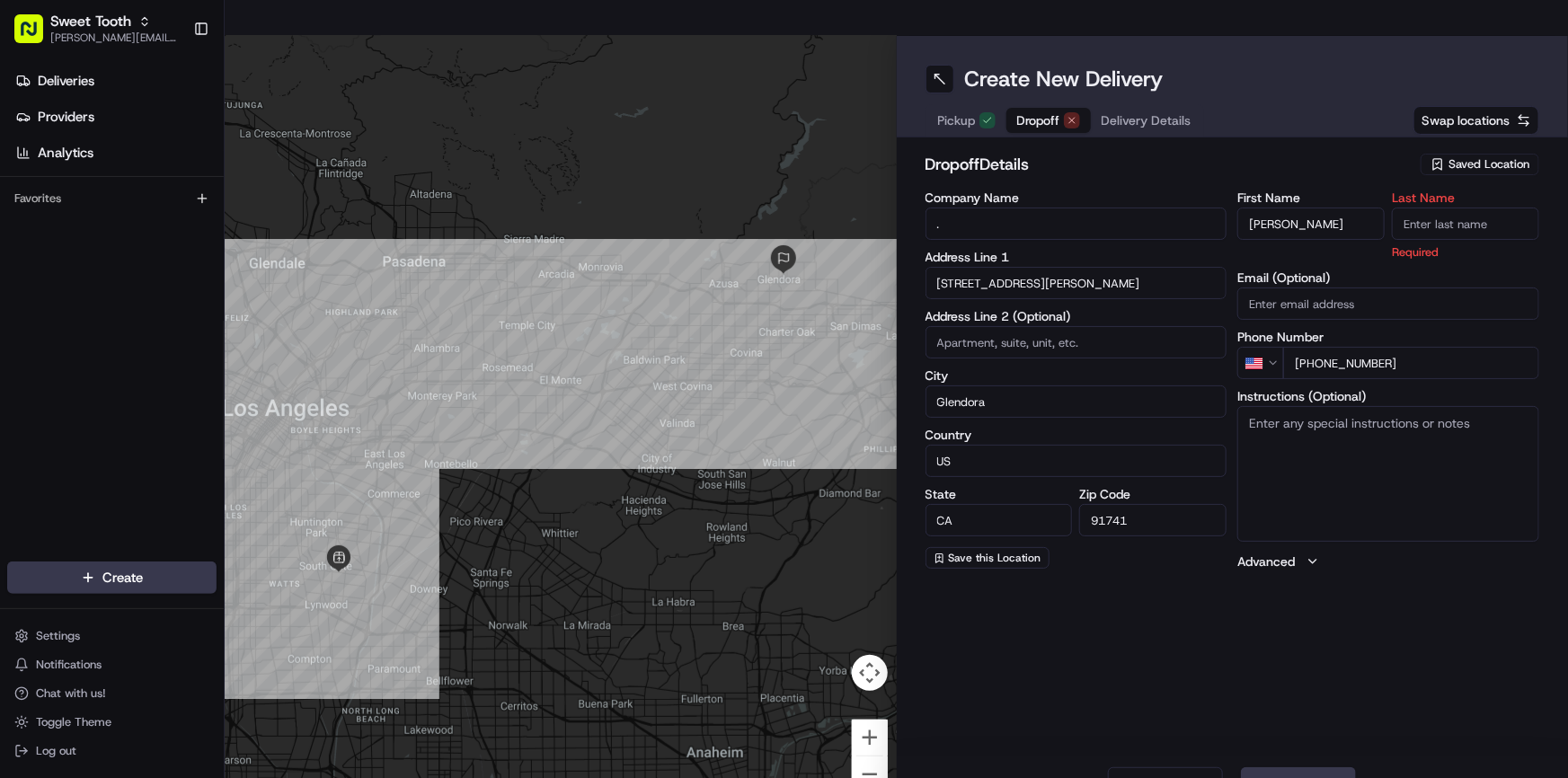 click on "Lena" at bounding box center [1311, 224] 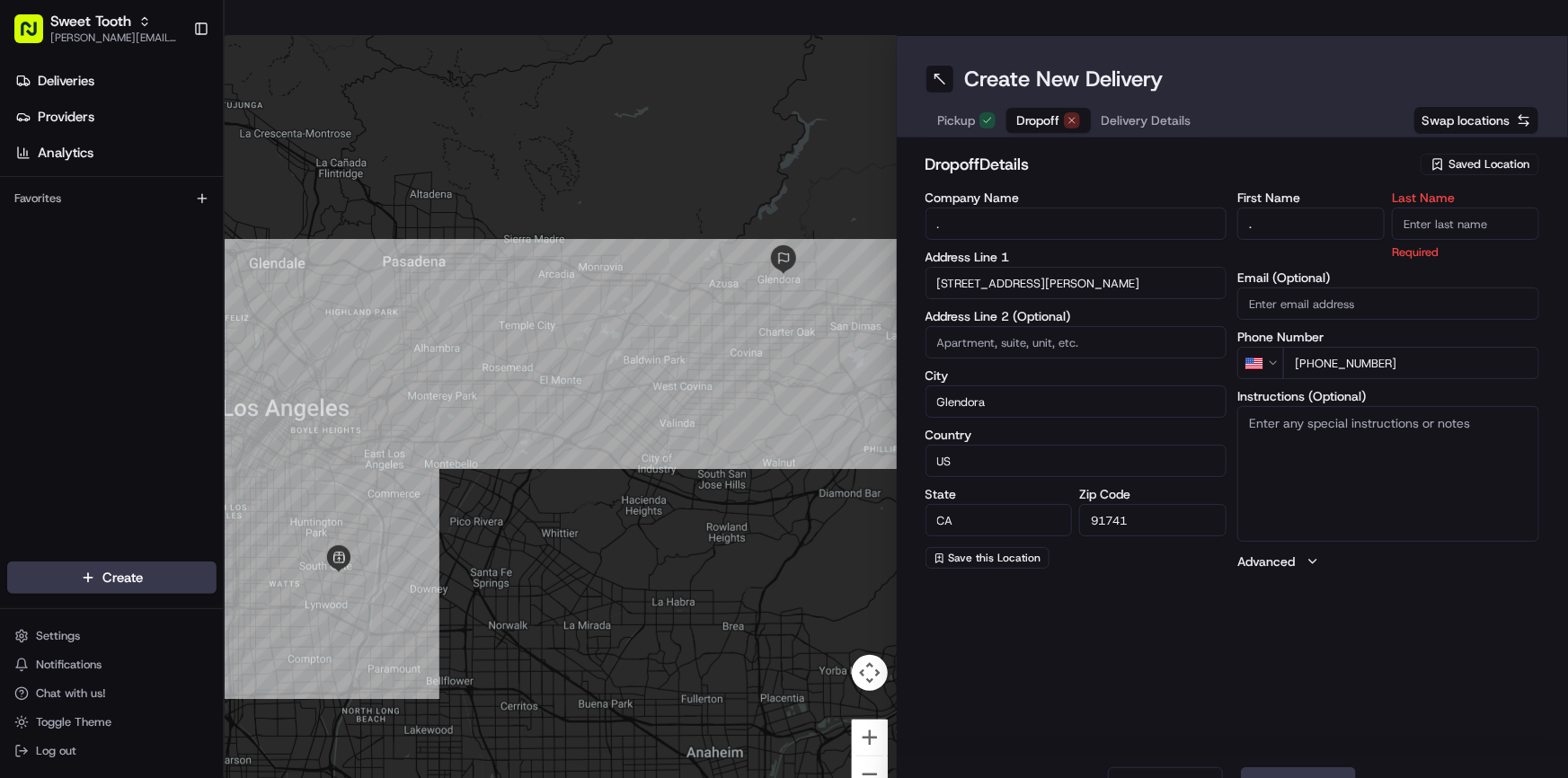 type on "." 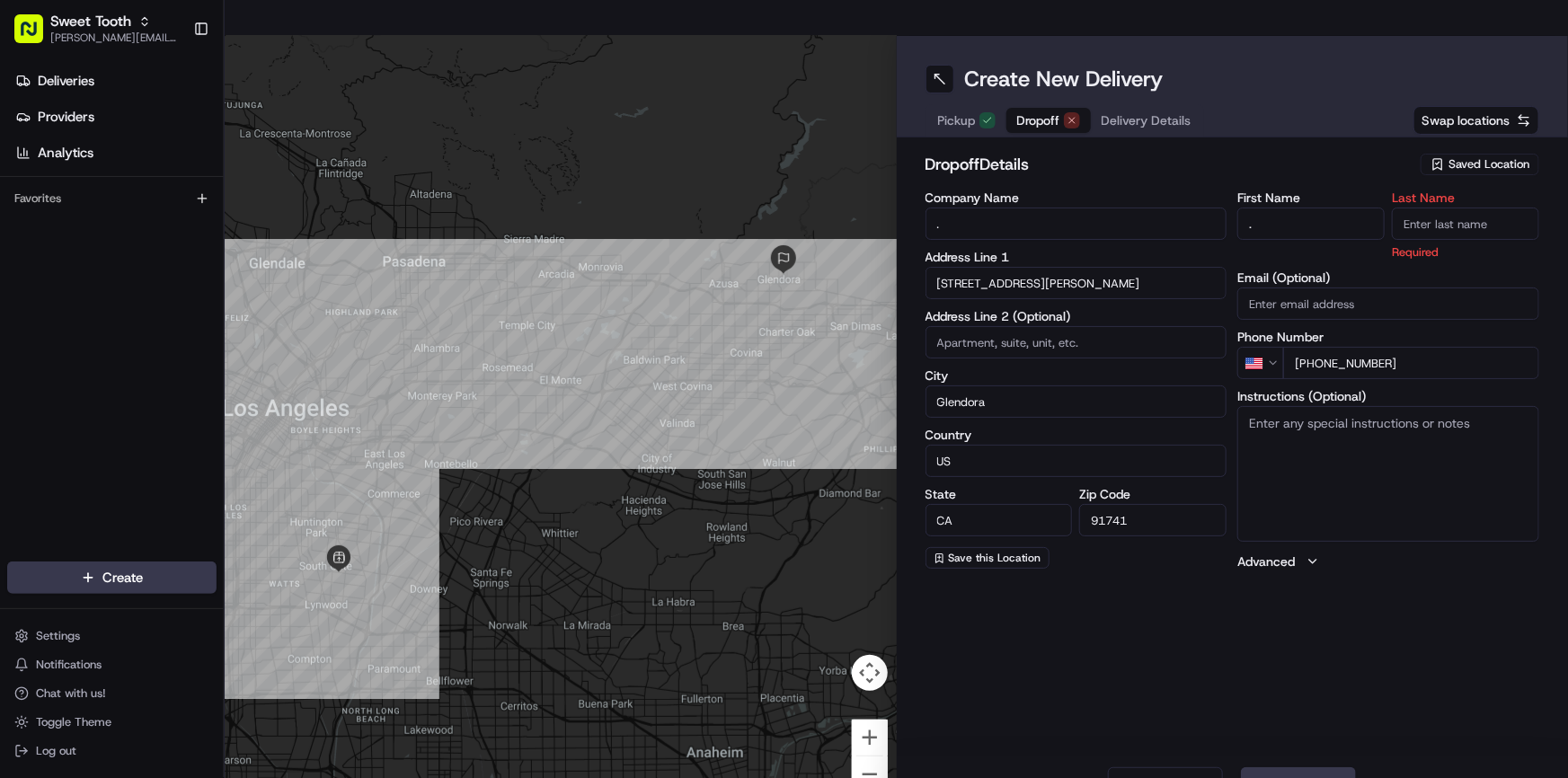 click on "Pickup Dropoff Delivery Details Swap locations" at bounding box center (1233, 120) 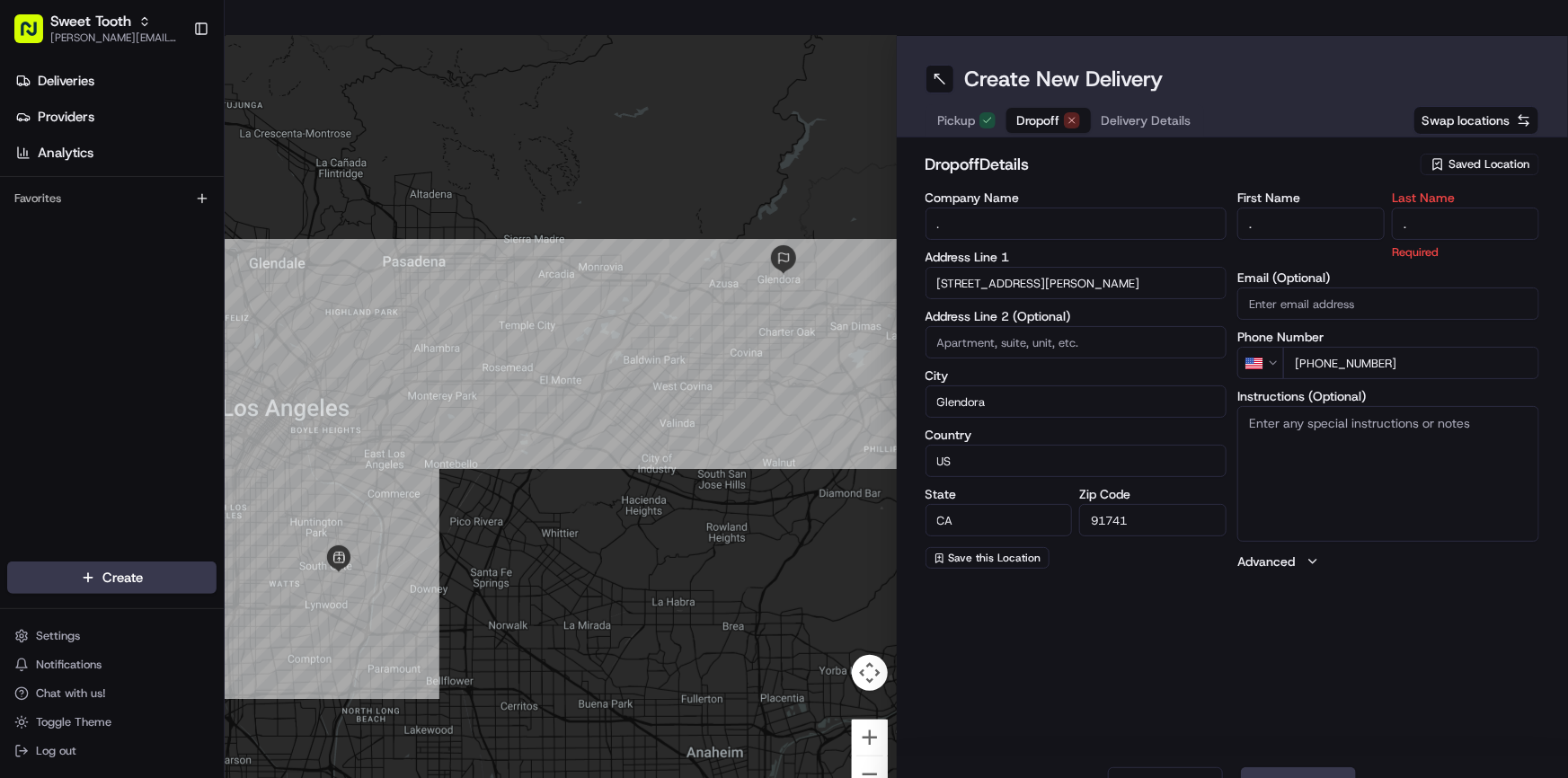 type on "." 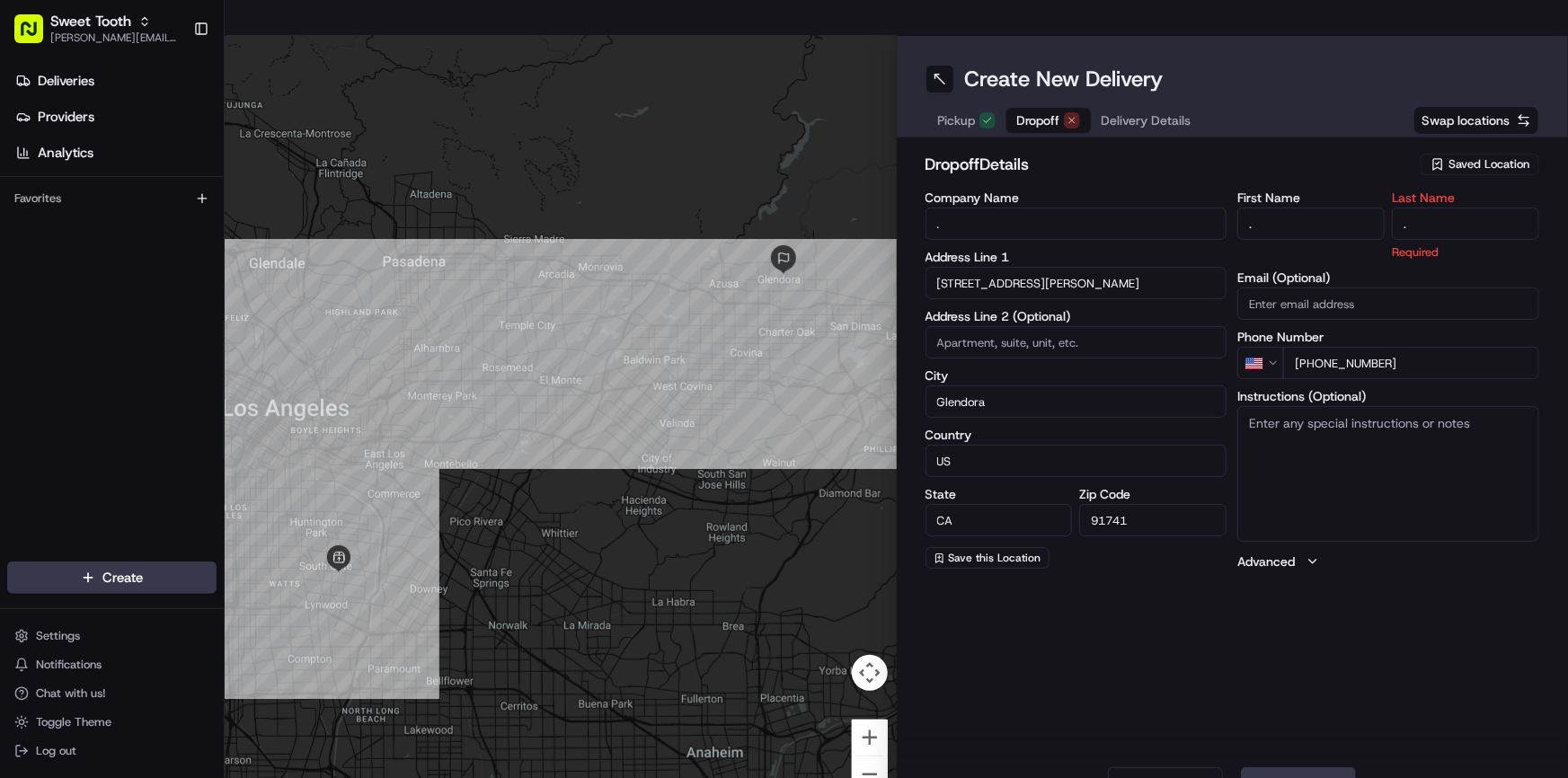 click on "dropoff  Details" at bounding box center [1168, 164] 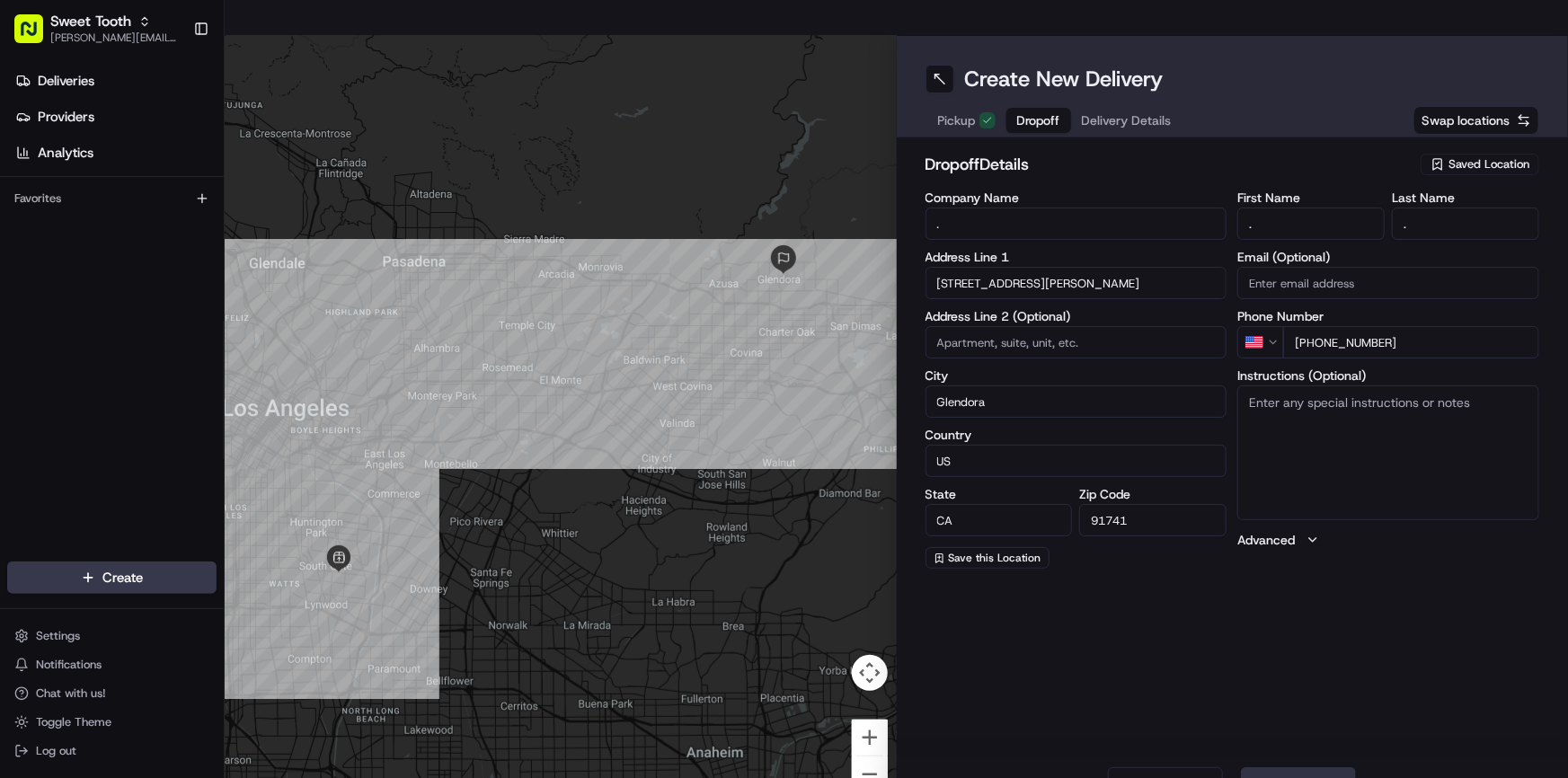 click on "Next" at bounding box center [1298, 785] 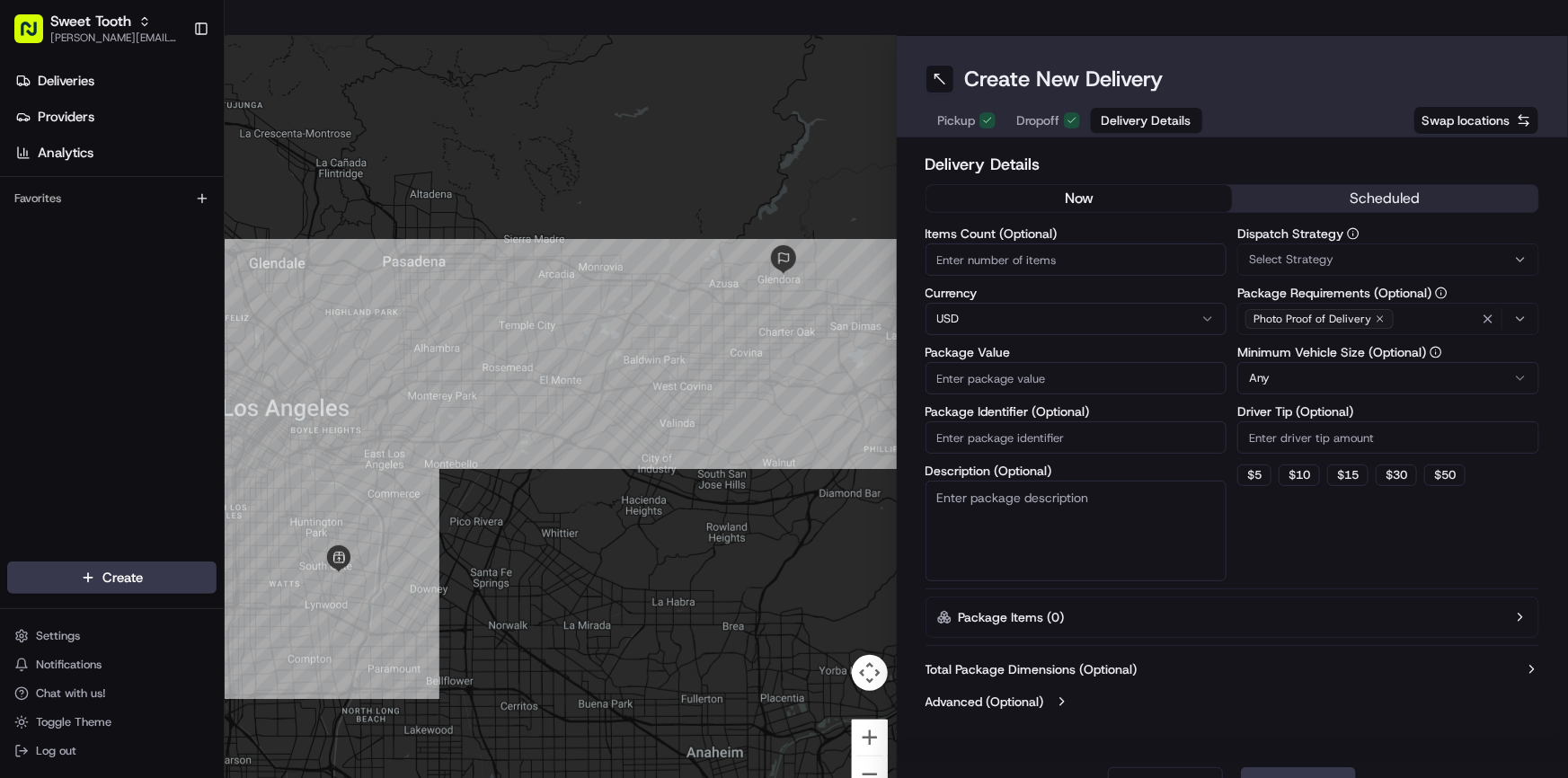 click on "Package Value" at bounding box center [1076, 378] 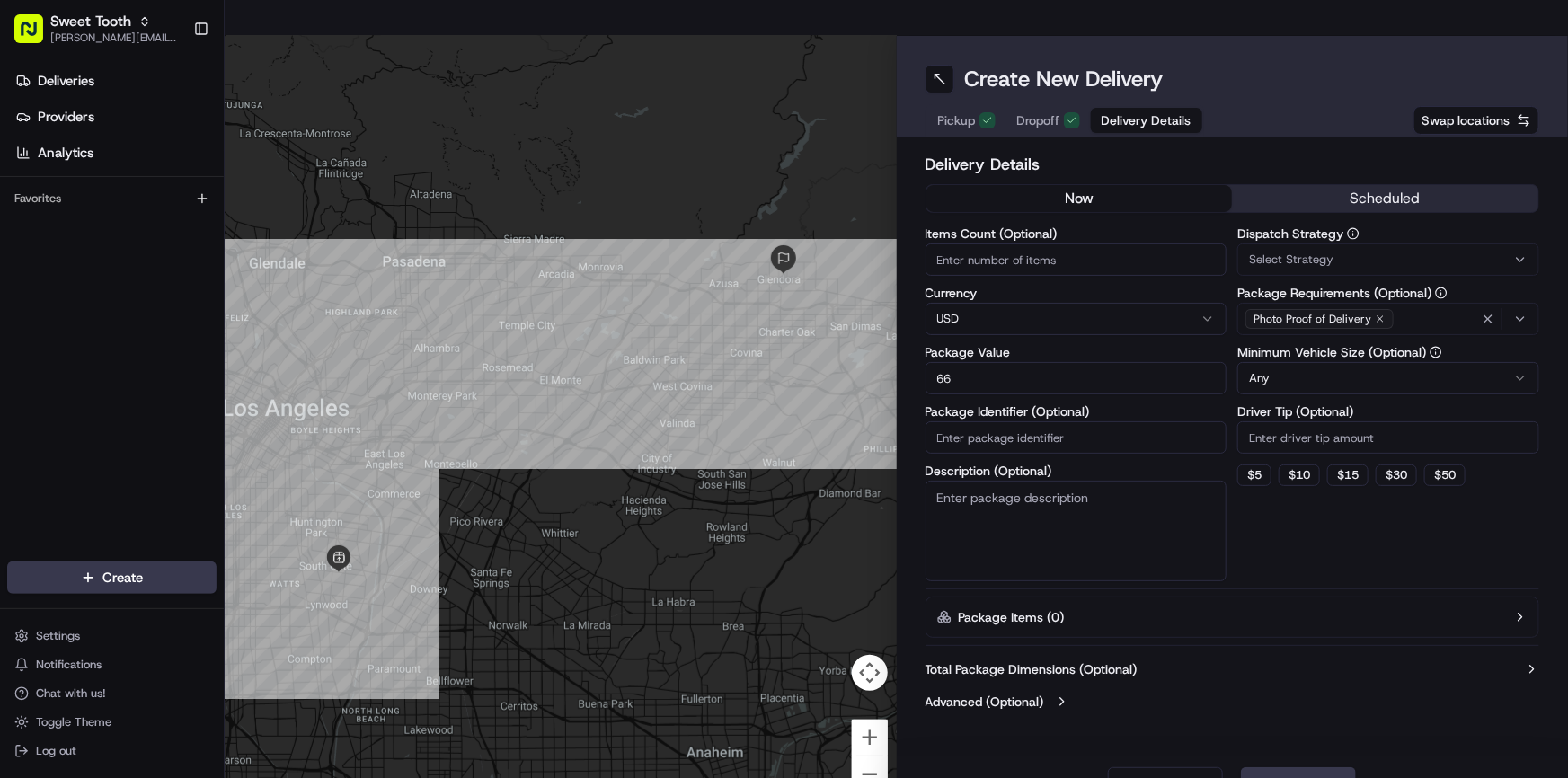 type on "66" 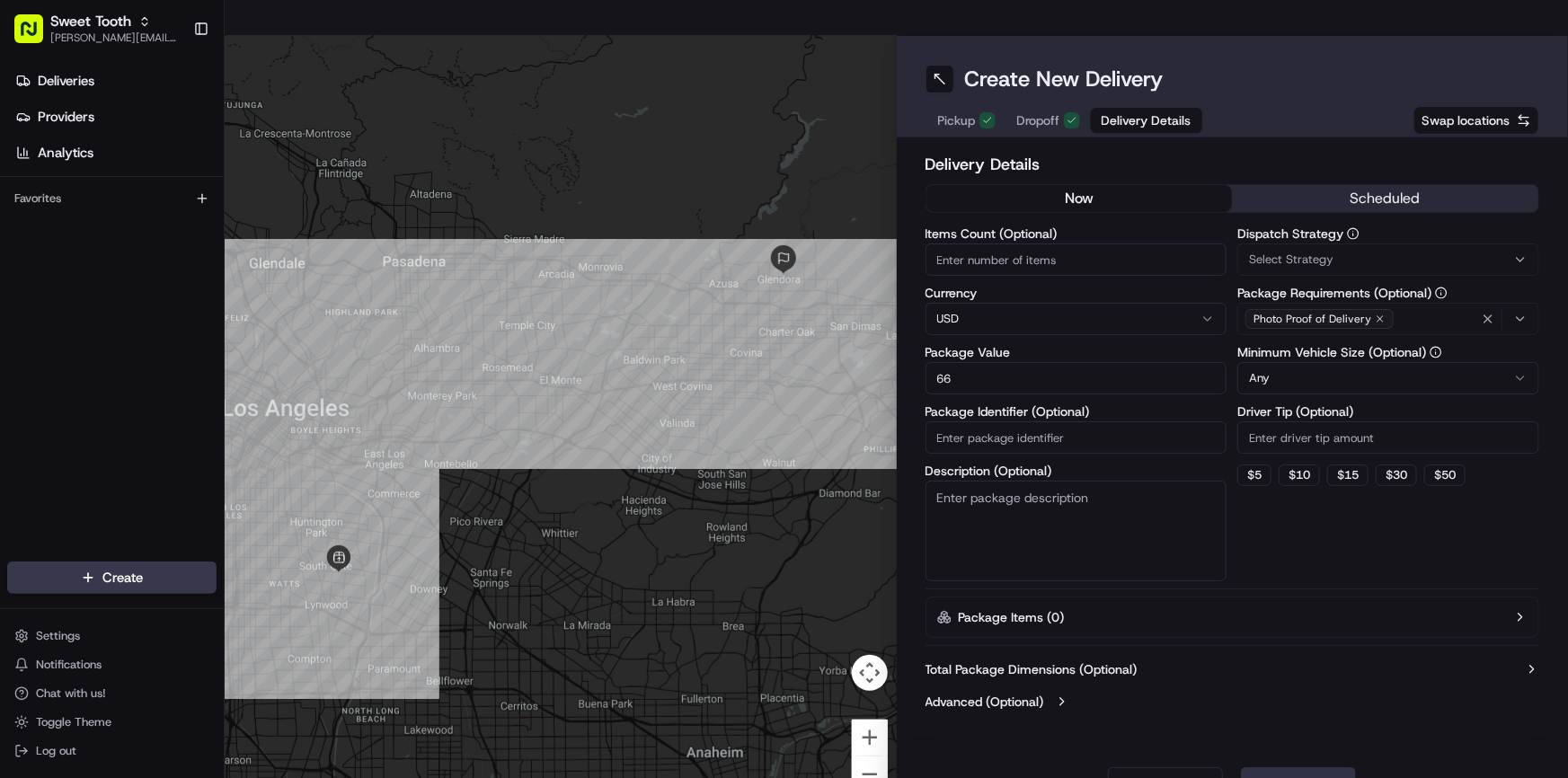 click on "Submit" at bounding box center (1298, 785) 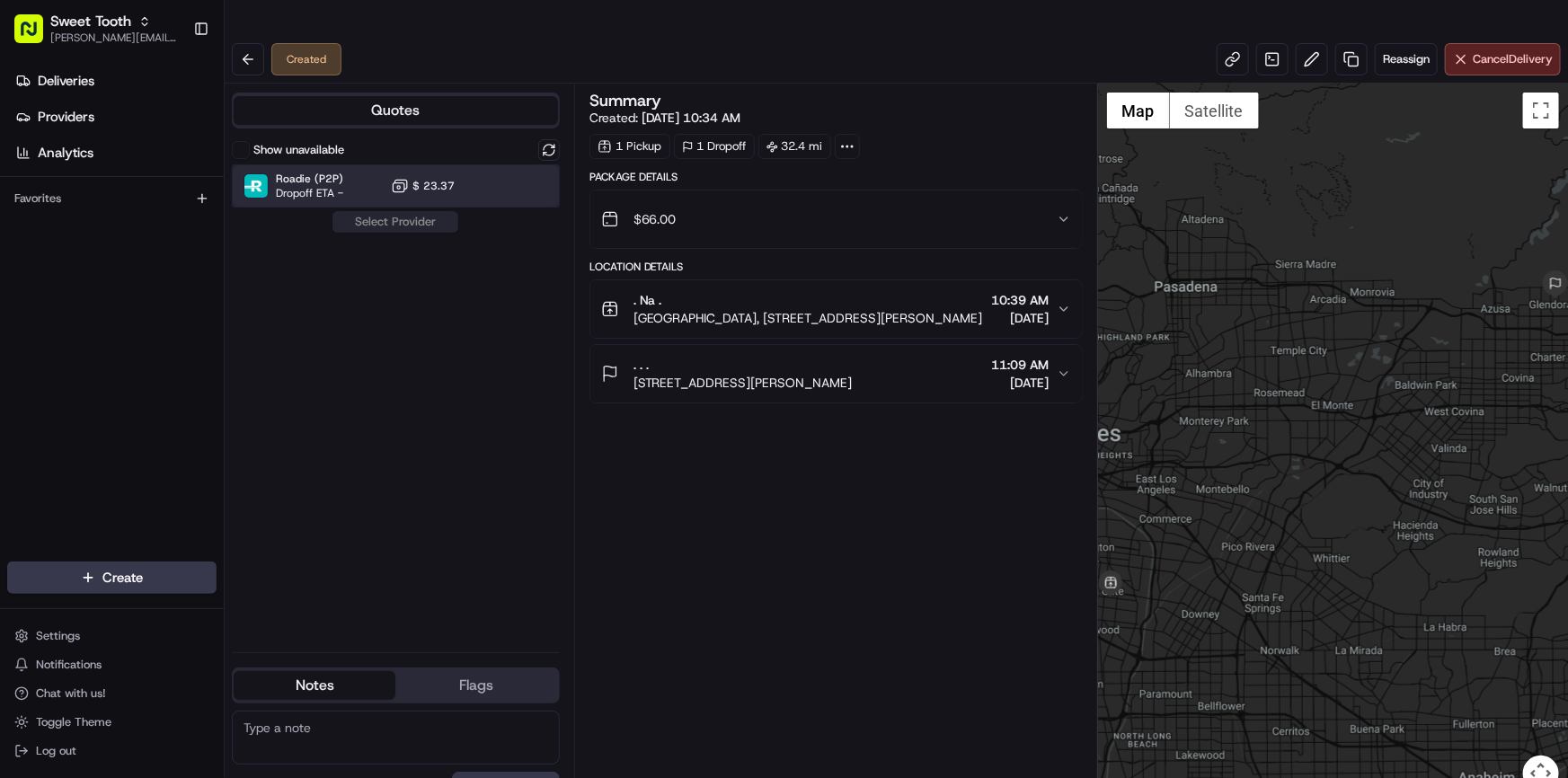 click on "Dropoff ETA   -" at bounding box center [309, 193] 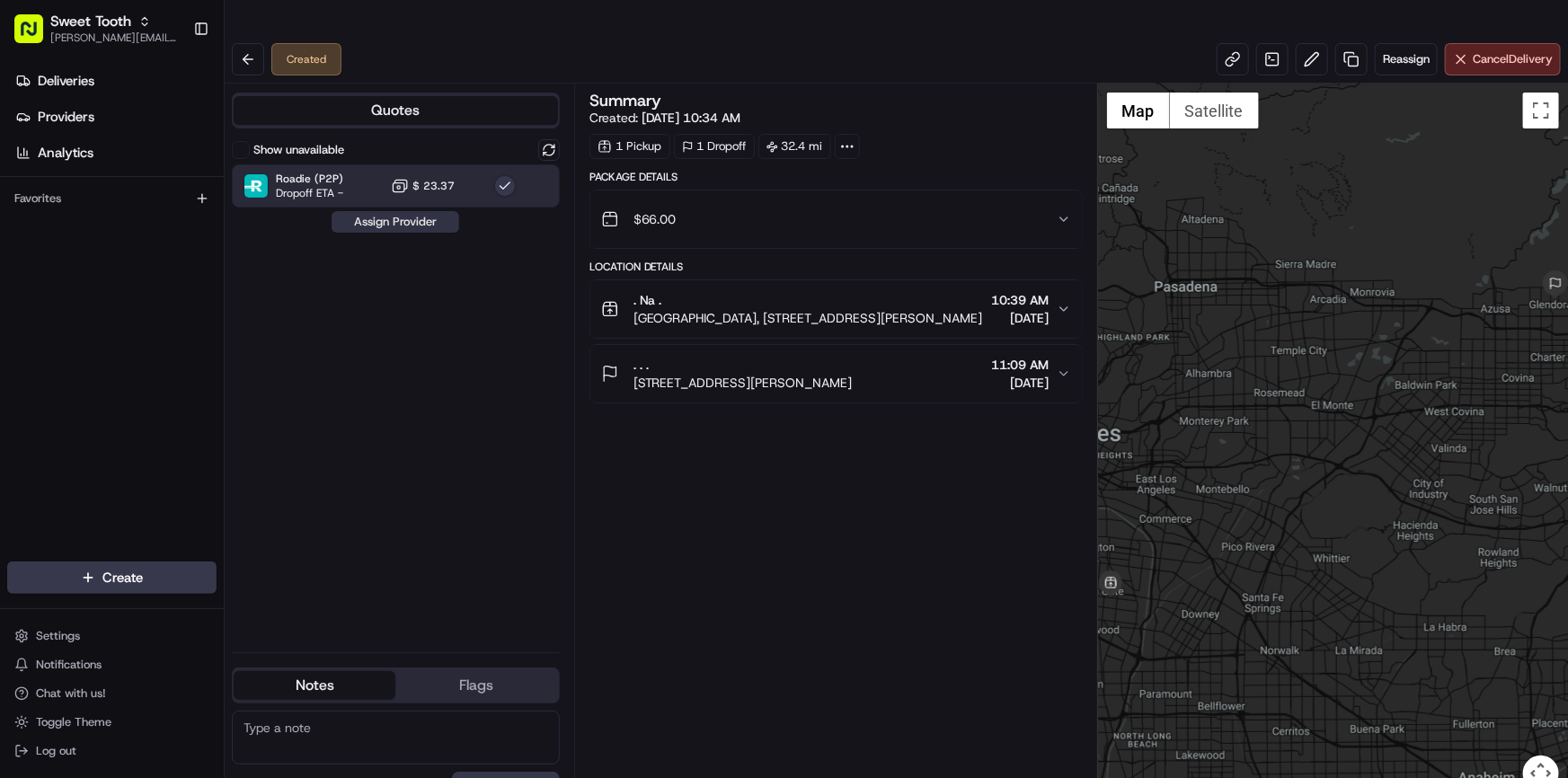 click on "Assign Provider" at bounding box center (395, 222) 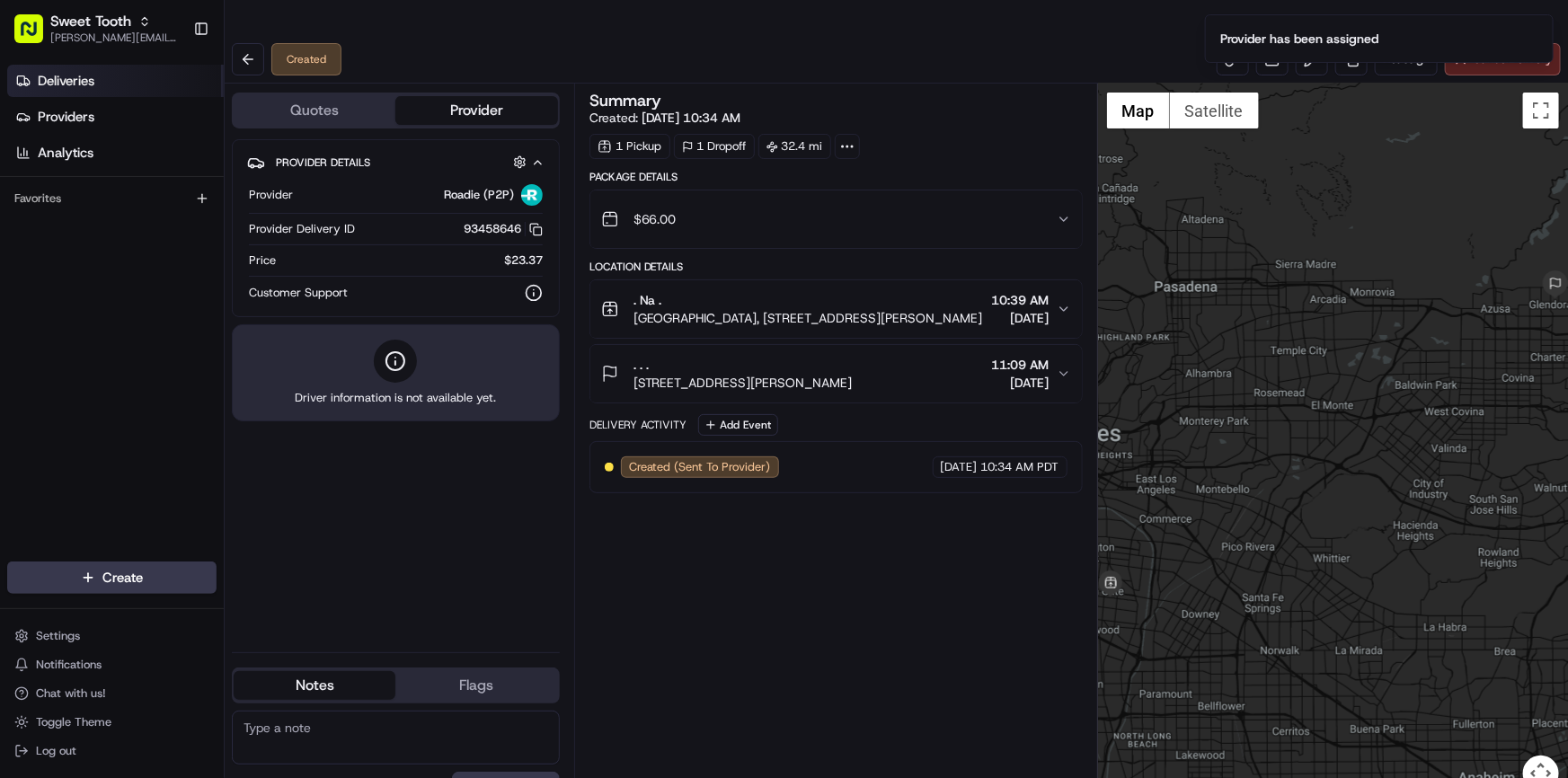 click on "Deliveries" at bounding box center (115, 81) 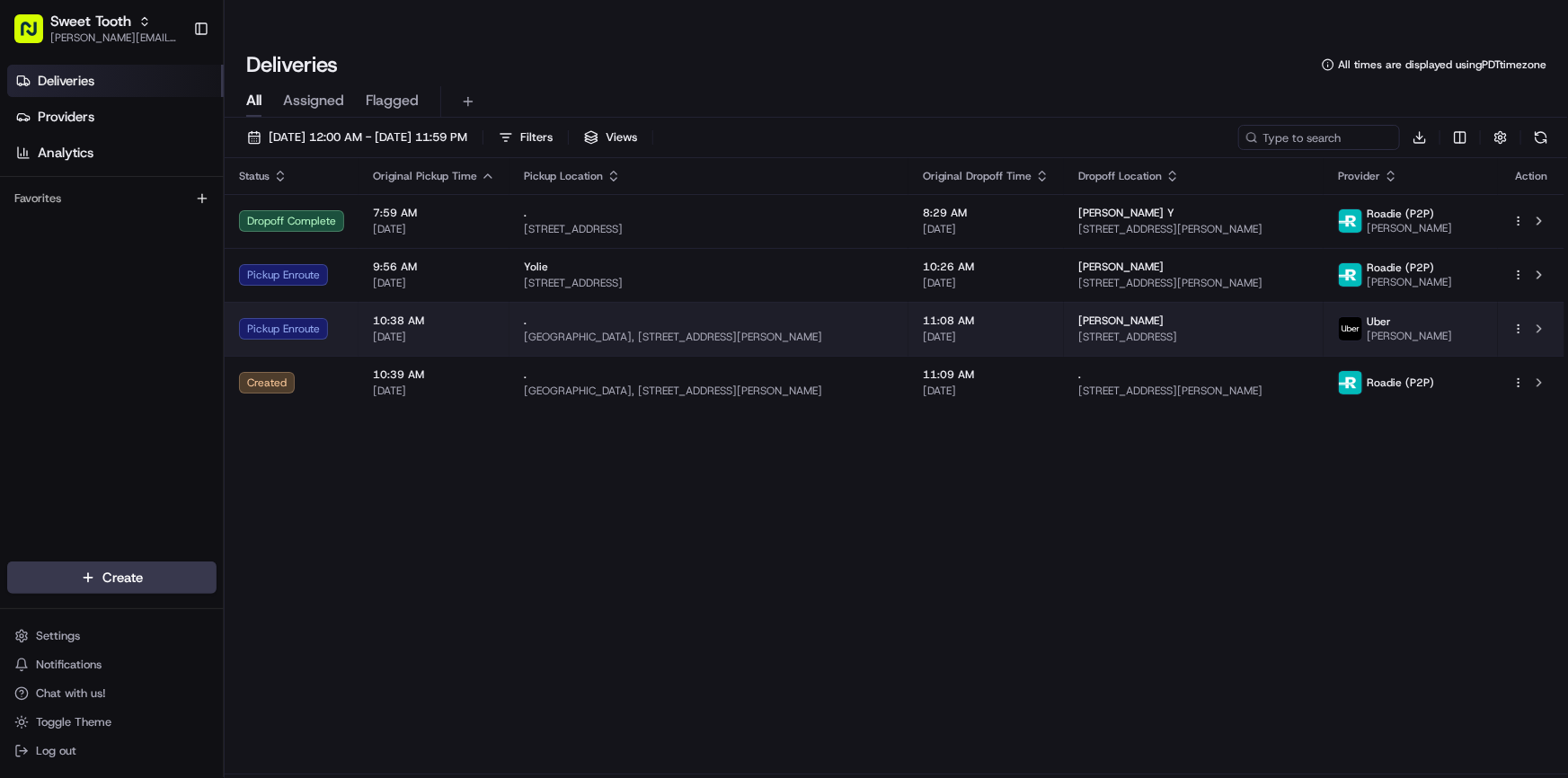 scroll, scrollTop: 0, scrollLeft: 0, axis: both 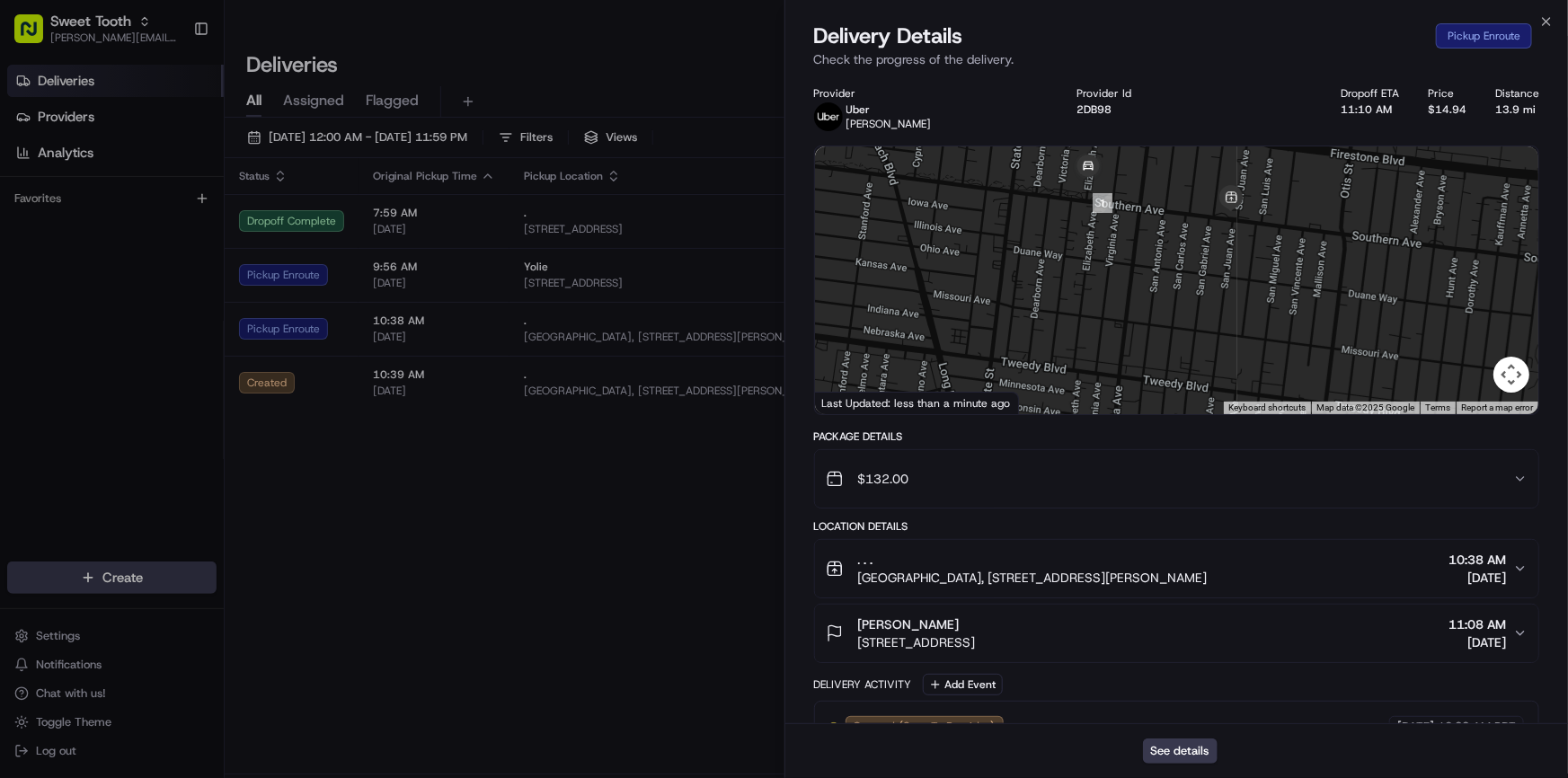 drag, startPoint x: 1240, startPoint y: 247, endPoint x: 1258, endPoint y: 317, distance: 72.277244 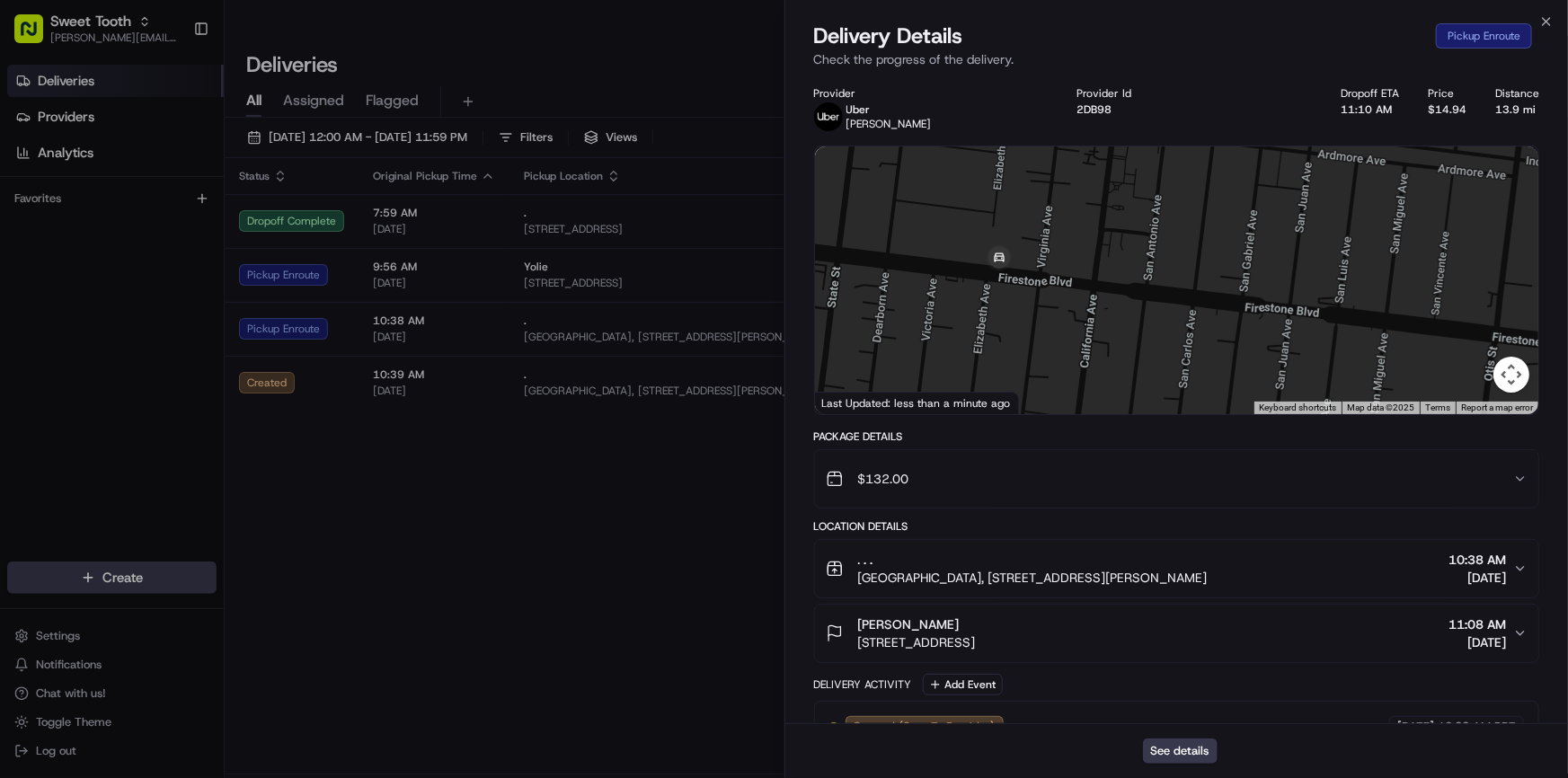 drag, startPoint x: 1279, startPoint y: 282, endPoint x: 1094, endPoint y: 279, distance: 185.02432 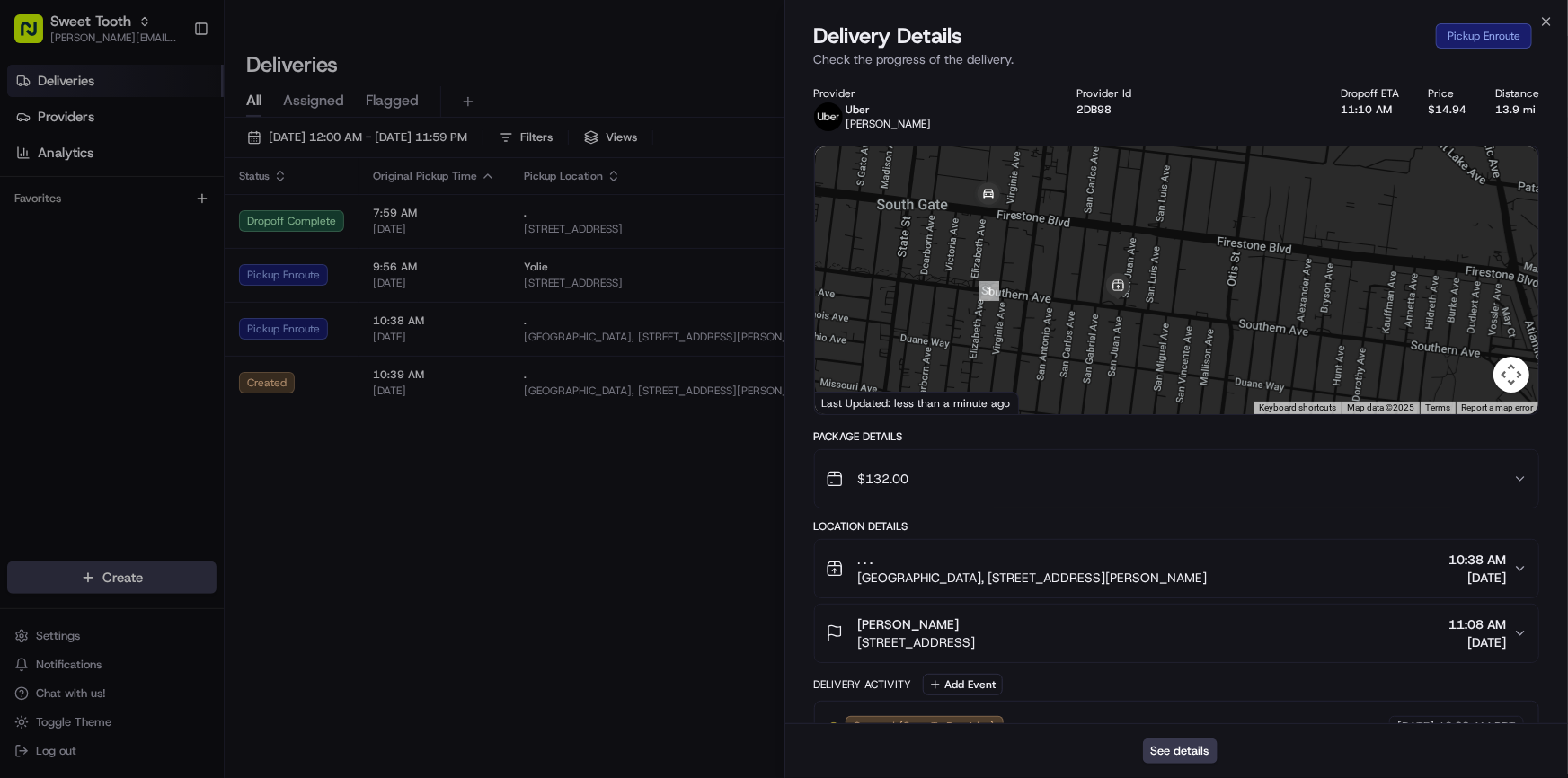 drag, startPoint x: 1146, startPoint y: 280, endPoint x: 1154, endPoint y: 233, distance: 47.67599 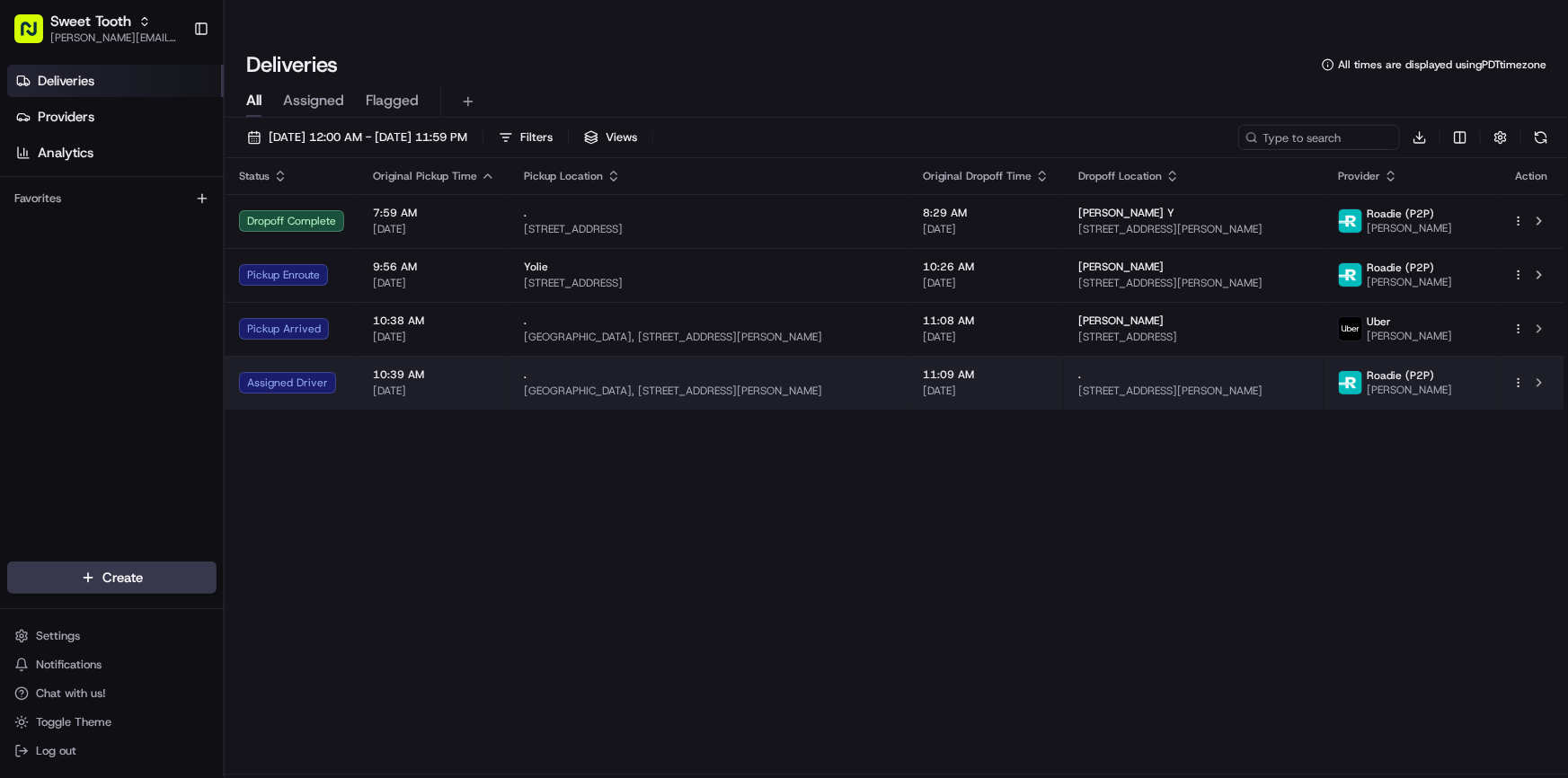 click on "Assigned Driver" at bounding box center (291, 383) 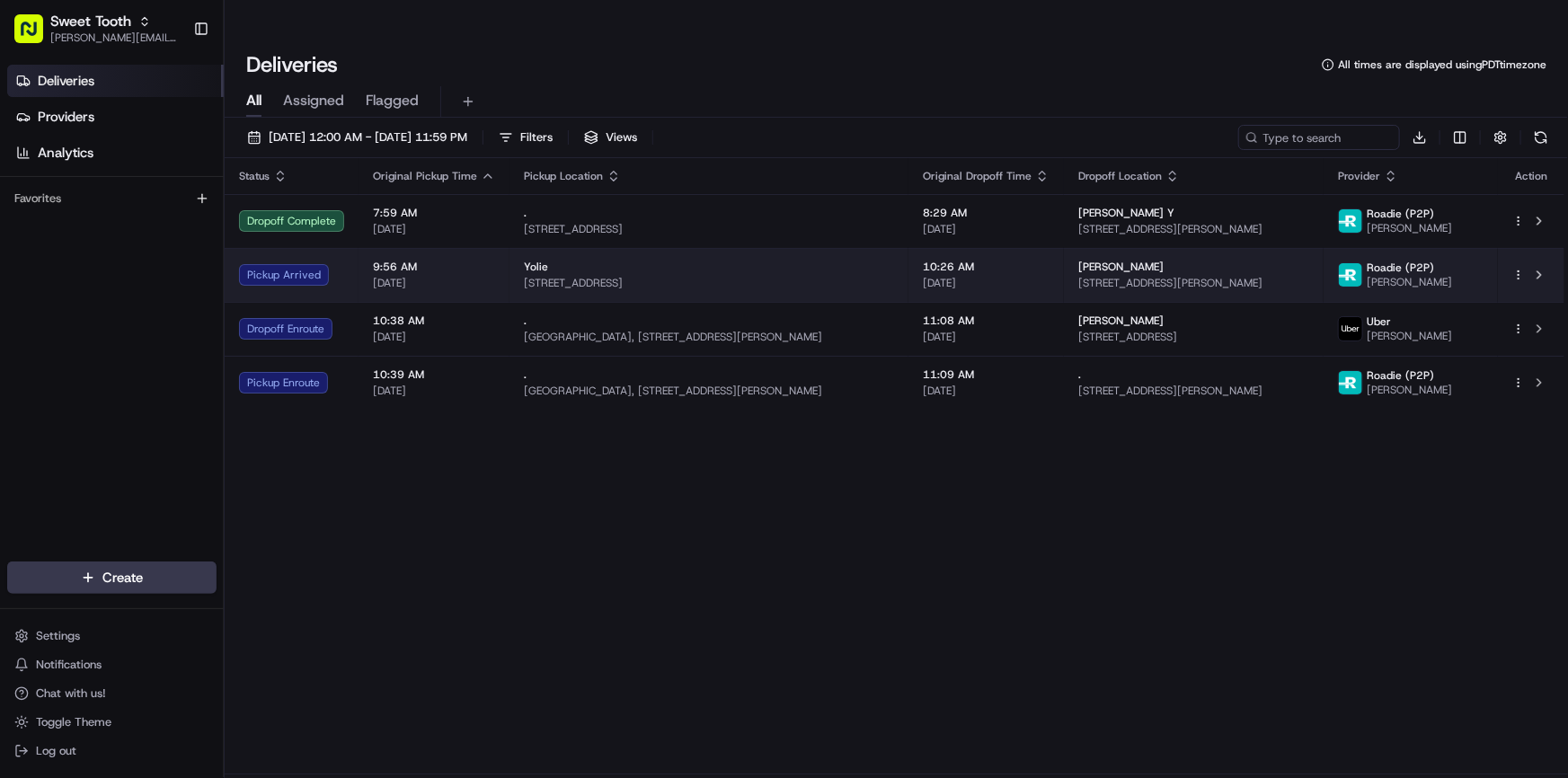 click on "Pickup Arrived" at bounding box center (291, 275) 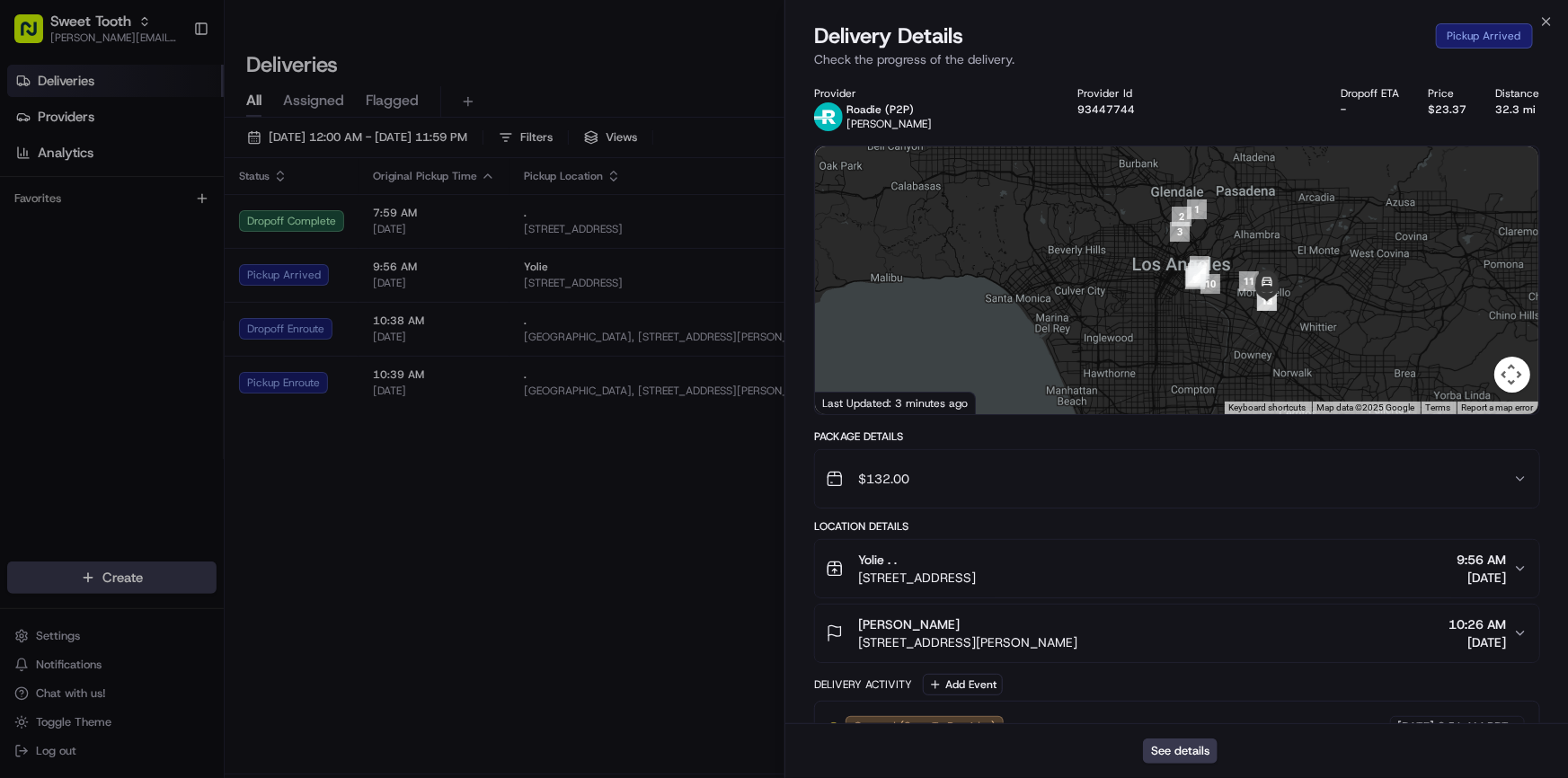 drag, startPoint x: 1303, startPoint y: 294, endPoint x: 1264, endPoint y: 226, distance: 78.3901 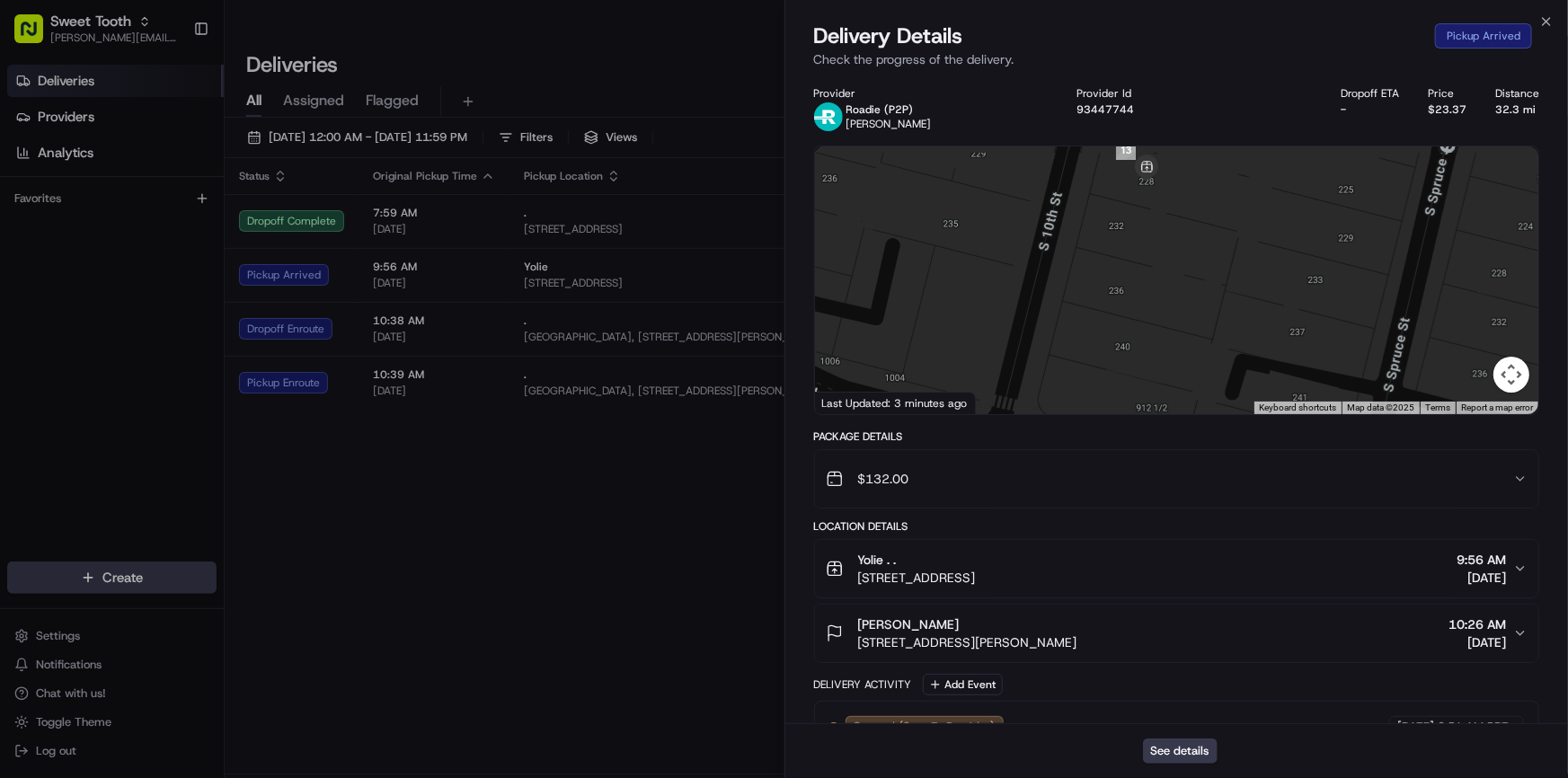 drag, startPoint x: 1094, startPoint y: 207, endPoint x: 1123, endPoint y: 239, distance: 43.18565 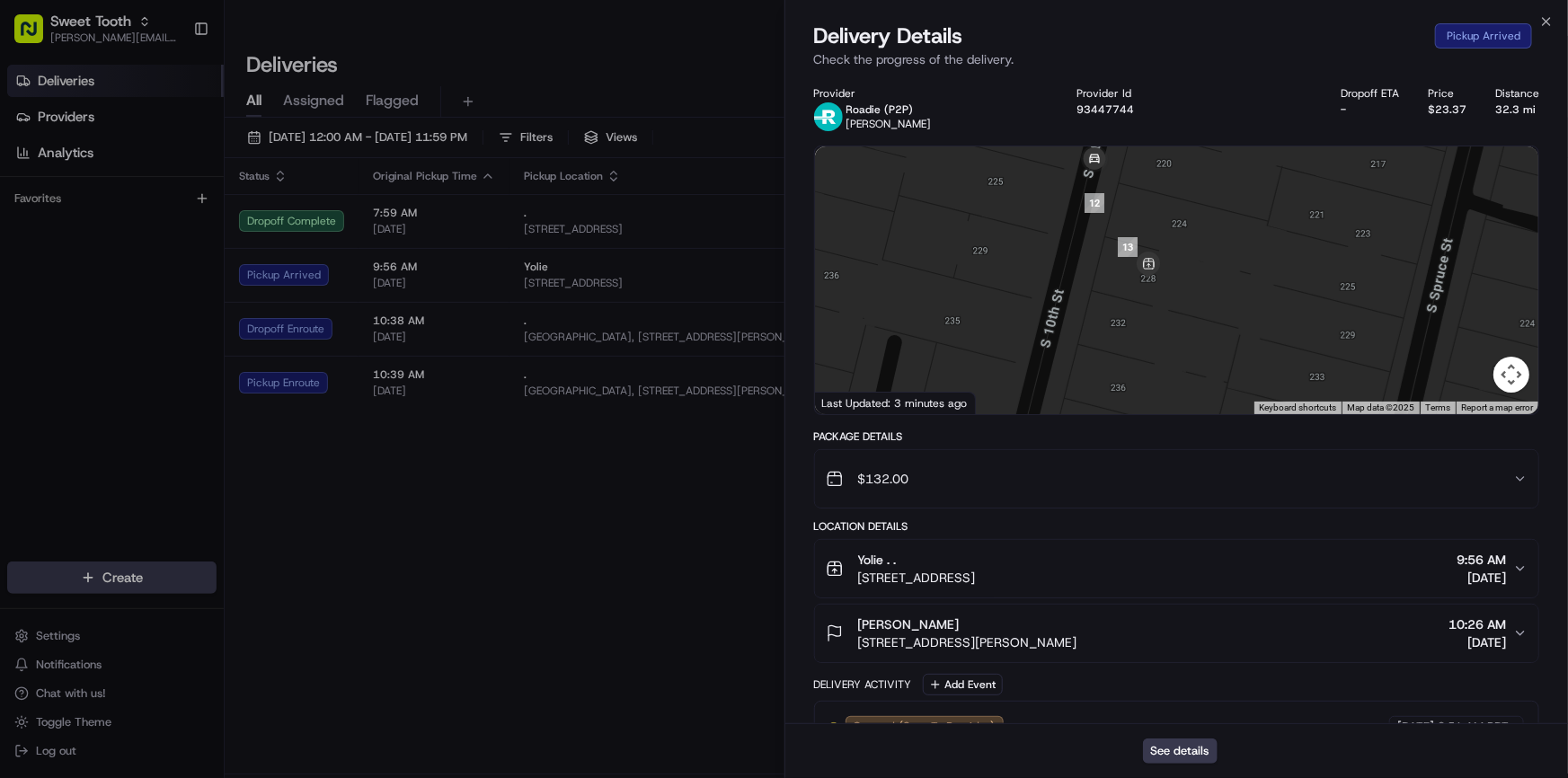 drag, startPoint x: 1122, startPoint y: 327, endPoint x: 1122, endPoint y: 339, distance: 12 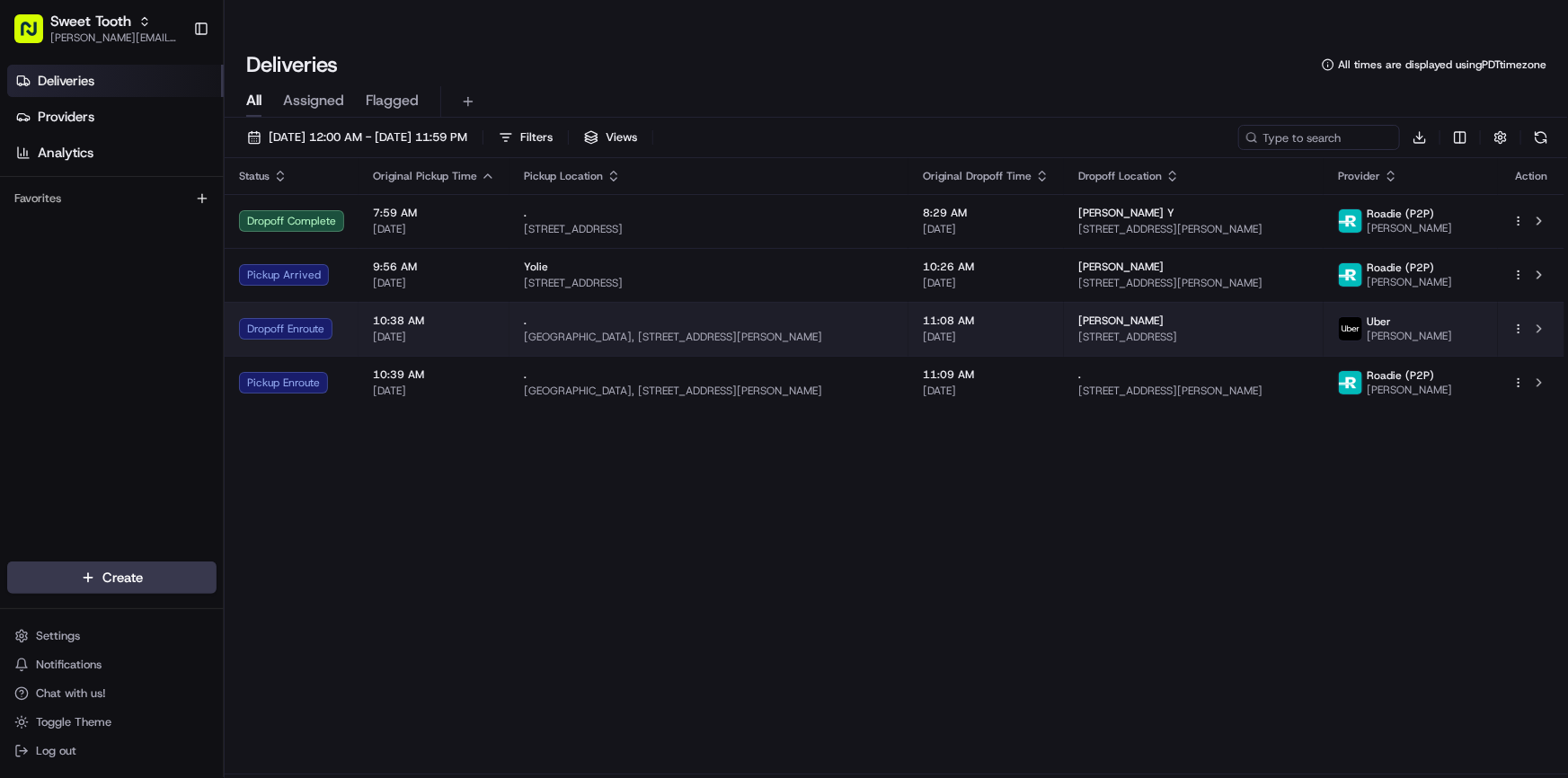 click on "Dropoff Enroute" at bounding box center [291, 329] 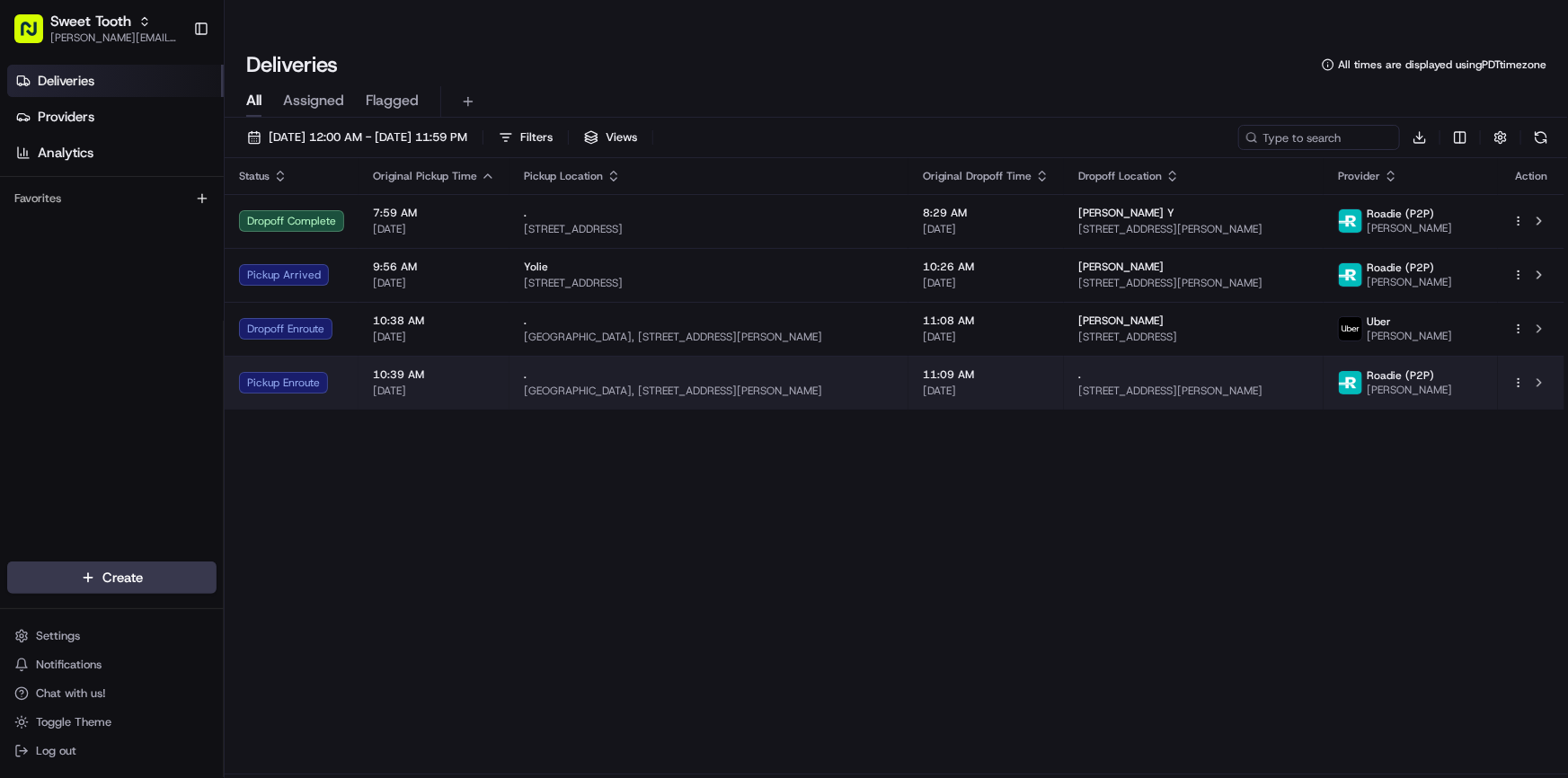 click on "Pickup Enroute" at bounding box center (291, 383) 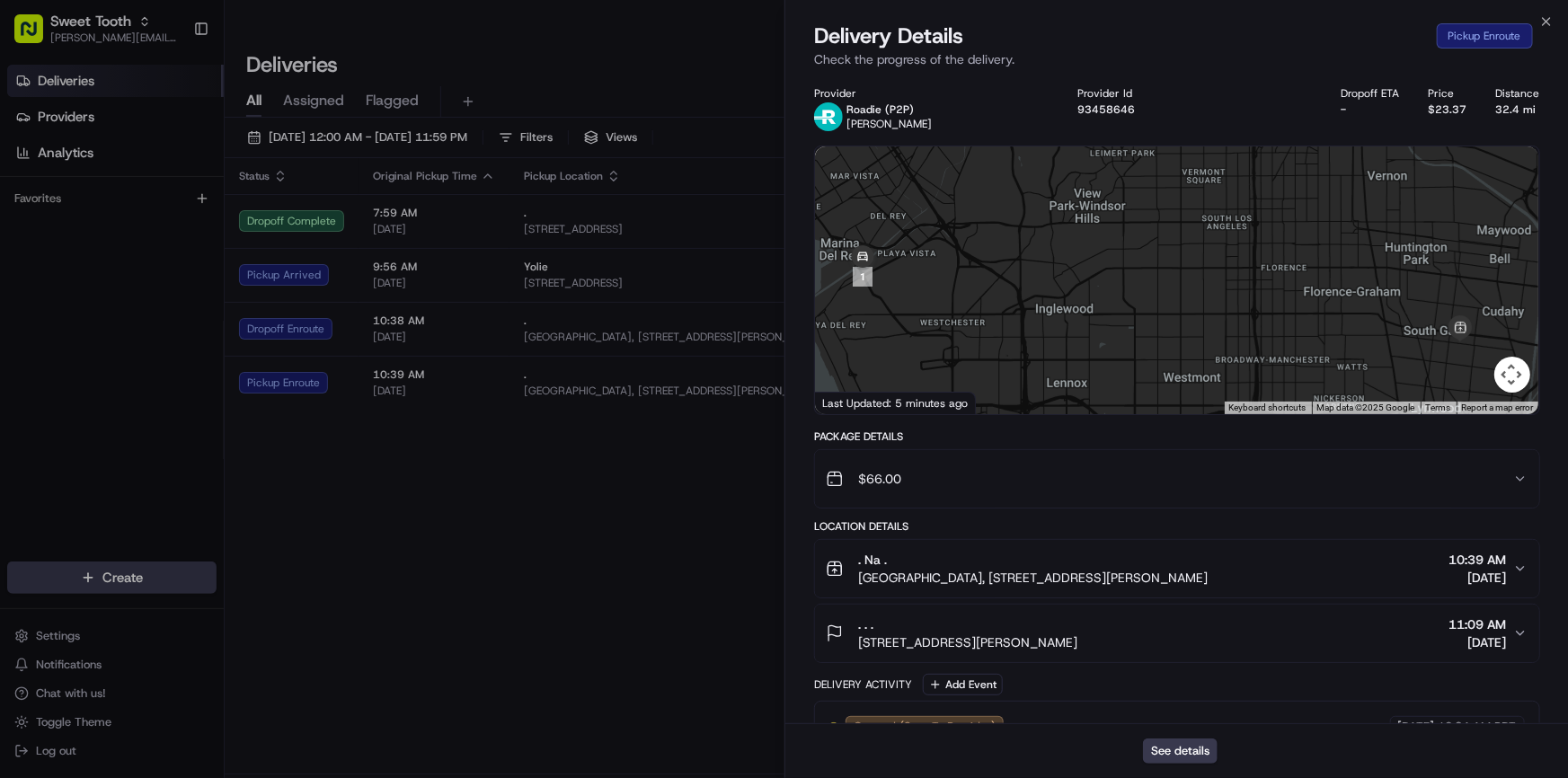 drag, startPoint x: 1163, startPoint y: 318, endPoint x: 1089, endPoint y: 314, distance: 74.108 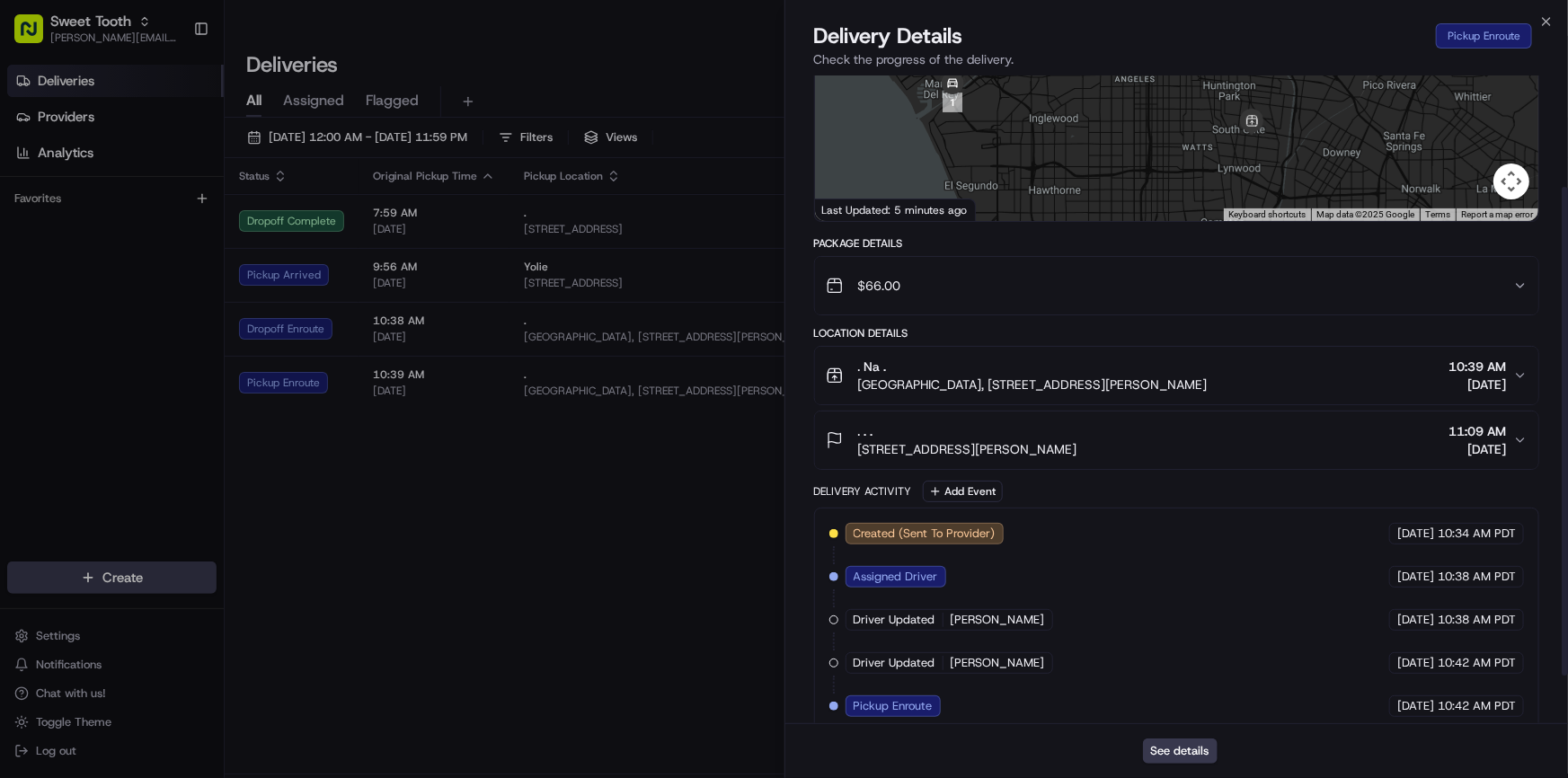 scroll, scrollTop: 210, scrollLeft: 0, axis: vertical 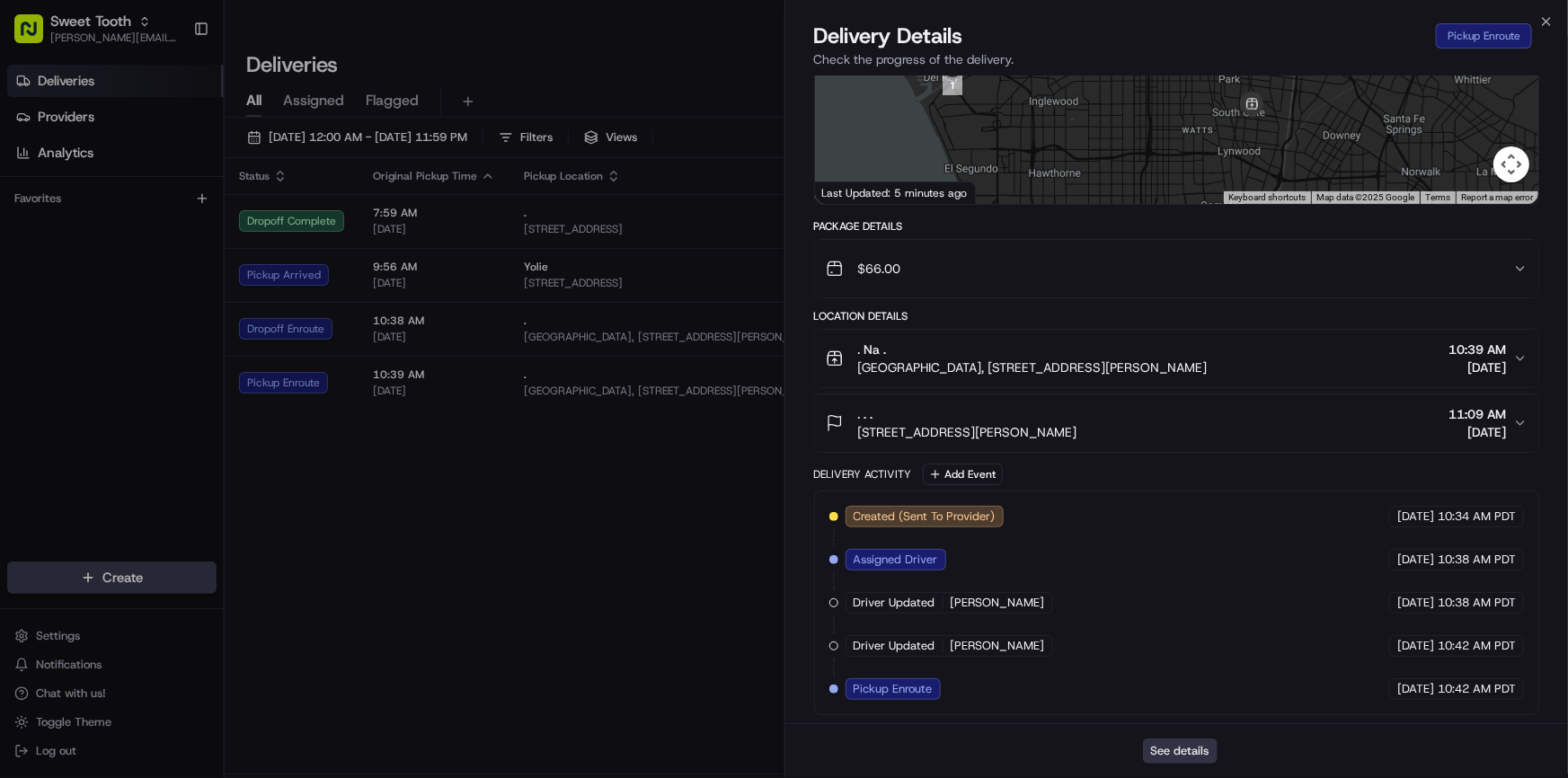 click on "See details" at bounding box center (1180, 751) 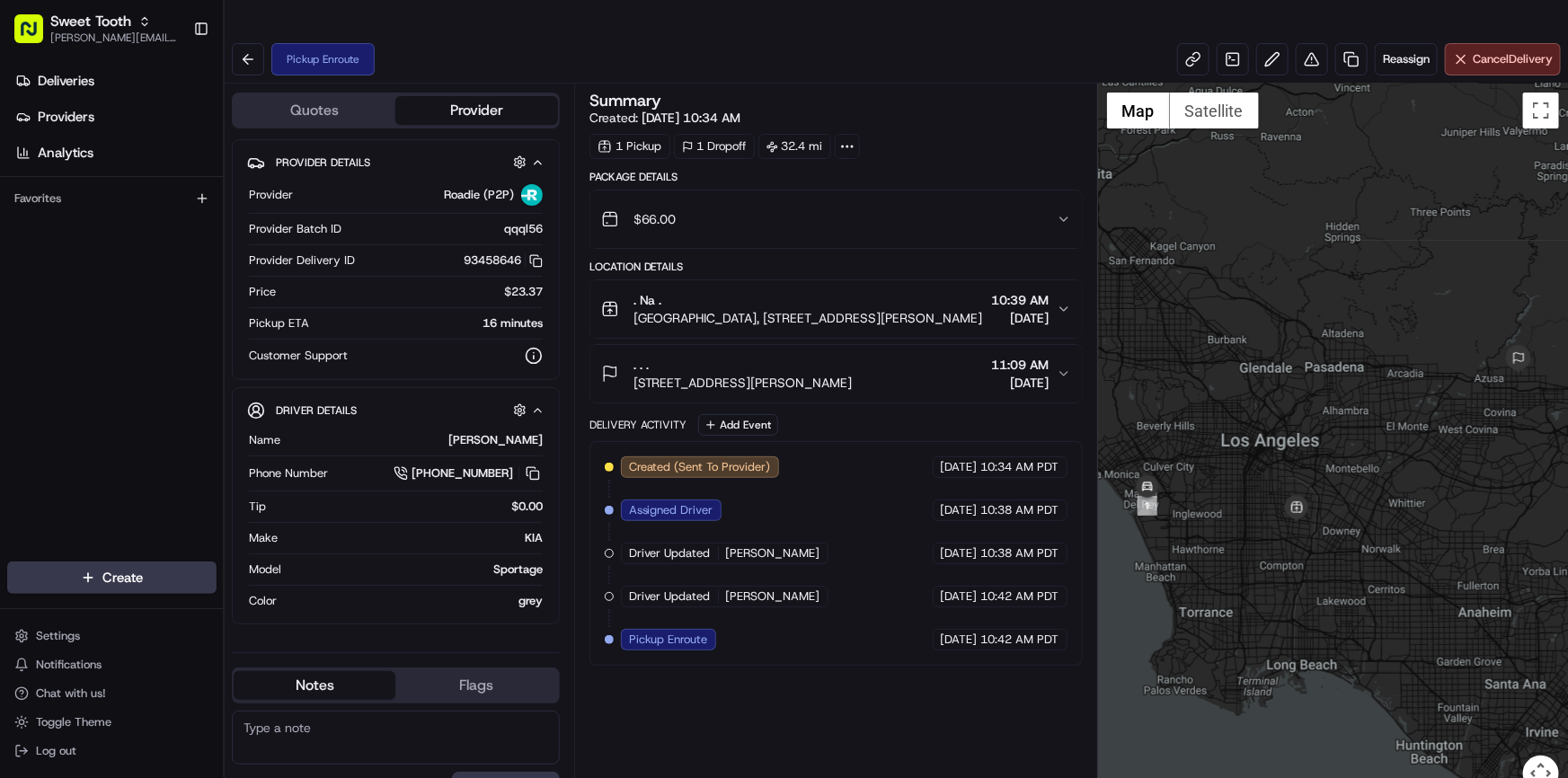 scroll, scrollTop: 0, scrollLeft: 0, axis: both 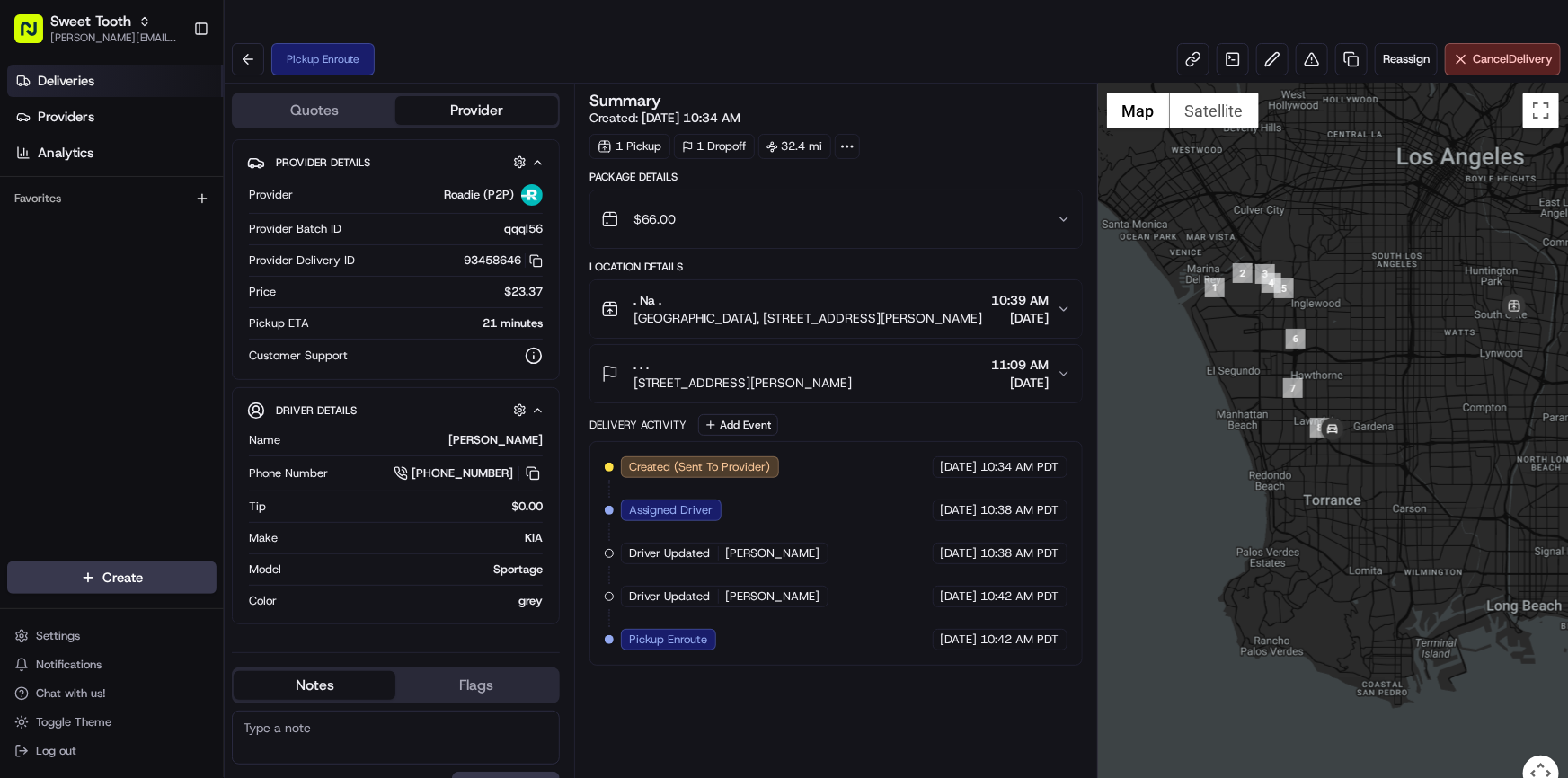 click on "Deliveries" at bounding box center (66, 81) 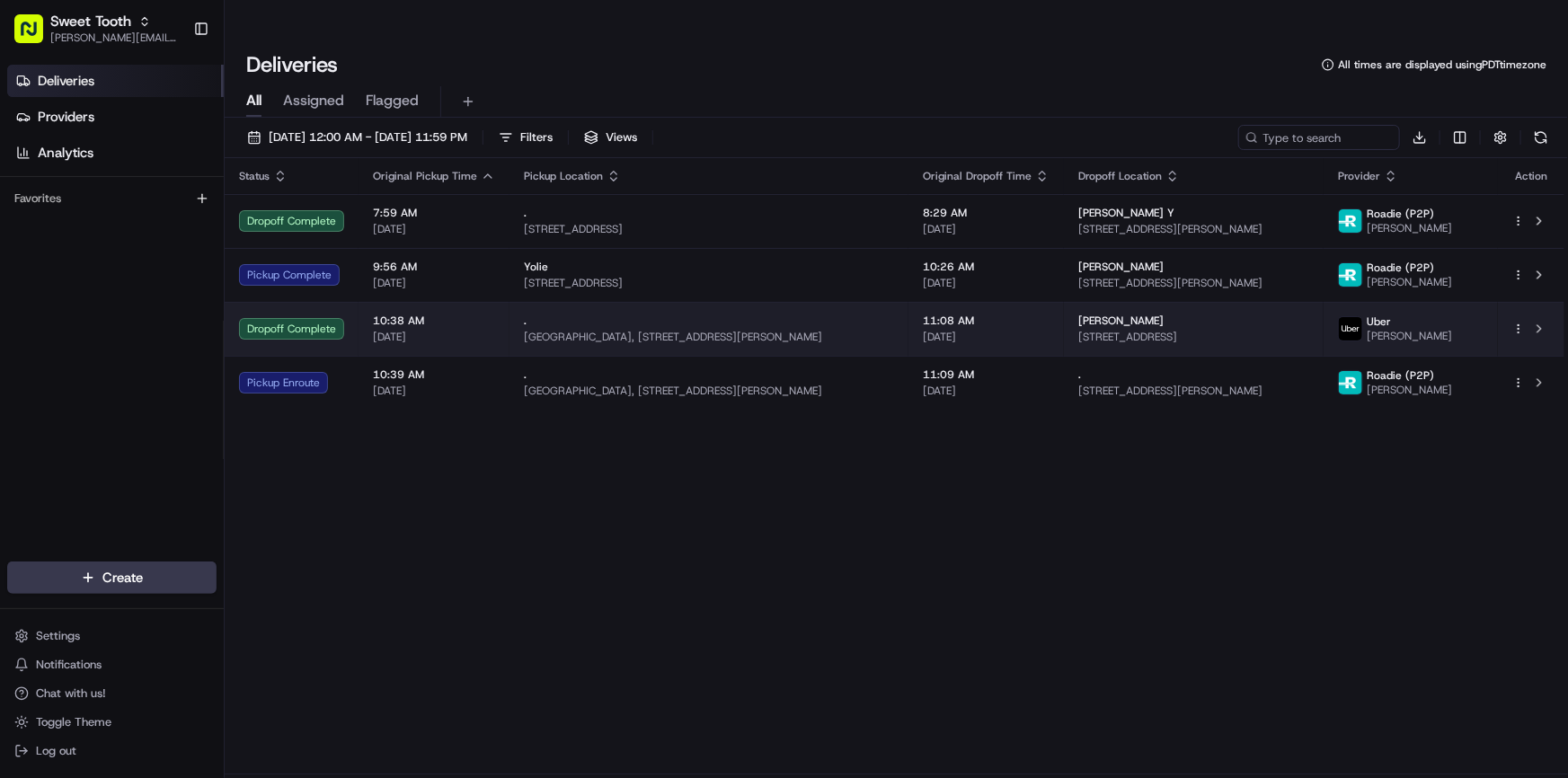 click on "Dropoff Complete" at bounding box center (291, 329) 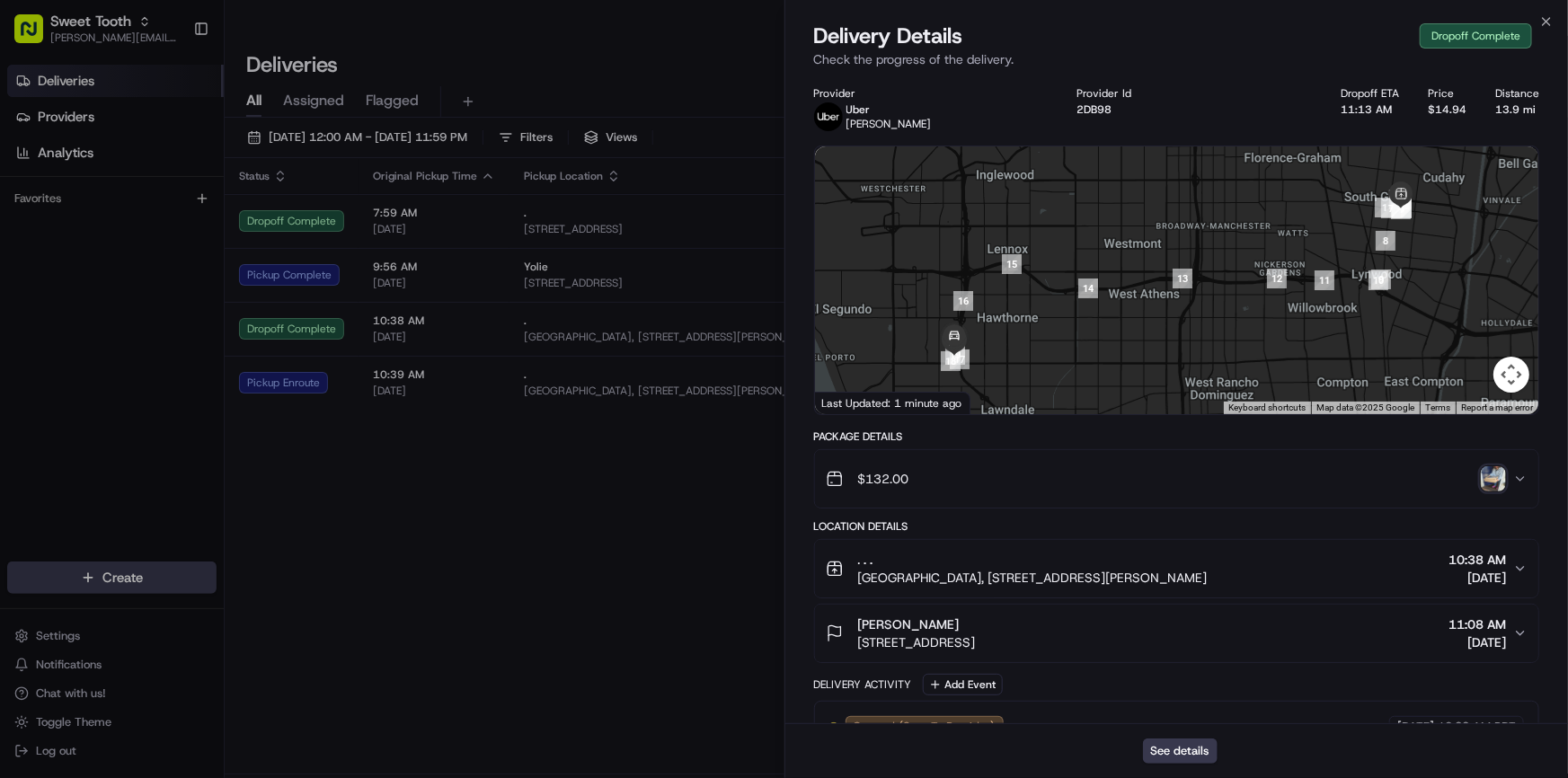 click at bounding box center (1493, 479) 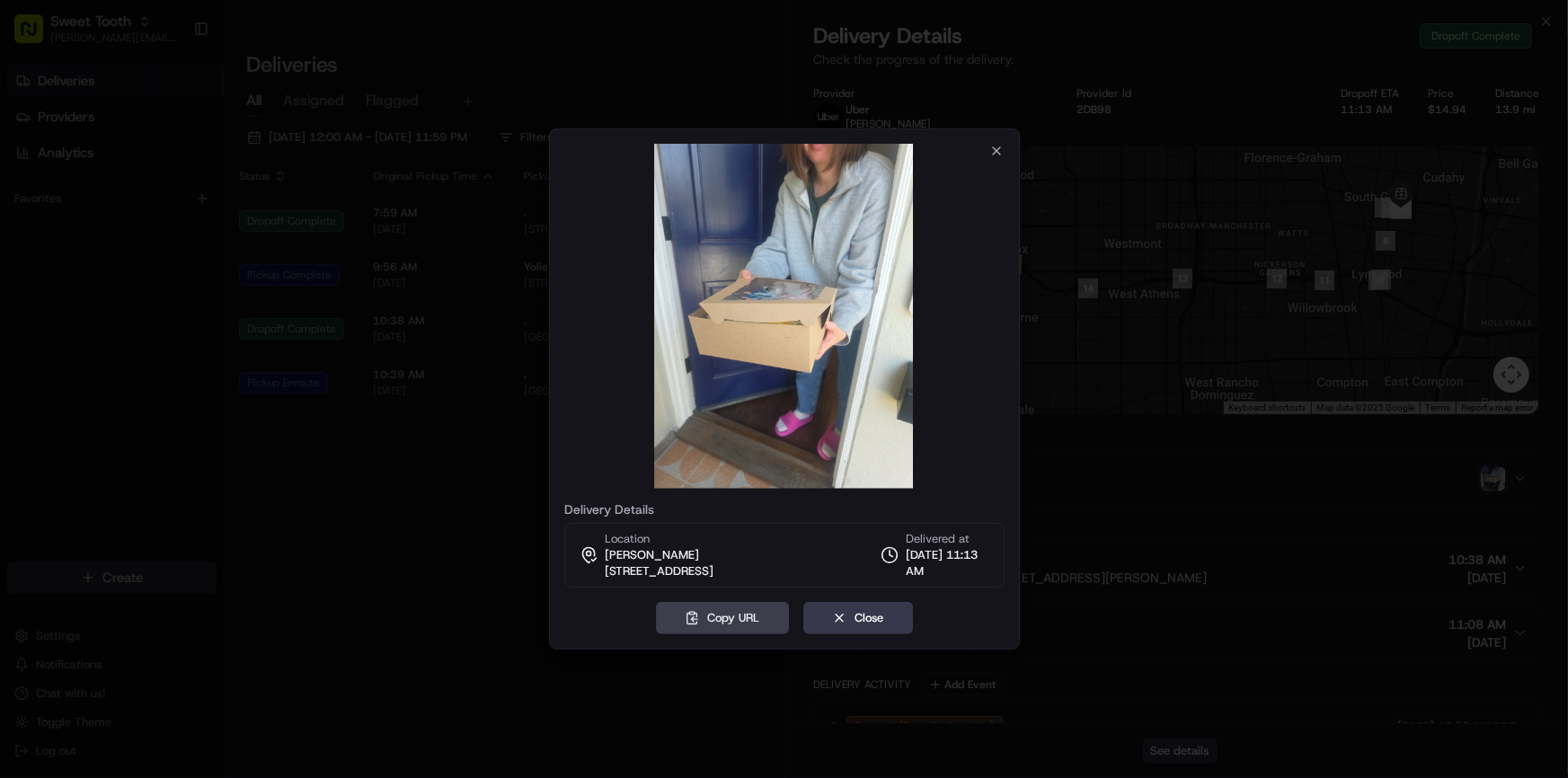 click at bounding box center [784, 389] 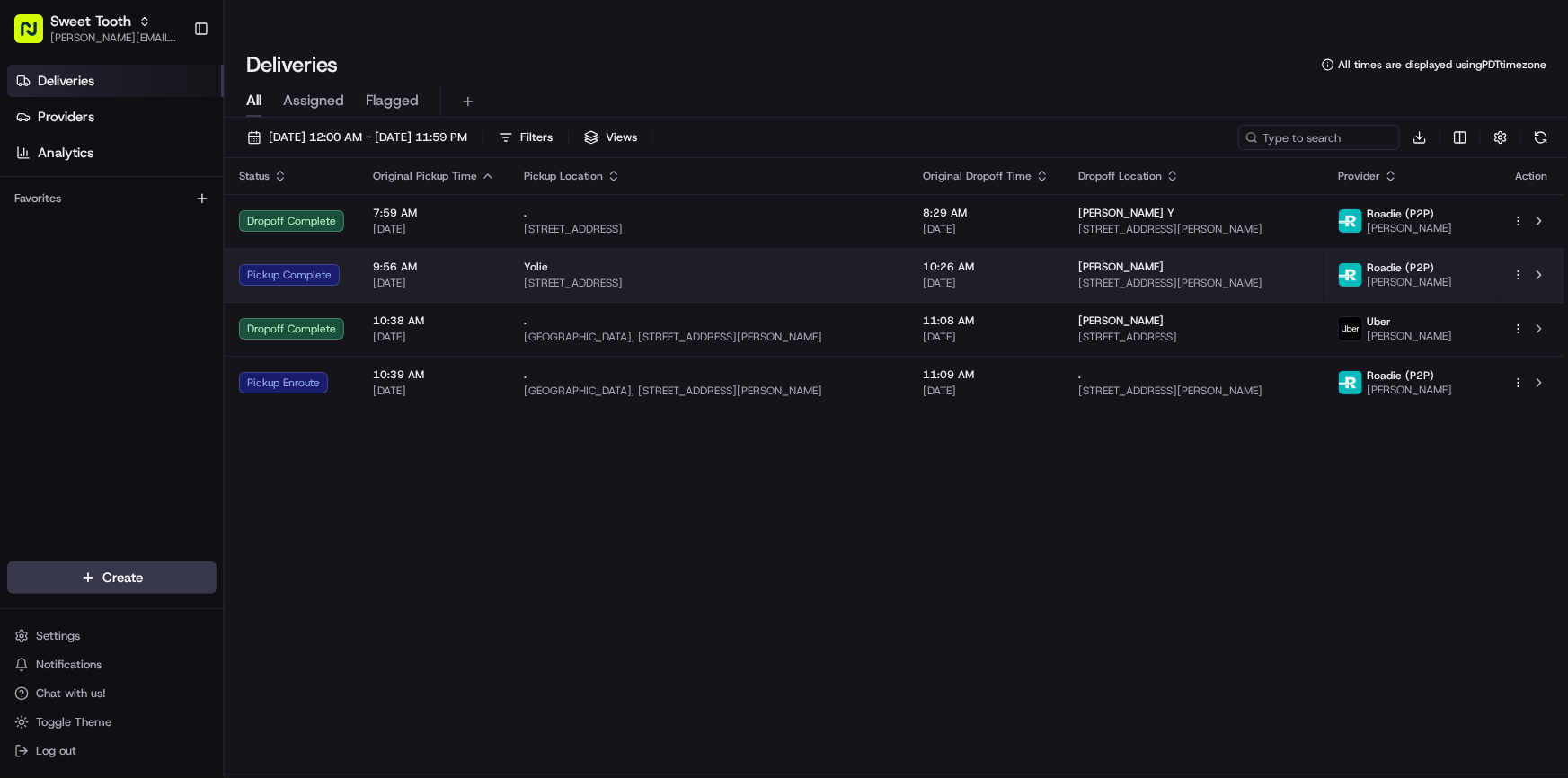 click on "Pickup Complete" at bounding box center [291, 275] 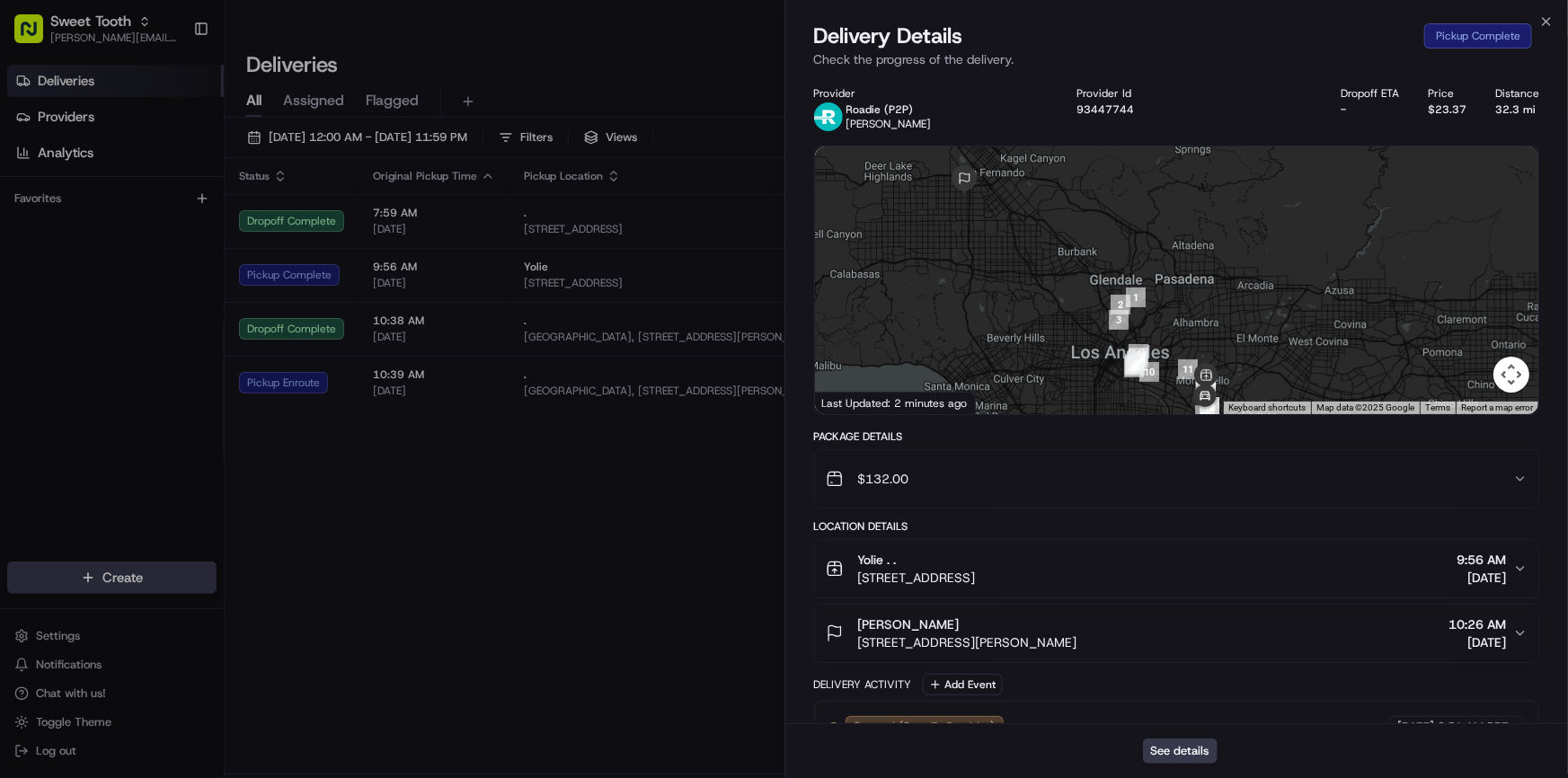 drag, startPoint x: 1177, startPoint y: 270, endPoint x: 1085, endPoint y: 293, distance: 94.83143 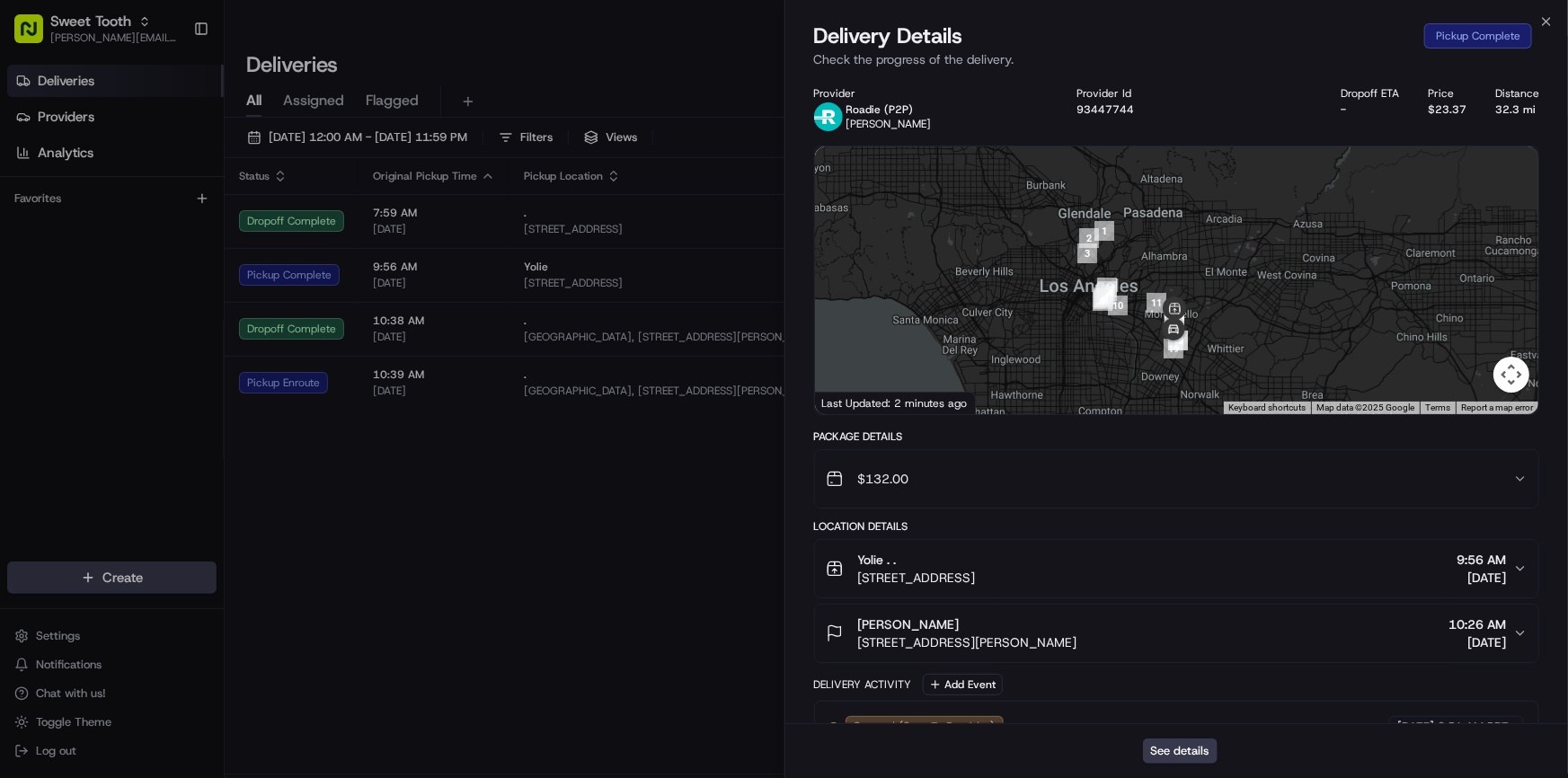 drag, startPoint x: 1043, startPoint y: 300, endPoint x: 1009, endPoint y: 228, distance: 79.62412 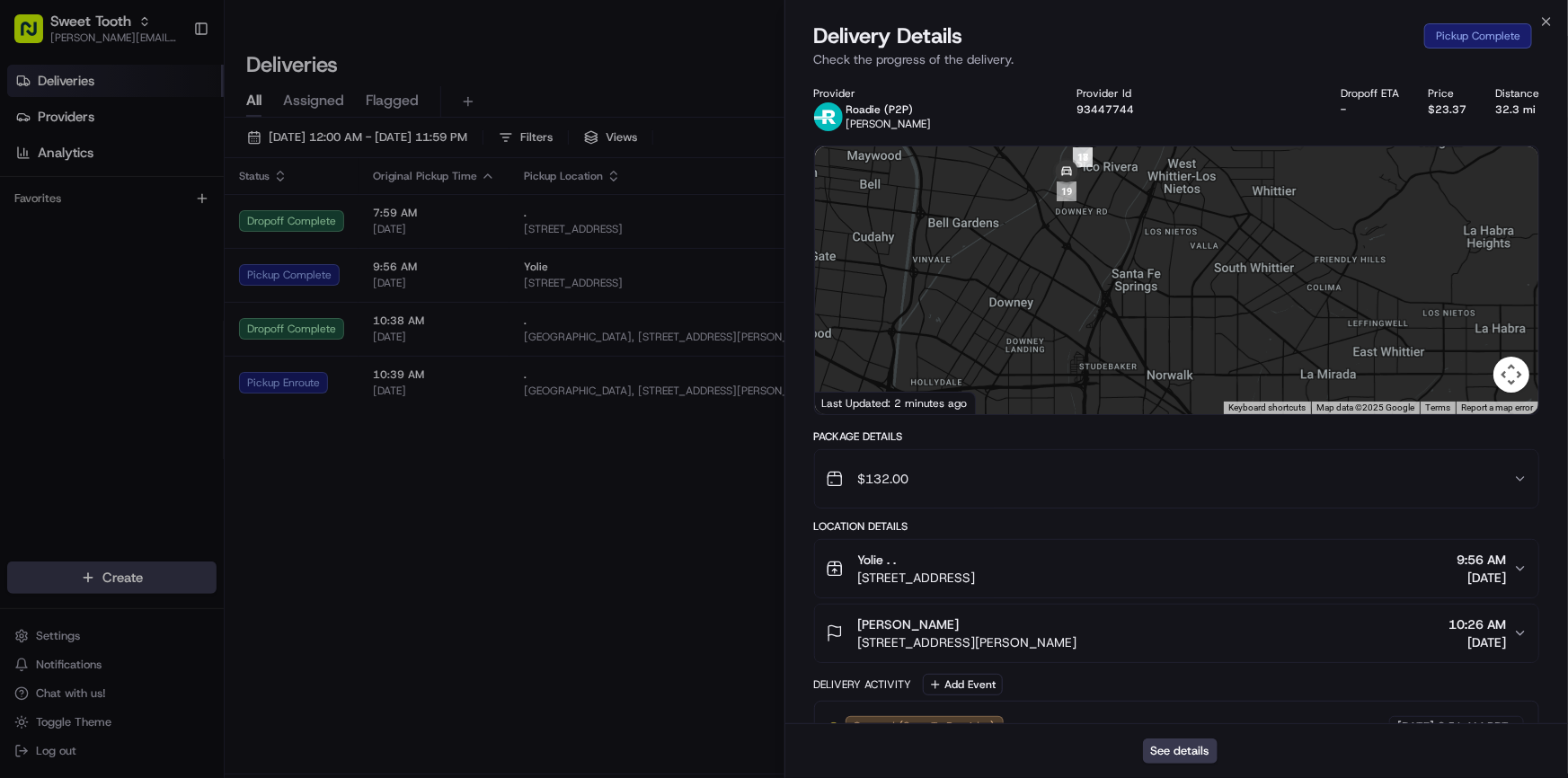 drag, startPoint x: 1101, startPoint y: 252, endPoint x: 1098, endPoint y: 314, distance: 62.072538 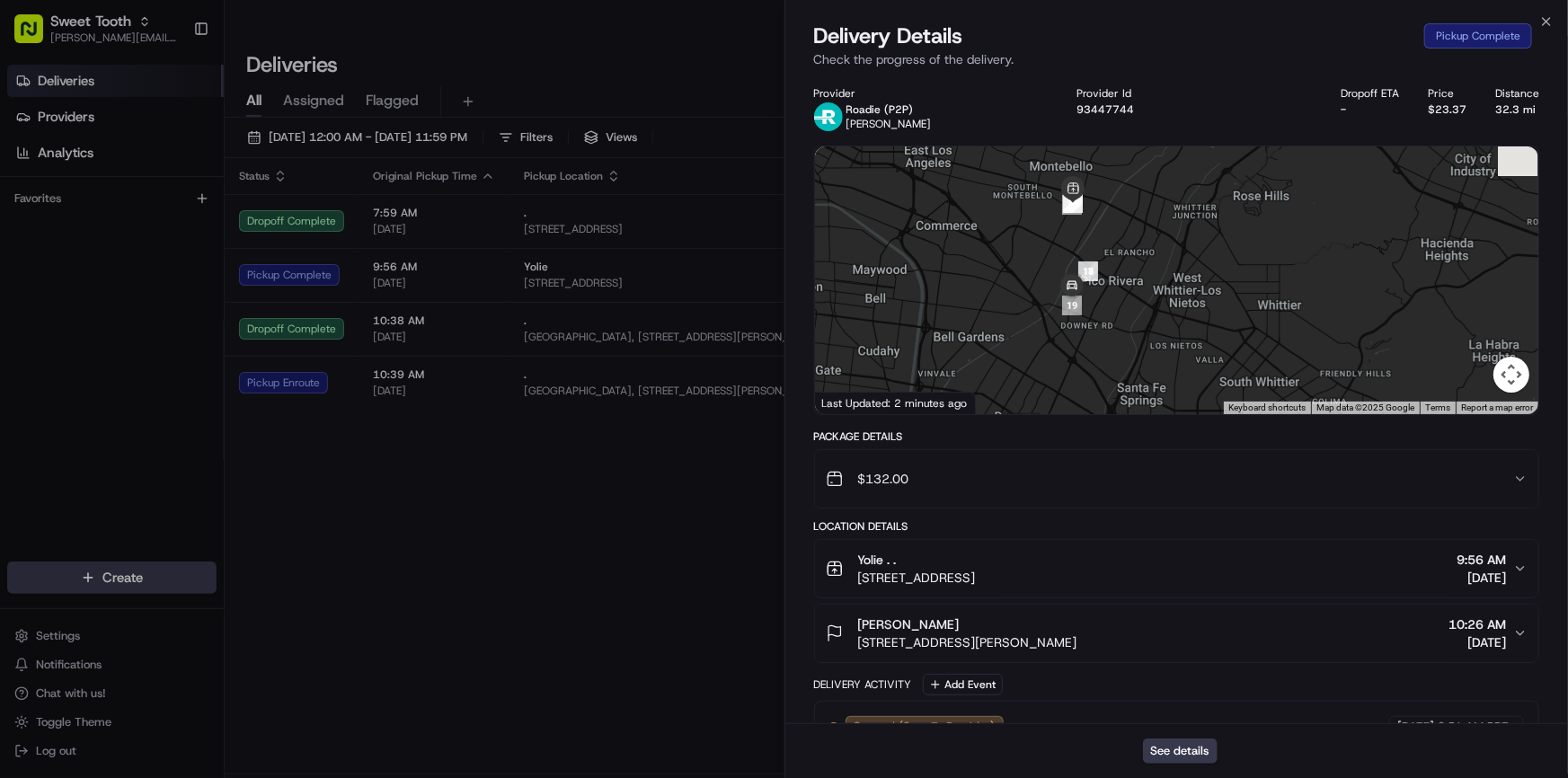 drag, startPoint x: 1105, startPoint y: 287, endPoint x: 1119, endPoint y: 341, distance: 55.785303 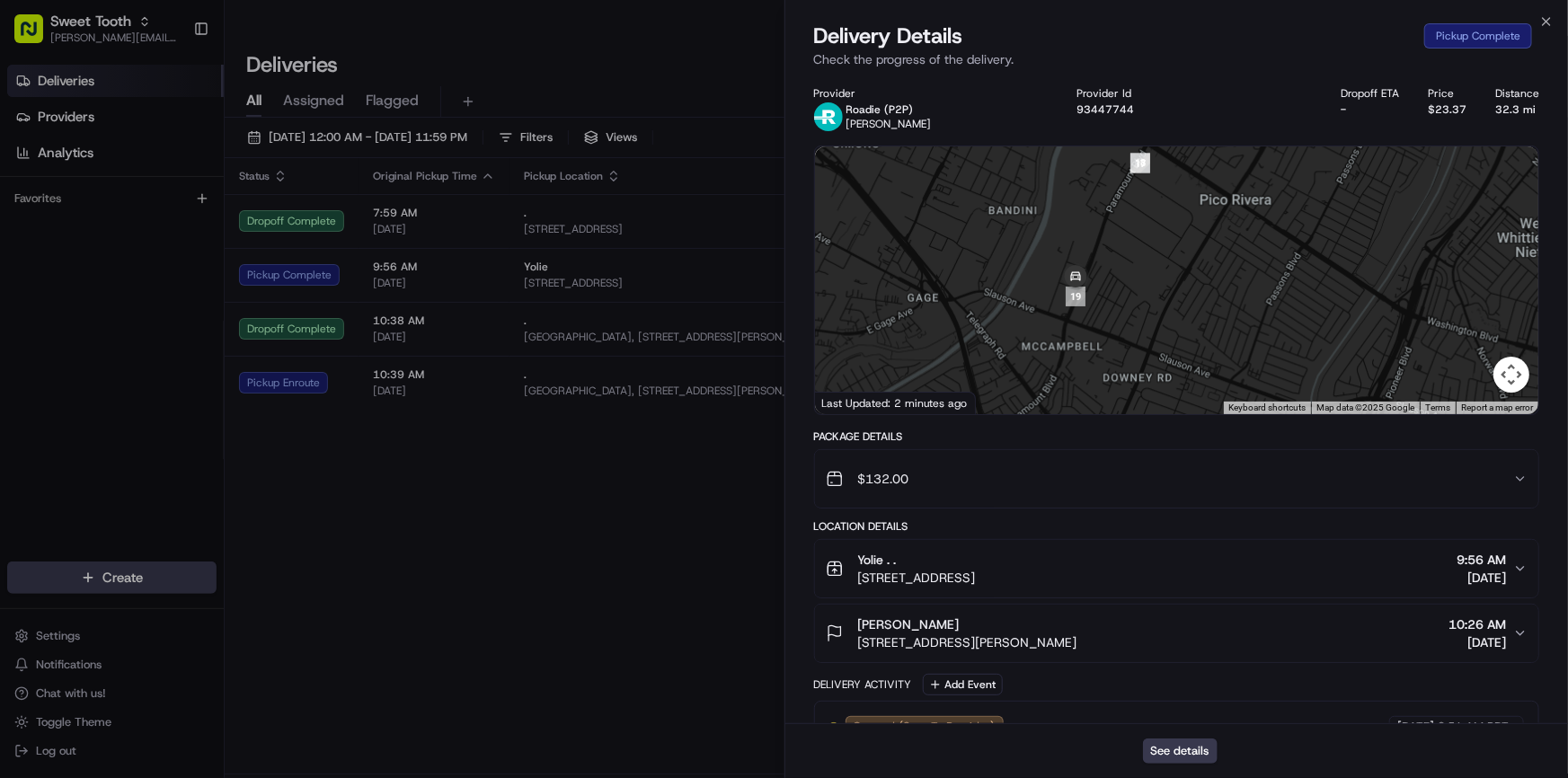 drag, startPoint x: 1122, startPoint y: 394, endPoint x: 1187, endPoint y: 288, distance: 124.34227 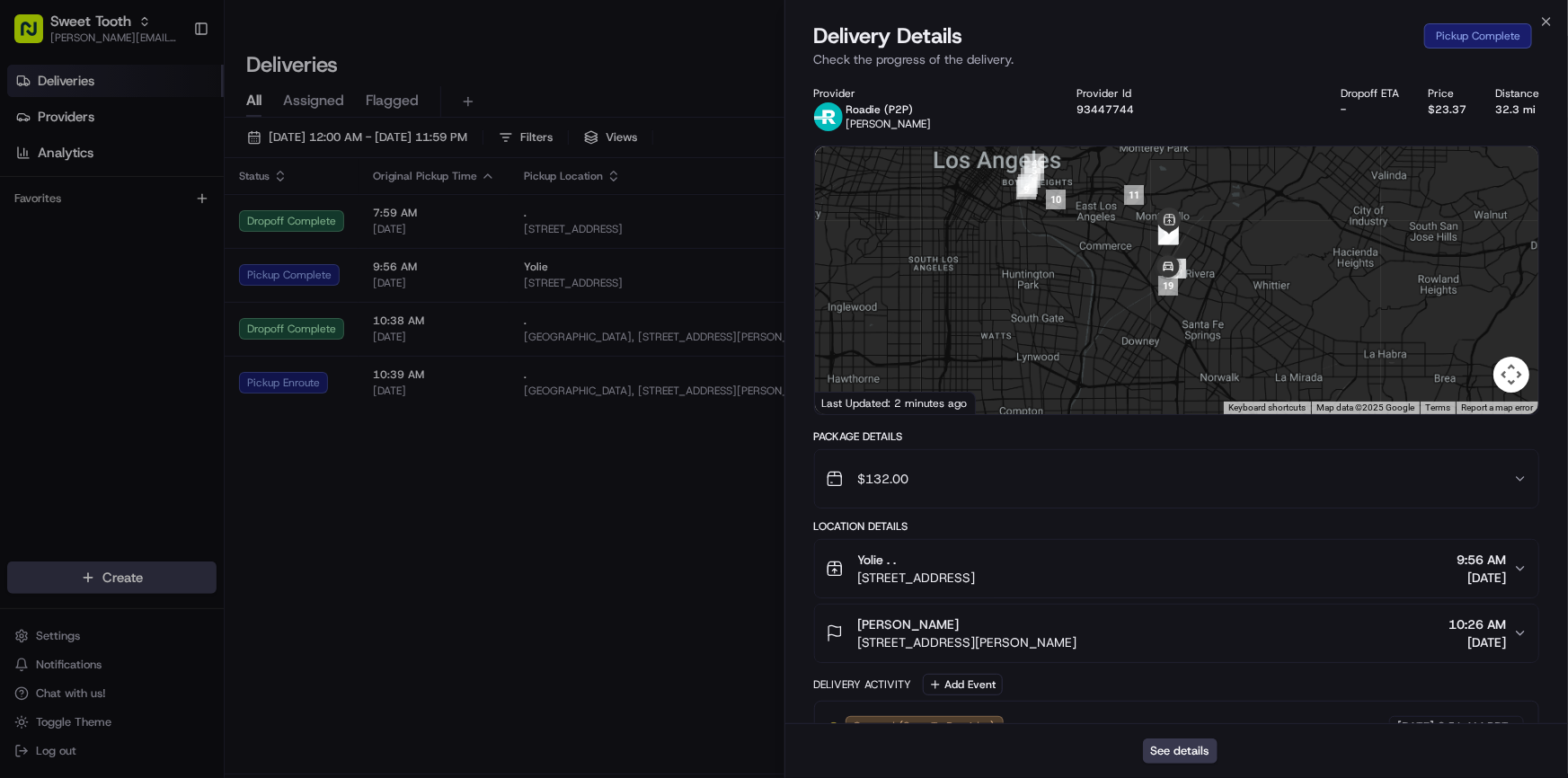 drag, startPoint x: 1071, startPoint y: 239, endPoint x: 1114, endPoint y: 323, distance: 94.366308 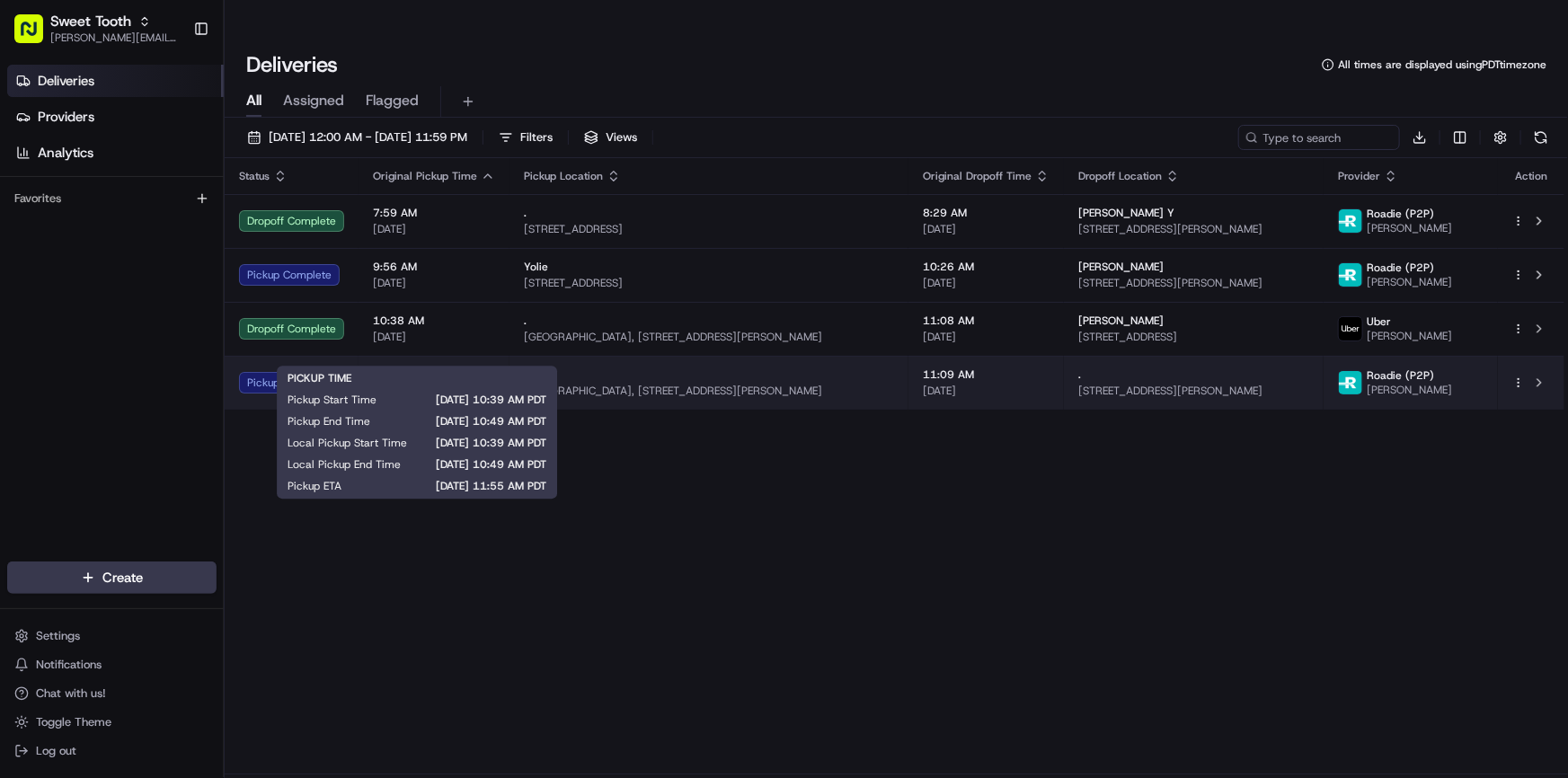 click on "Pickup Enroute" at bounding box center [291, 383] 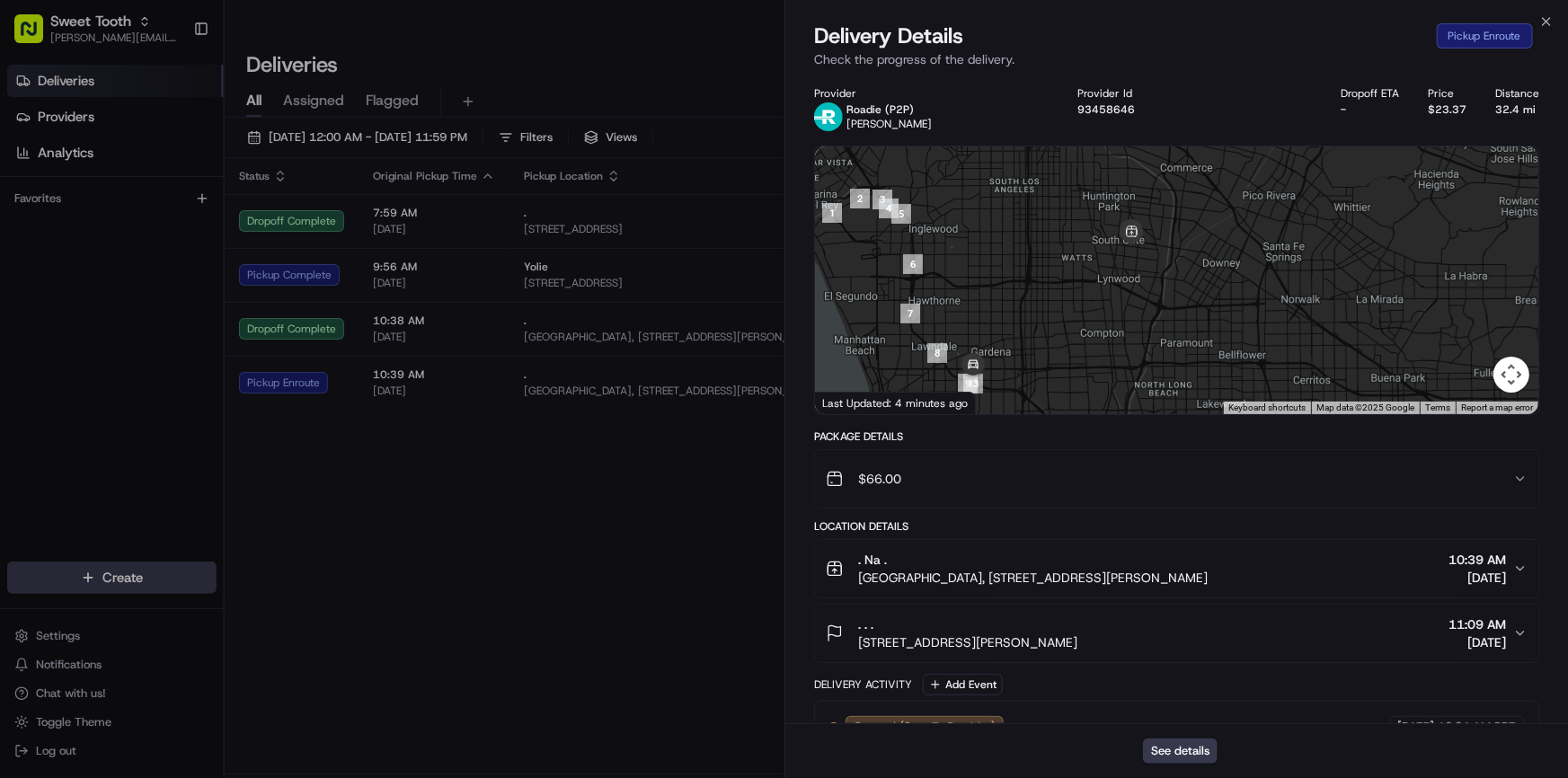 drag, startPoint x: 1123, startPoint y: 359, endPoint x: 1067, endPoint y: 322, distance: 67.1193 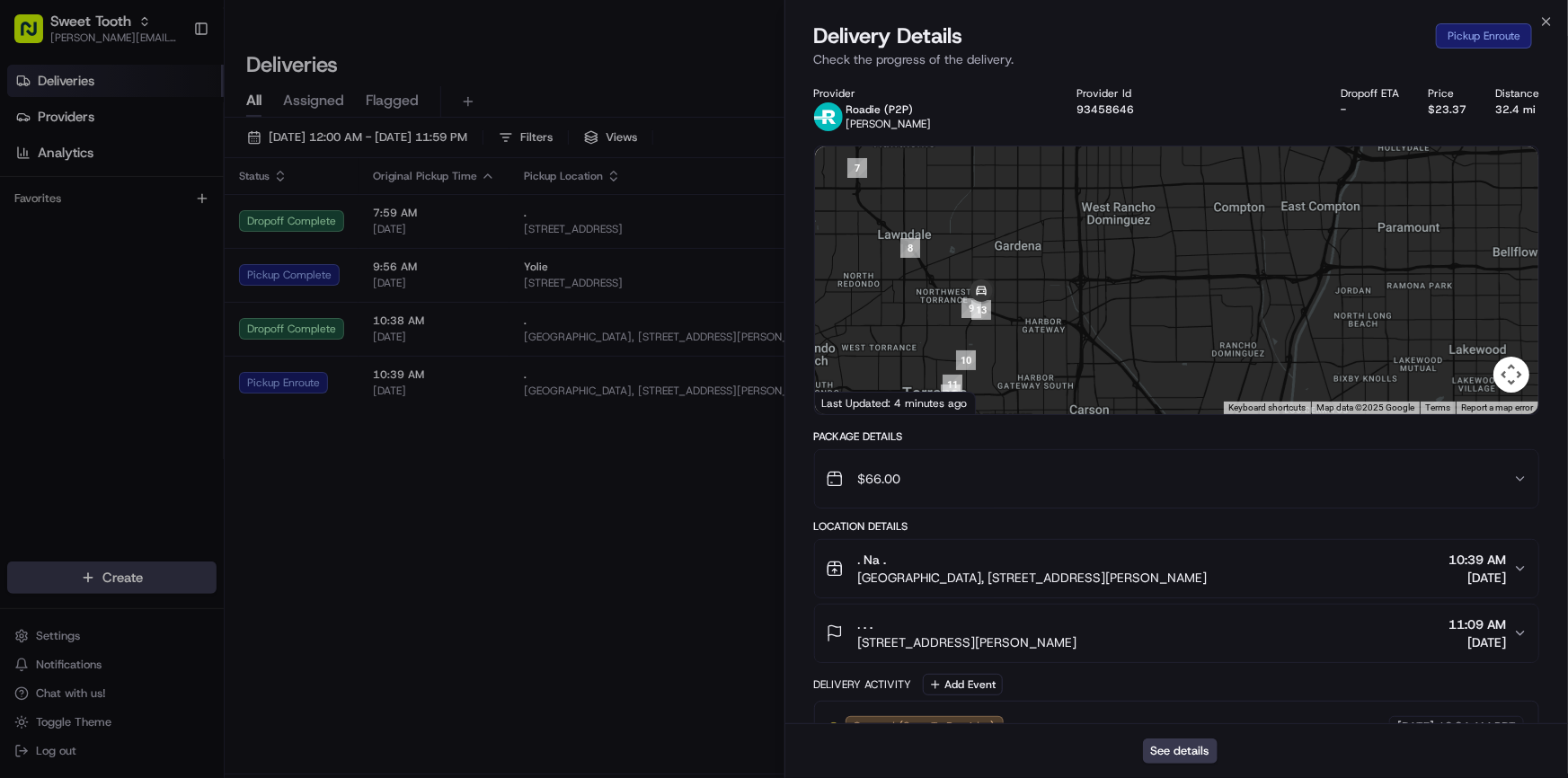 drag, startPoint x: 1064, startPoint y: 323, endPoint x: 1170, endPoint y: 182, distance: 176.4001 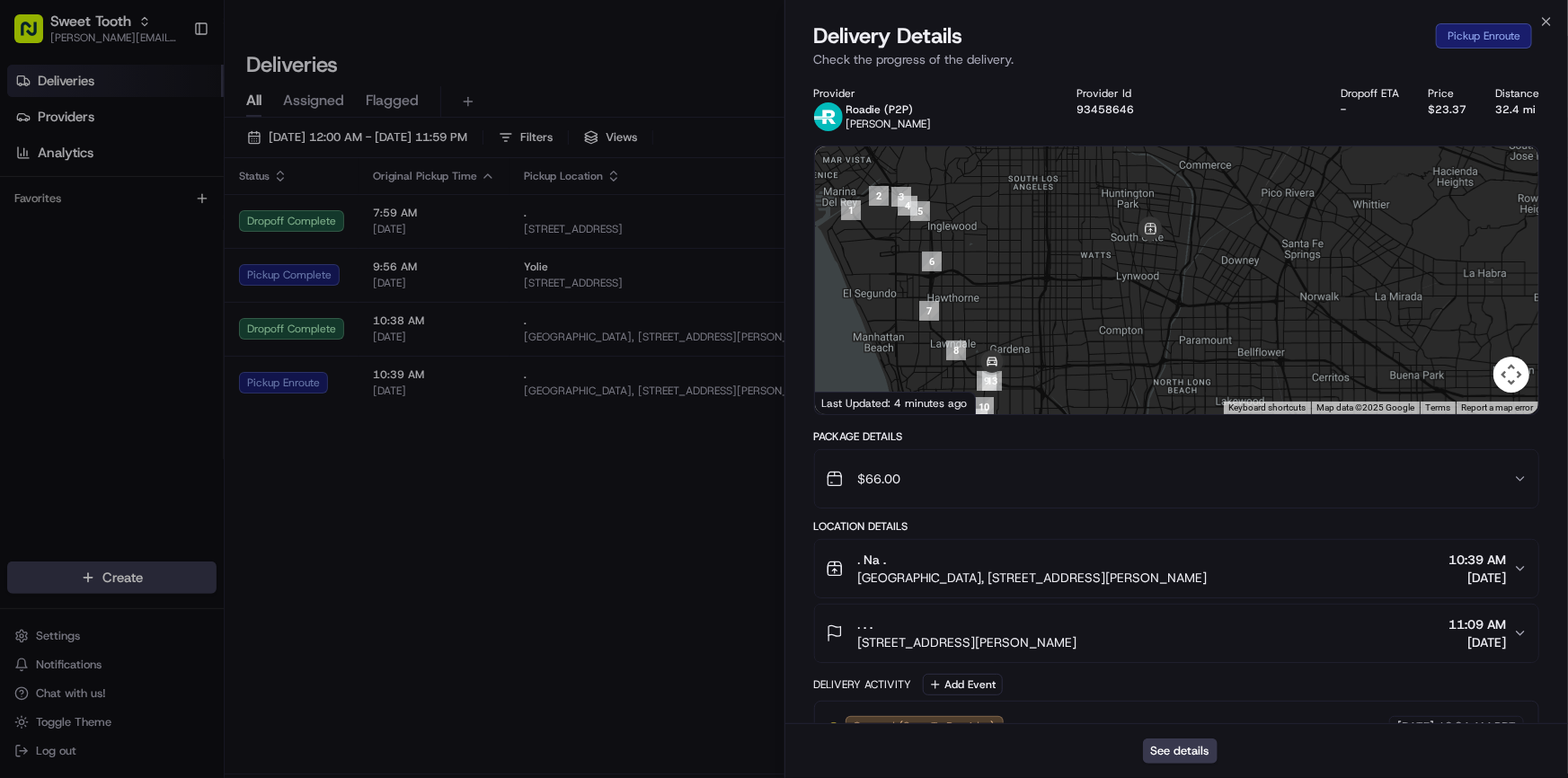 drag, startPoint x: 1178, startPoint y: 265, endPoint x: 1109, endPoint y: 345, distance: 105.64563 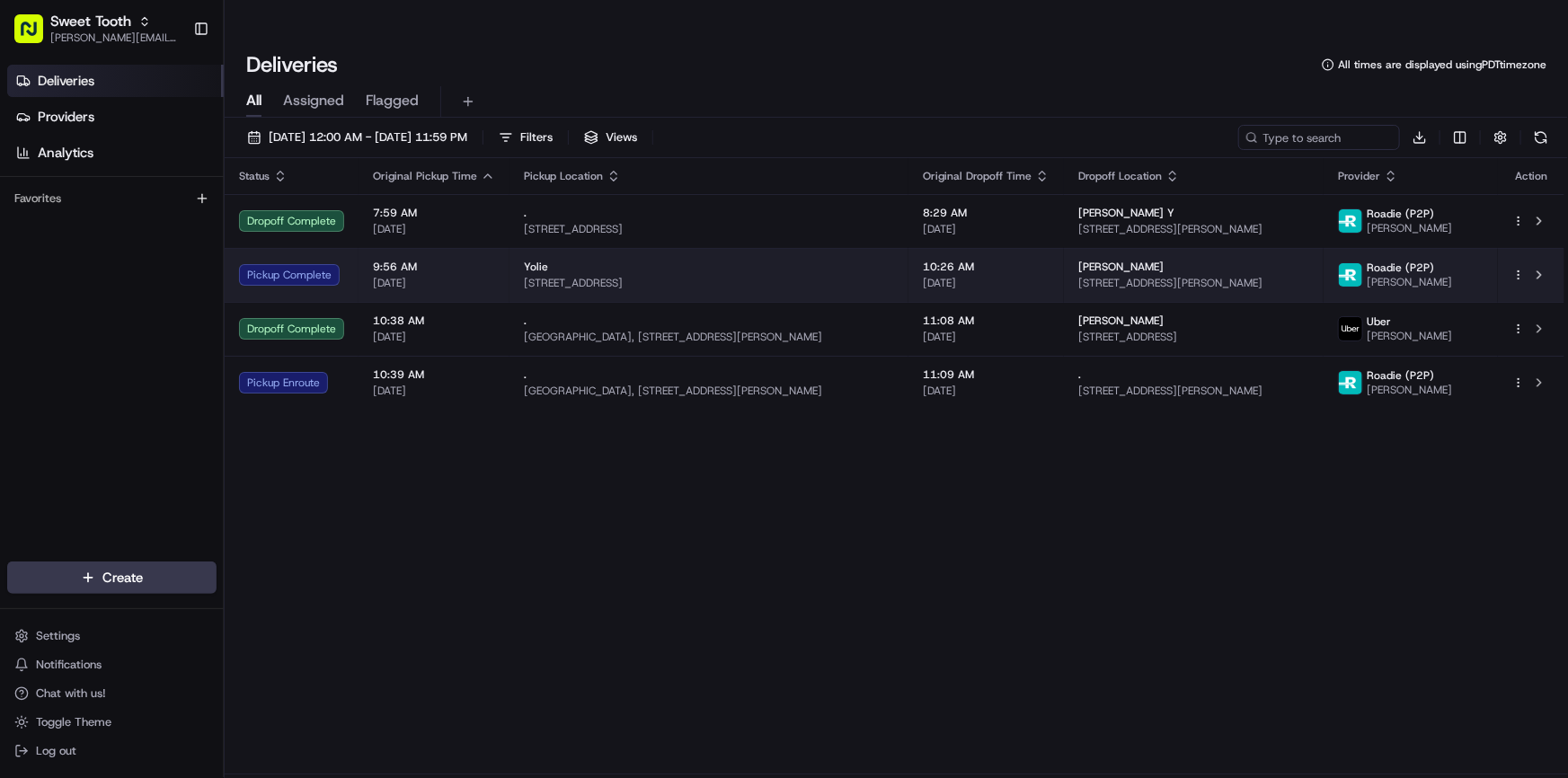 click on "Pickup Complete" at bounding box center (291, 275) 